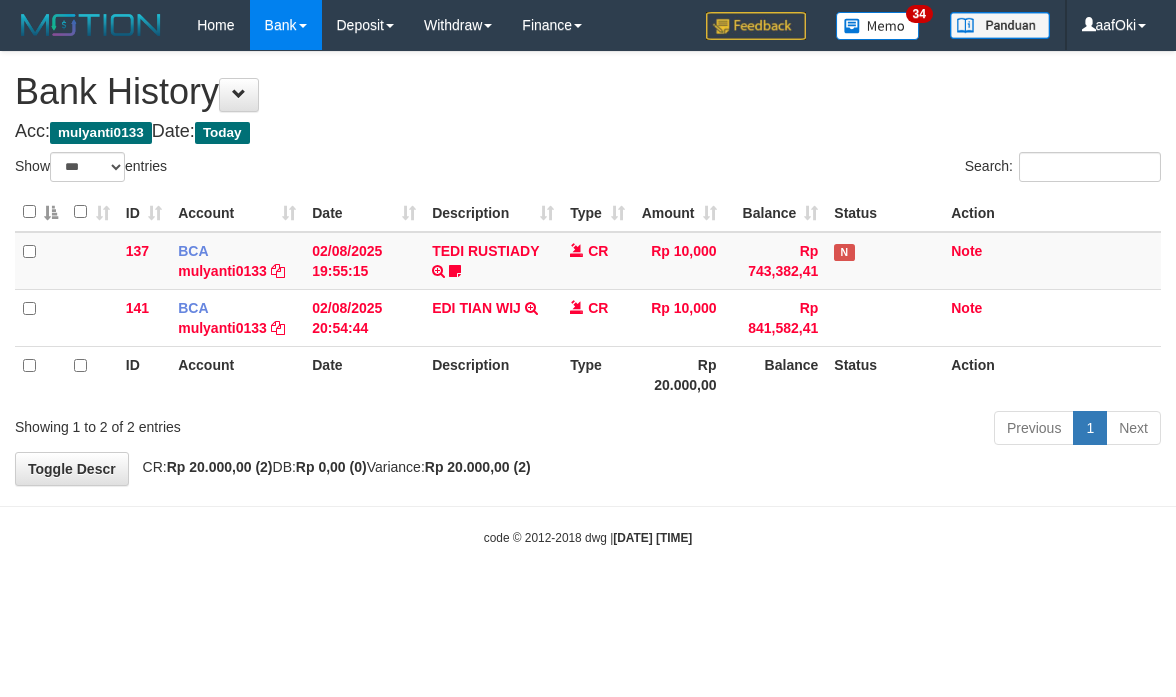 select on "***" 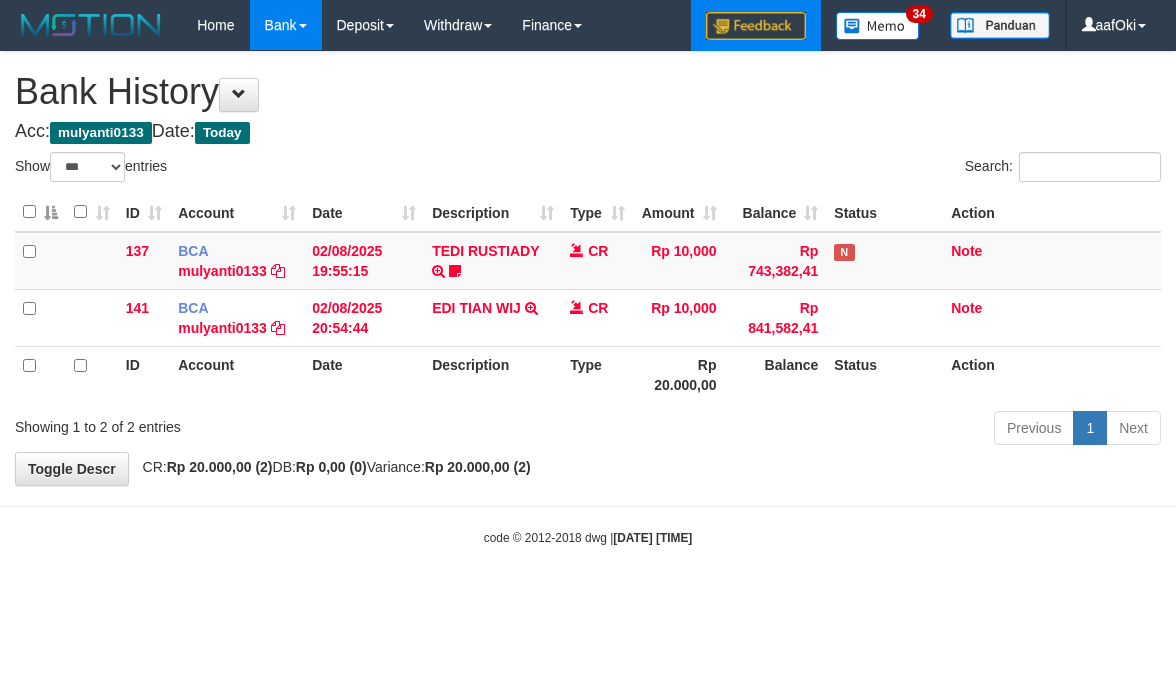 scroll, scrollTop: 0, scrollLeft: 0, axis: both 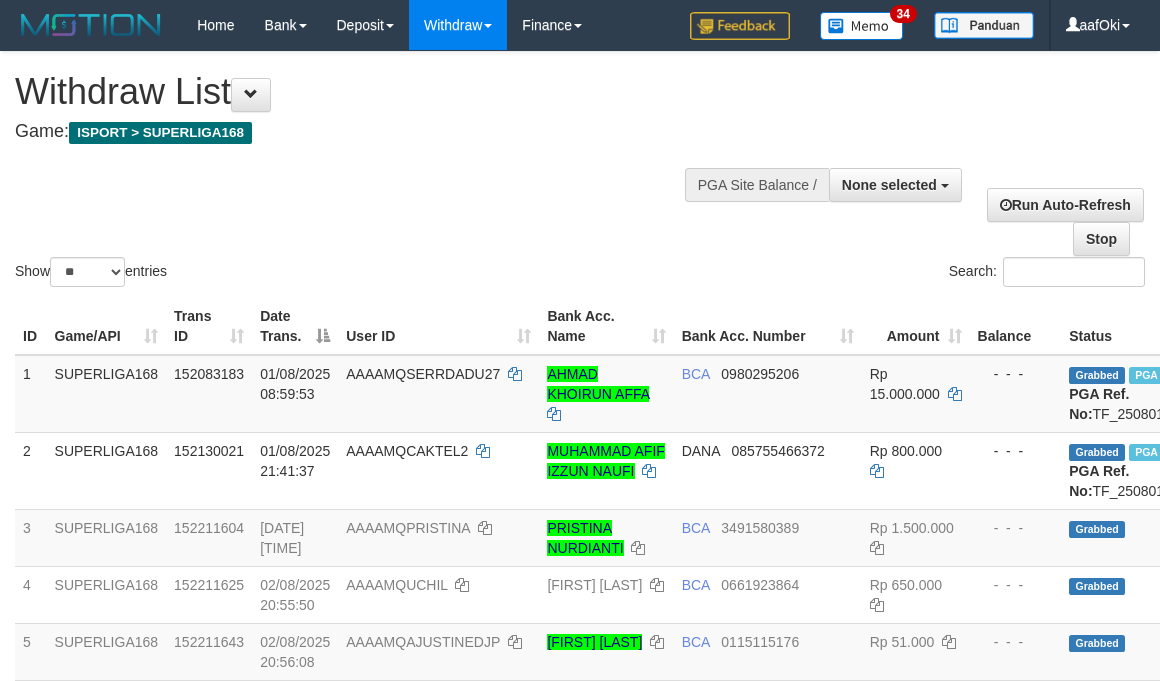 select 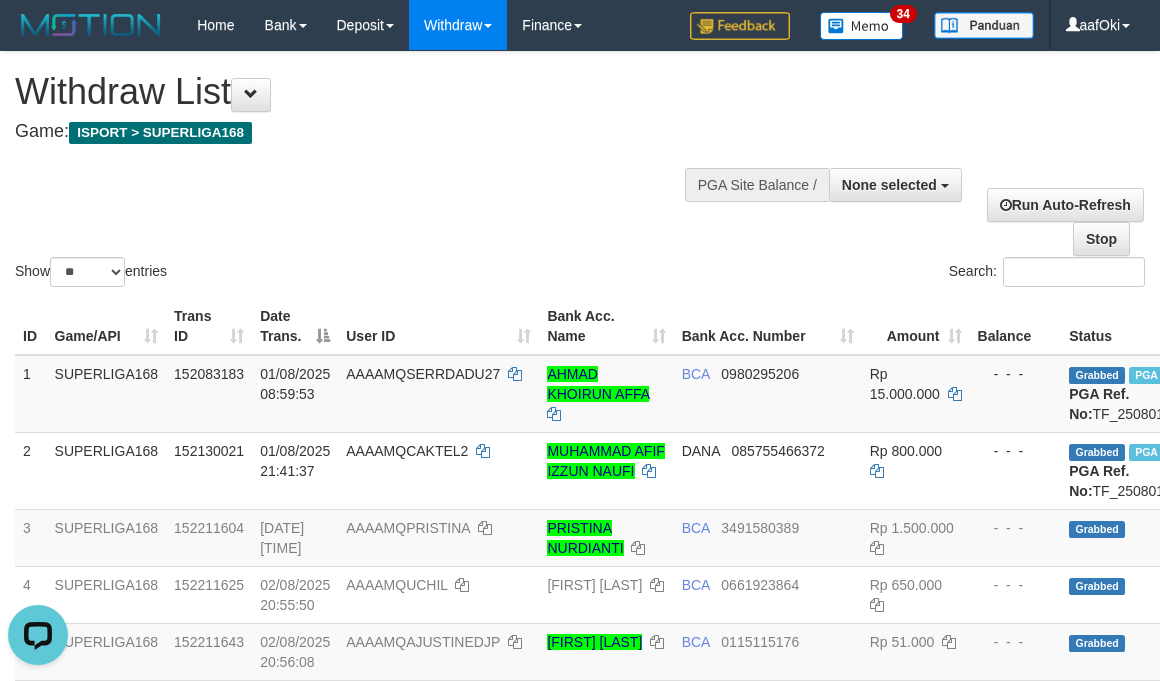 scroll, scrollTop: 0, scrollLeft: 0, axis: both 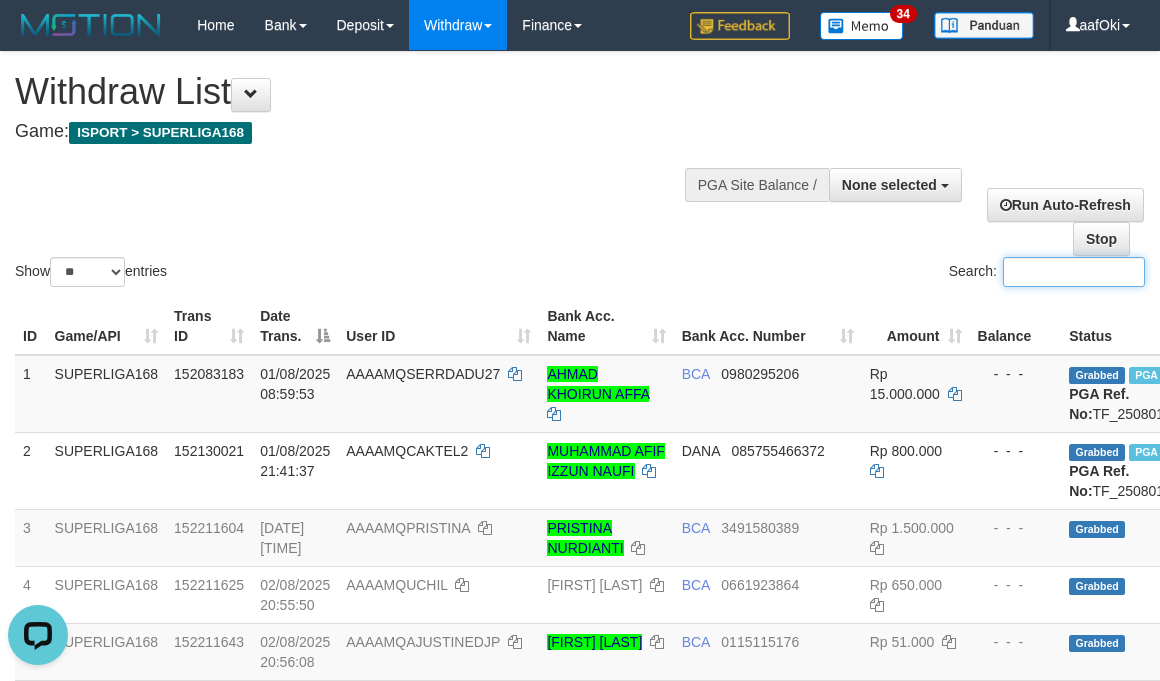 click on "Search:" at bounding box center [1074, 272] 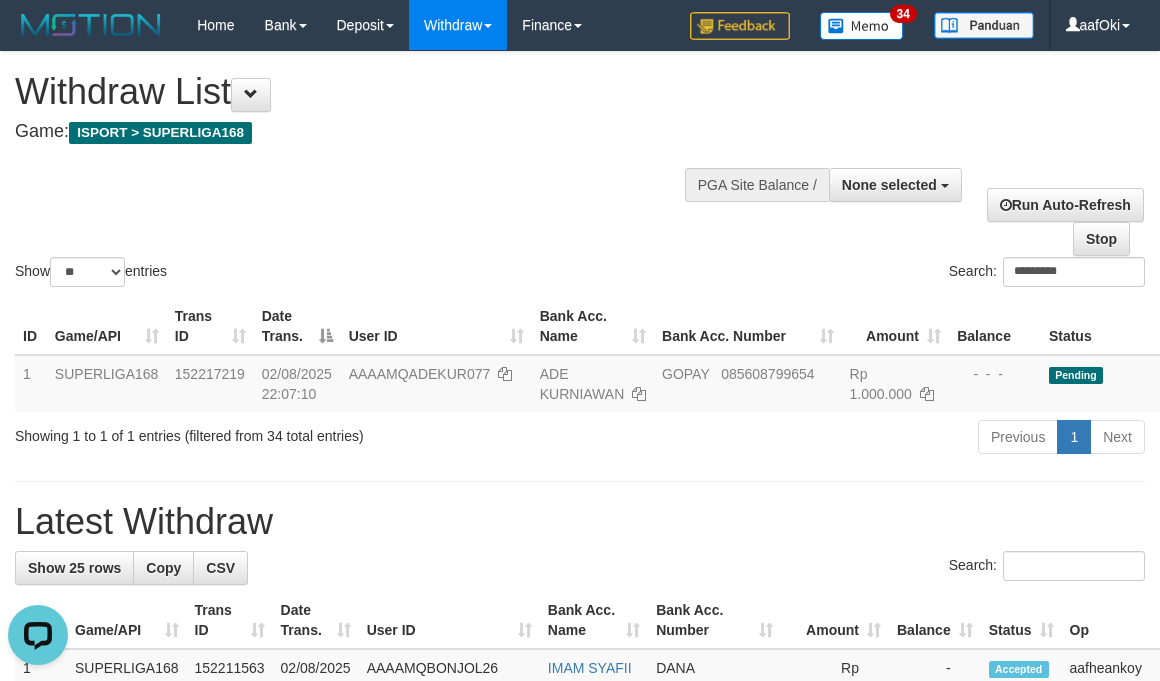click on "Search: *********" at bounding box center [870, 274] 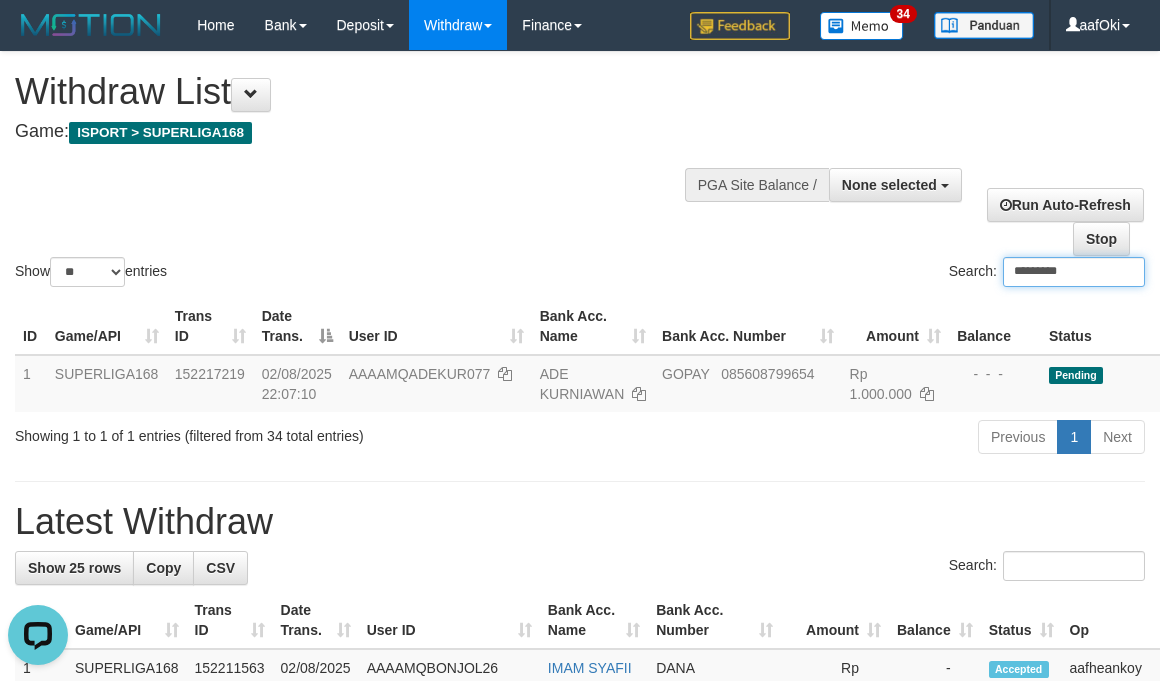 click on "*********" at bounding box center (1074, 272) 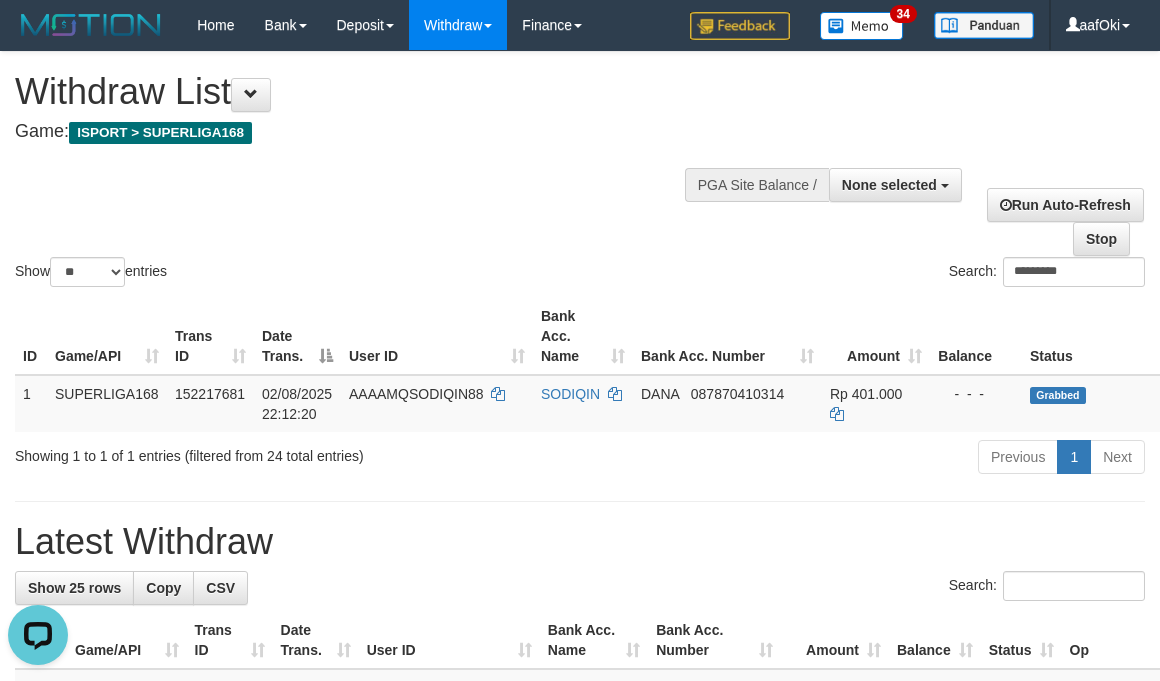 drag, startPoint x: 746, startPoint y: 548, endPoint x: 906, endPoint y: 478, distance: 174.64249 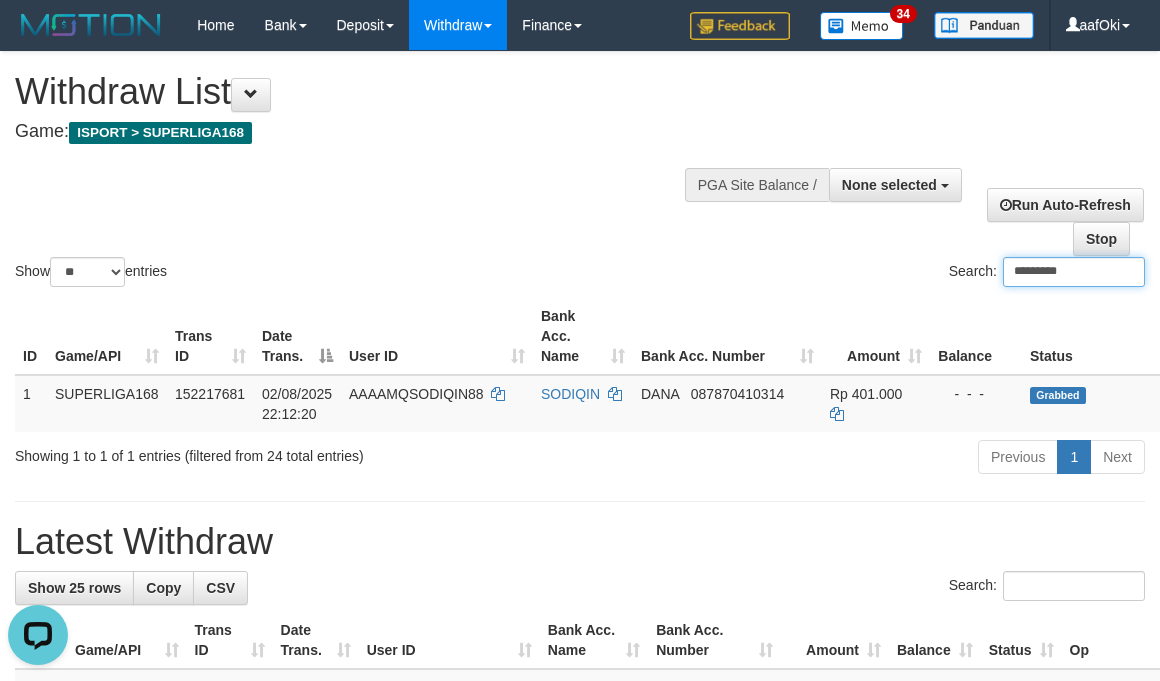 click on "*********" at bounding box center (1074, 272) 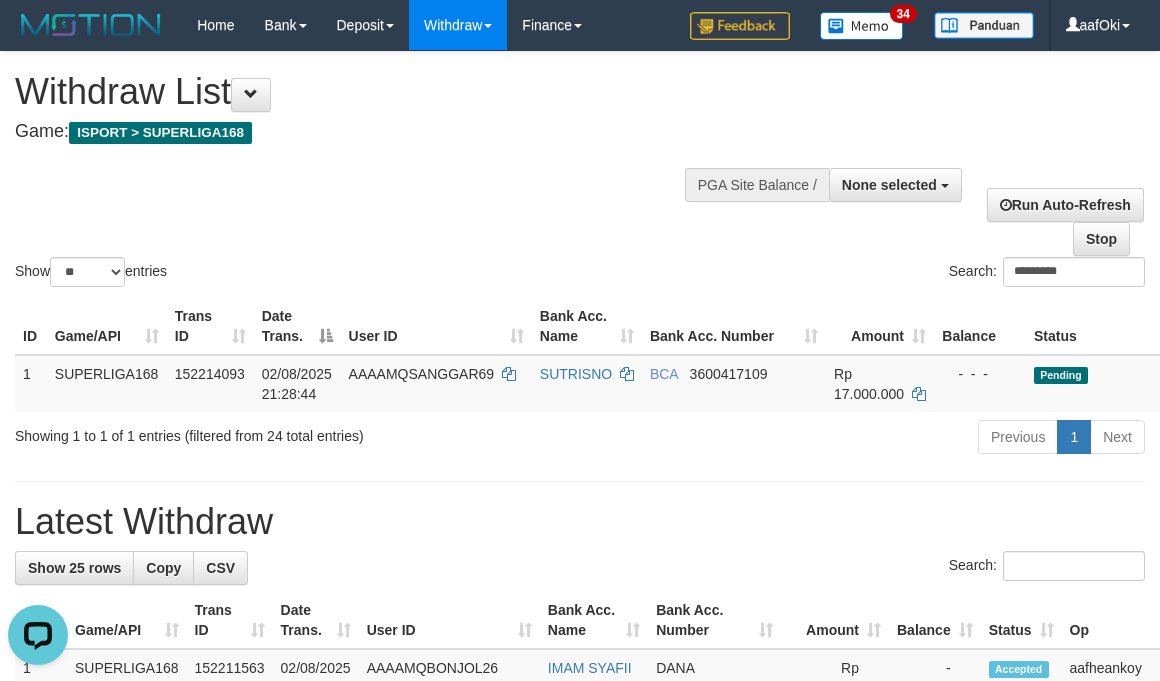 drag, startPoint x: 613, startPoint y: 550, endPoint x: 624, endPoint y: 516, distance: 35.735138 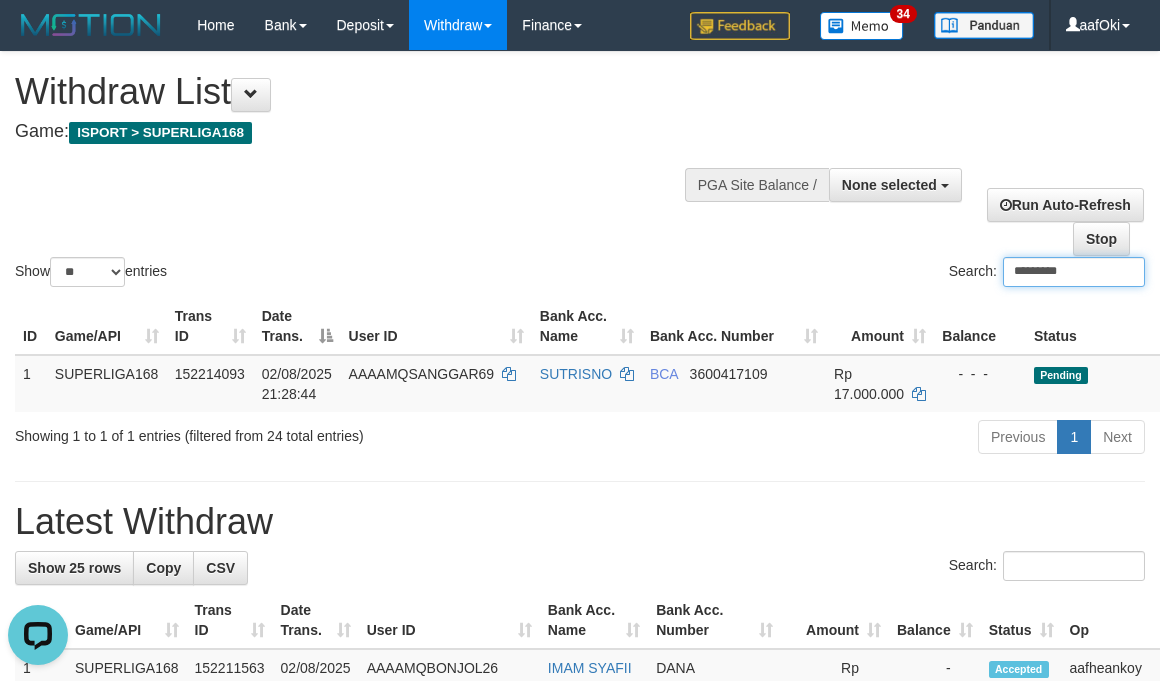 click on "*********" at bounding box center (1074, 272) 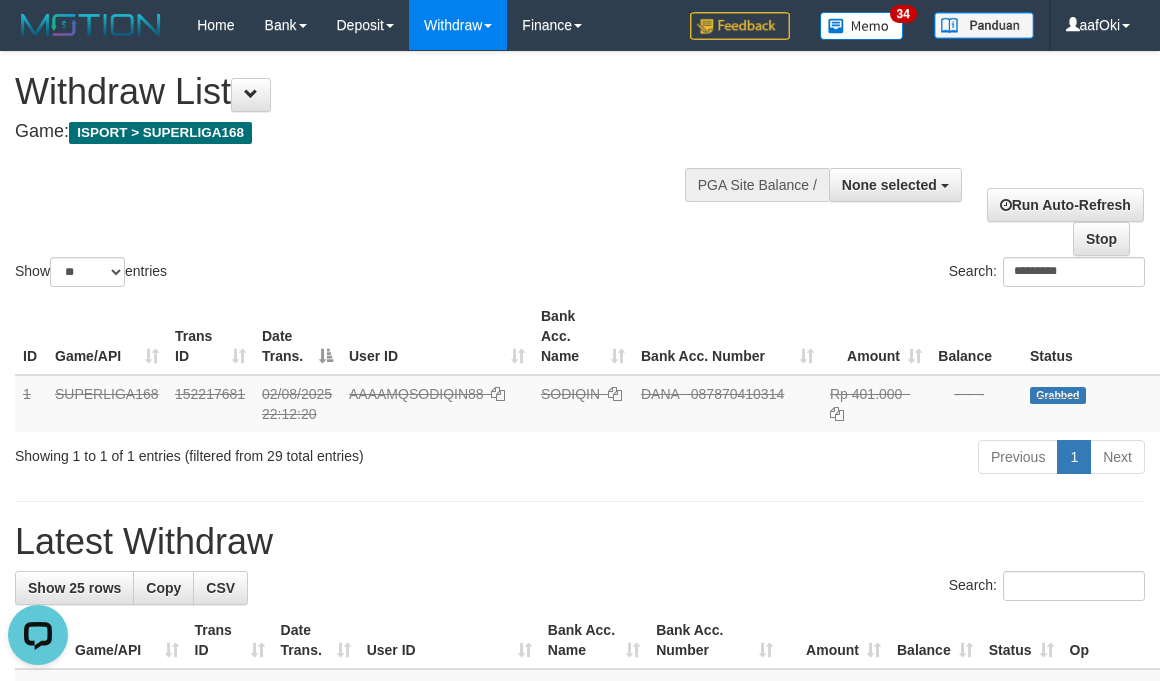 click on "Latest Withdraw" at bounding box center [580, 542] 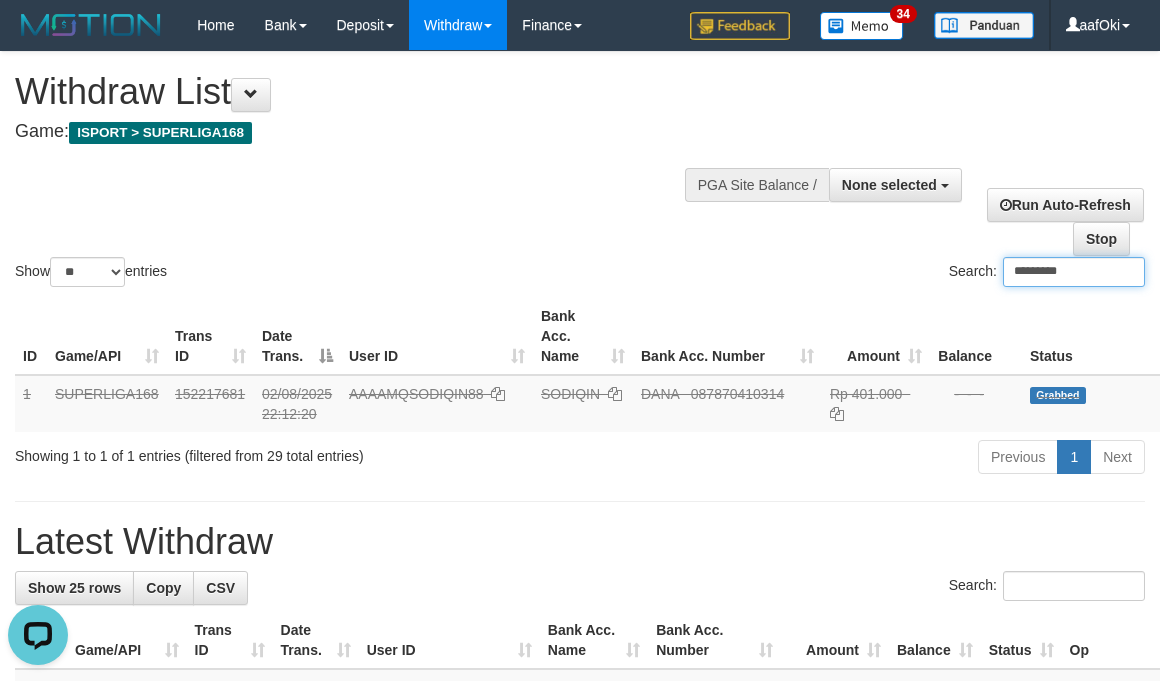 click on "*********" at bounding box center (1074, 272) 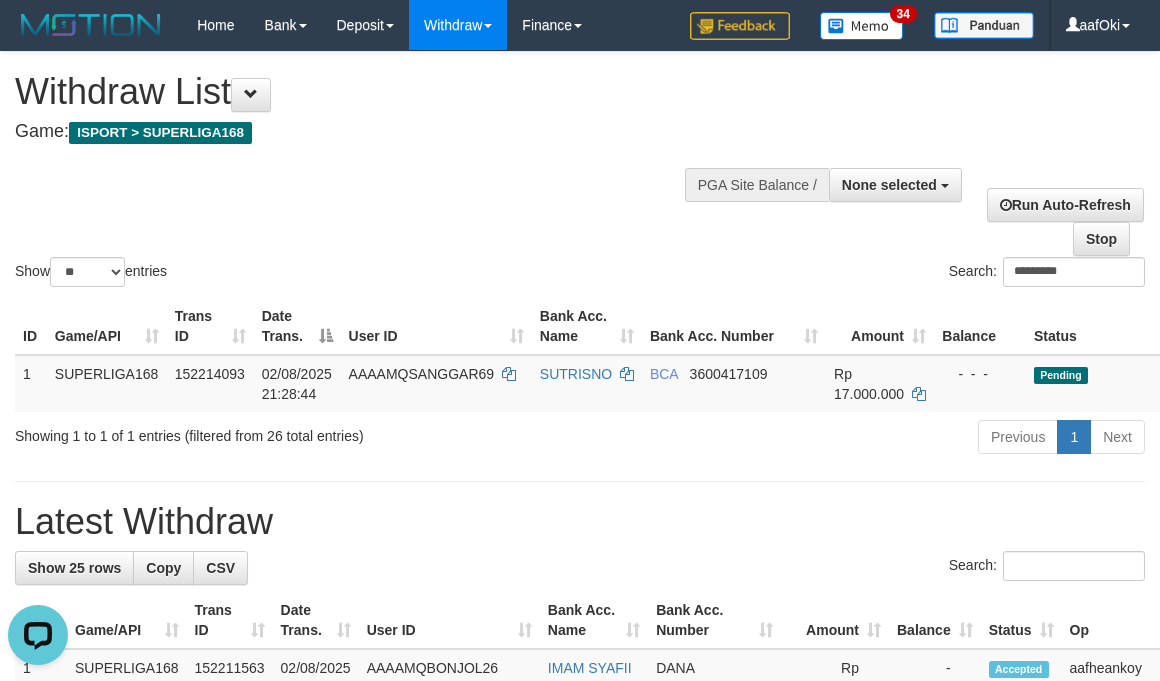 click on "Search:" at bounding box center [580, 568] 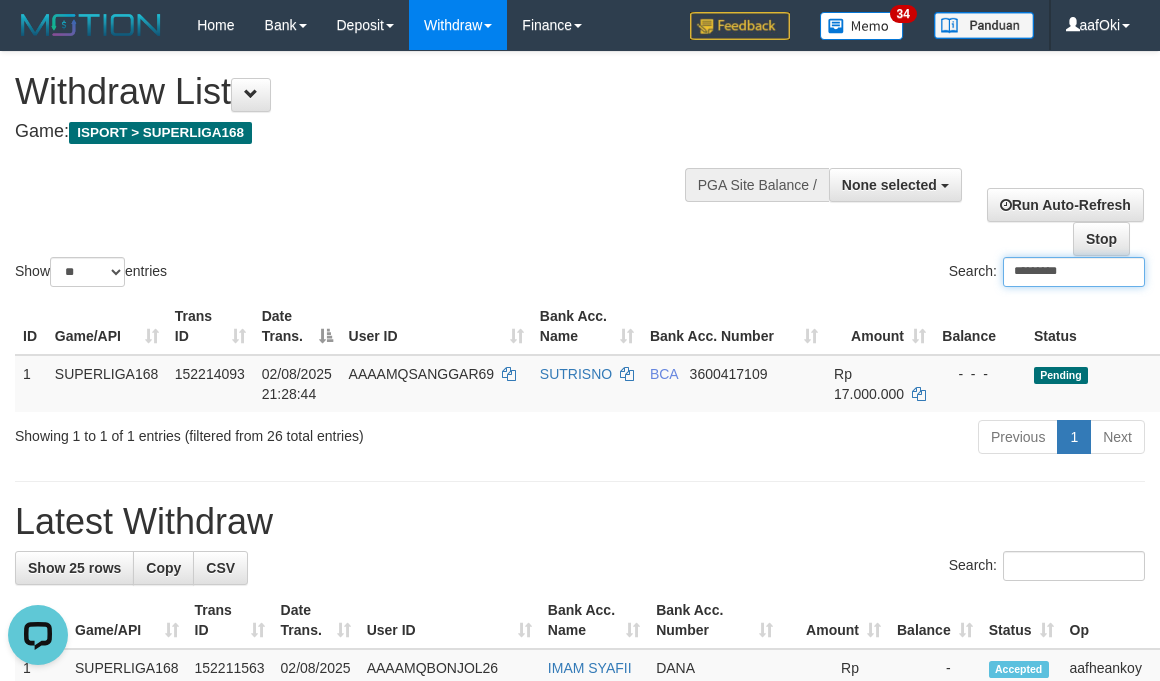 click on "*********" at bounding box center (1074, 272) 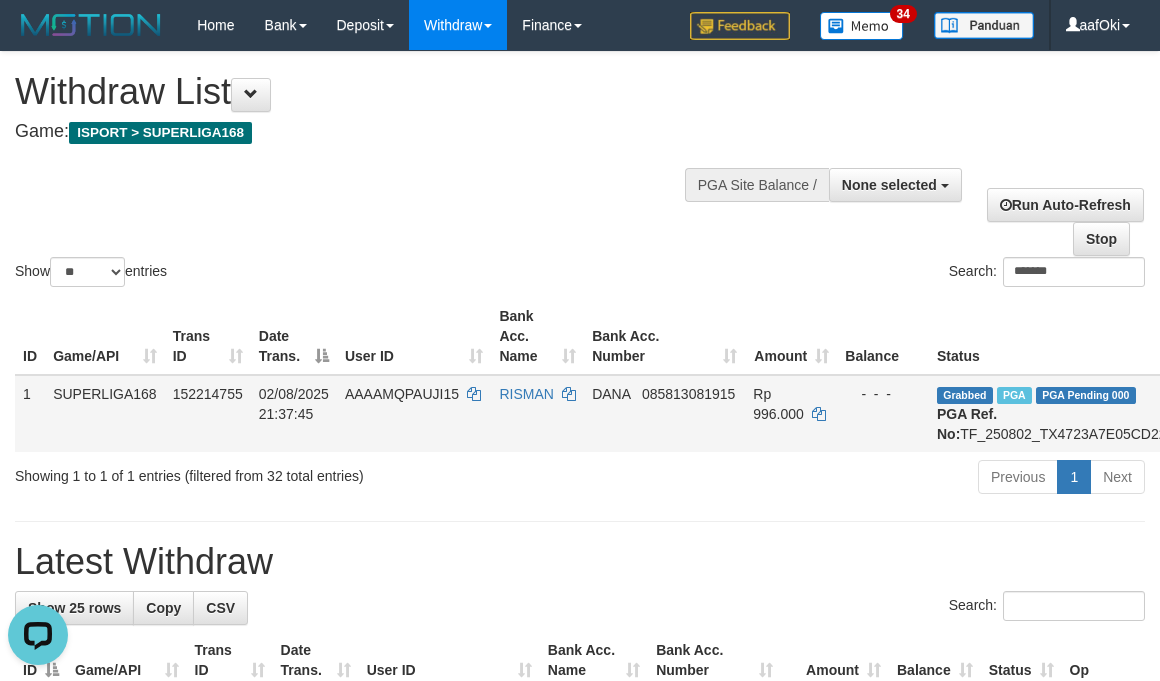 drag, startPoint x: 761, startPoint y: 584, endPoint x: 786, endPoint y: 403, distance: 182.71837 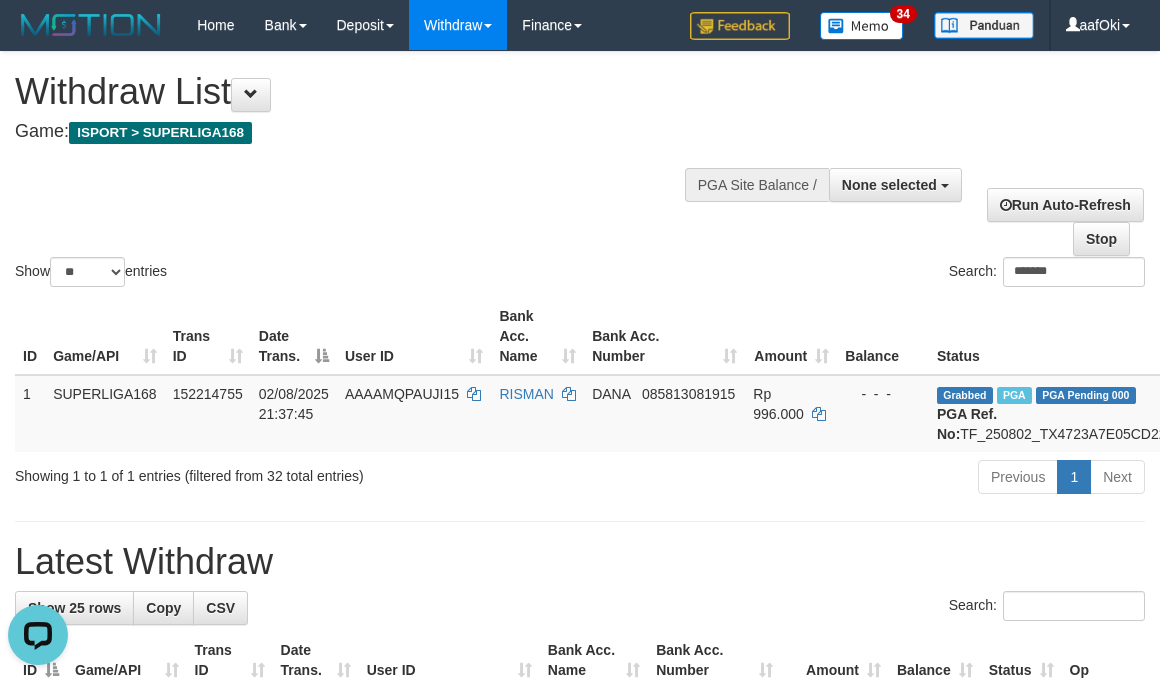 click on "ID Game/API Trans ID Date Trans. User ID Bank Acc. Name Bank Acc. Number Amount Balance Status Op Action
1 SUPERLIGA168 152214755 02/08/2025 21:37:45 AAAAMQPAUJI15    RISMAN    DANA     085813081915 Rp 996.000    -  -  - Grabbed   PGA   PGA Pending 000 {"status":"000","data":{"unique_id":"347-152214755-20250802","reference_no":"TF_250802_TX4723A7E05CD229D1BX","amount":"996000.00","fee":"0.00","merchant_surcharge_rate":"0.00","charge_to":"MERC","payout_amount":"996000.00","disbursement_status":0,"disbursement_description":"ON PROCESS","created_at":"2025-08-02 21:42:22","executed_at":"2025-08-02 21:42:22","bank":{"code":"dana","name":"DANA","account_number":"085813081915","account_name":"RISMAN"},"note":"aafsoumeymey","merchant_balance":{"balance_effective":5794585869,"balance_pending":10012637170,"balance_disbursement":312686015,"balance_collection":206912021070}}} PGA Ref. No:  TF_250802_TX4723A7E05CD229D1BX  Vendor: Purple AUTOWD-BOT-PGA Reject ·    Check Trans Note" at bounding box center [580, 375] 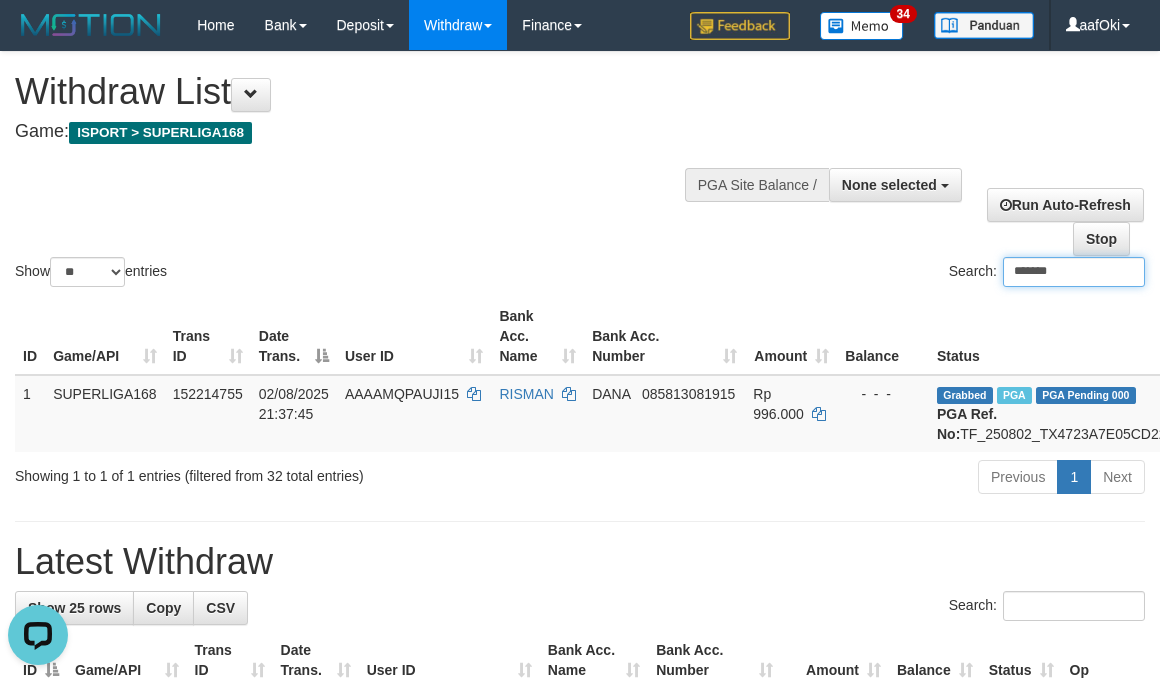 click on "*******" at bounding box center (1074, 272) 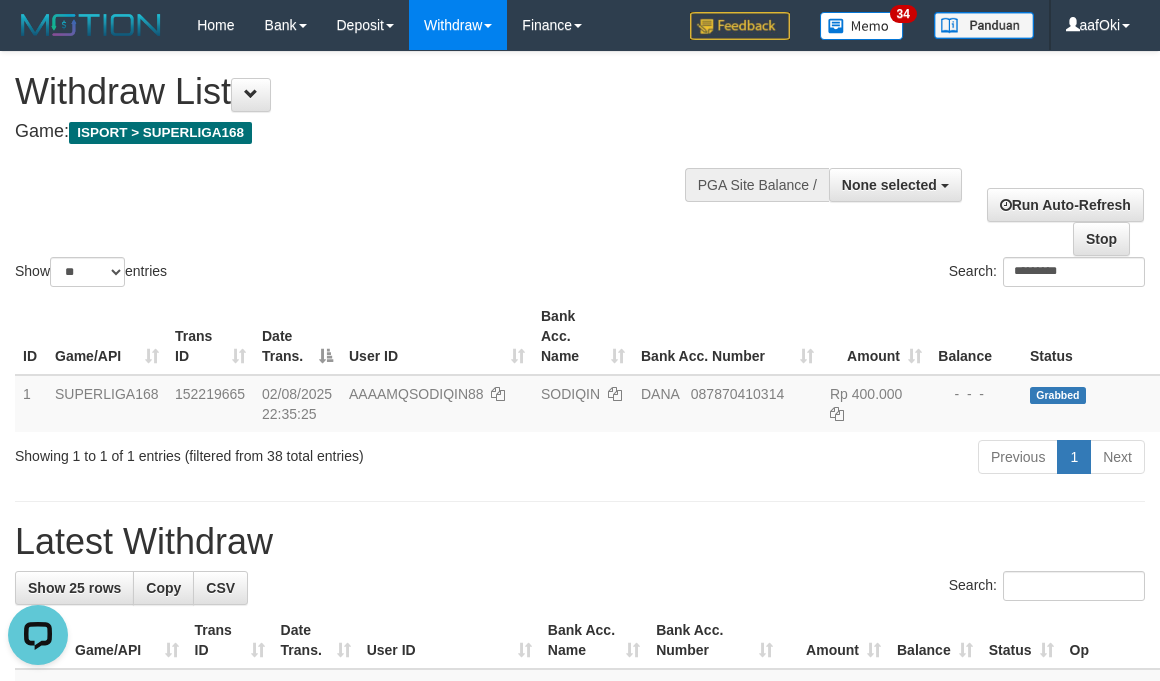 click on "Latest Withdraw" at bounding box center [580, 542] 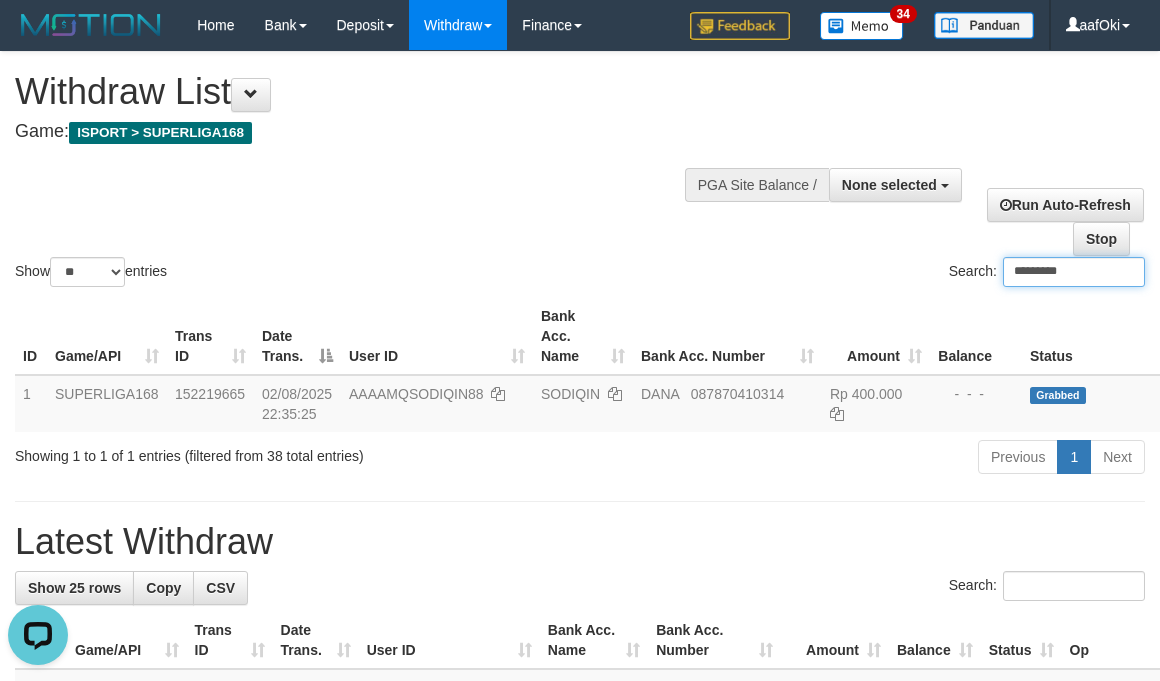 click on "*********" at bounding box center [1074, 272] 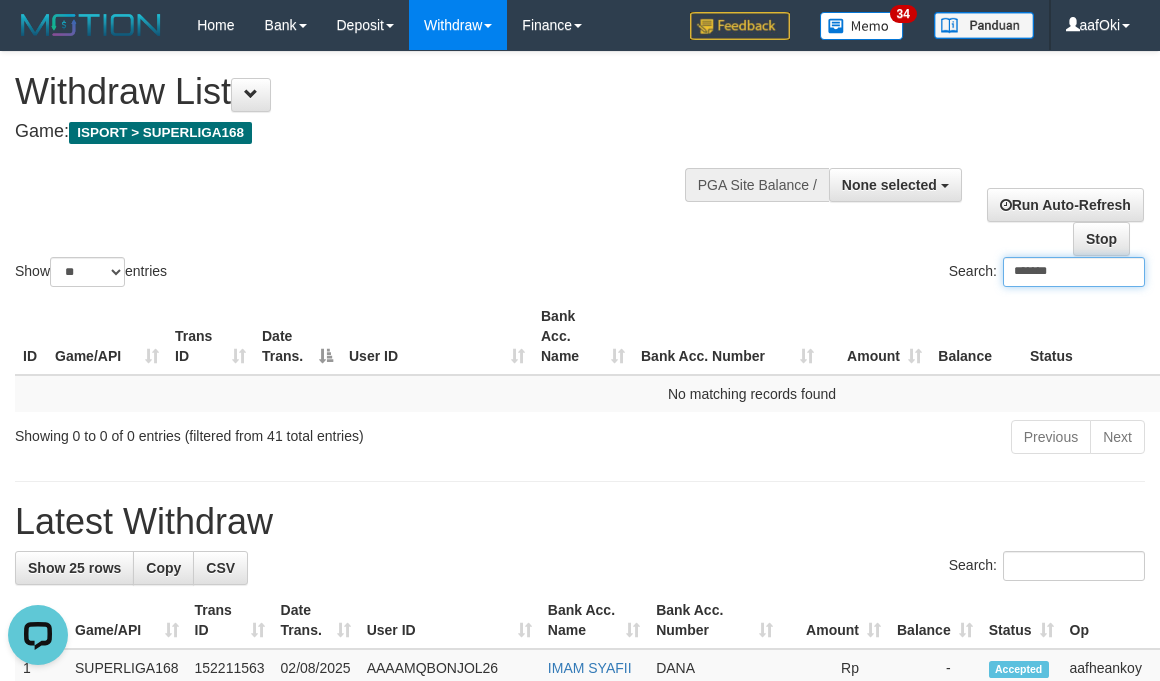 click on "*******" at bounding box center [1074, 272] 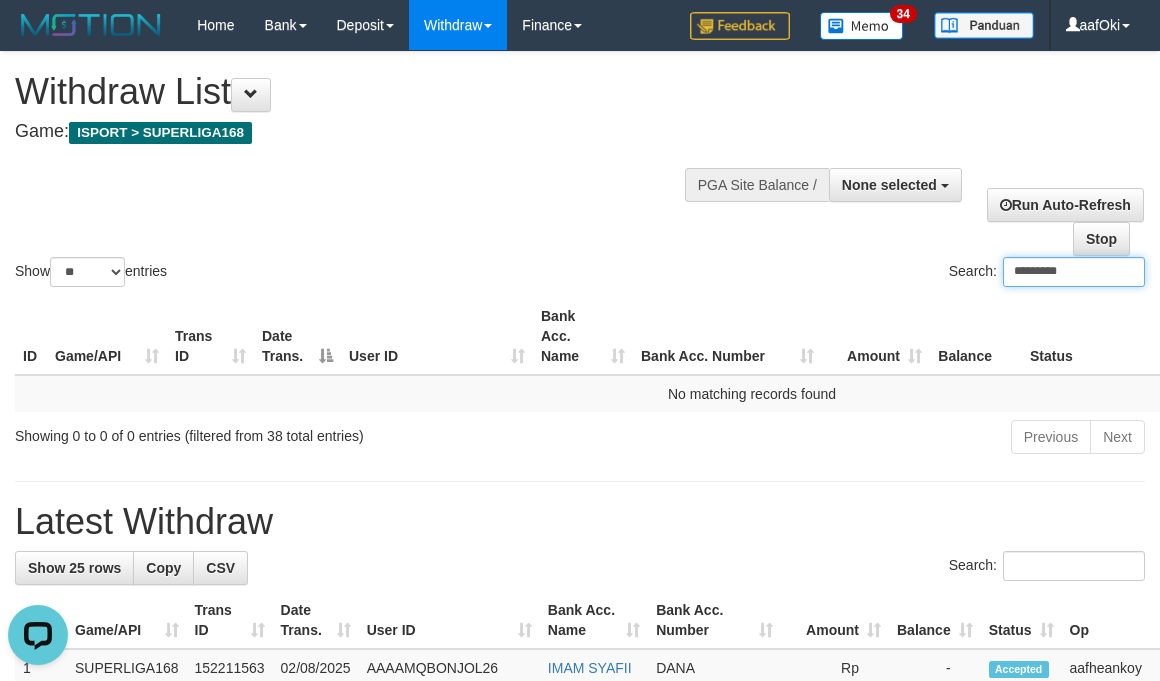 click on "*********" at bounding box center (1074, 272) 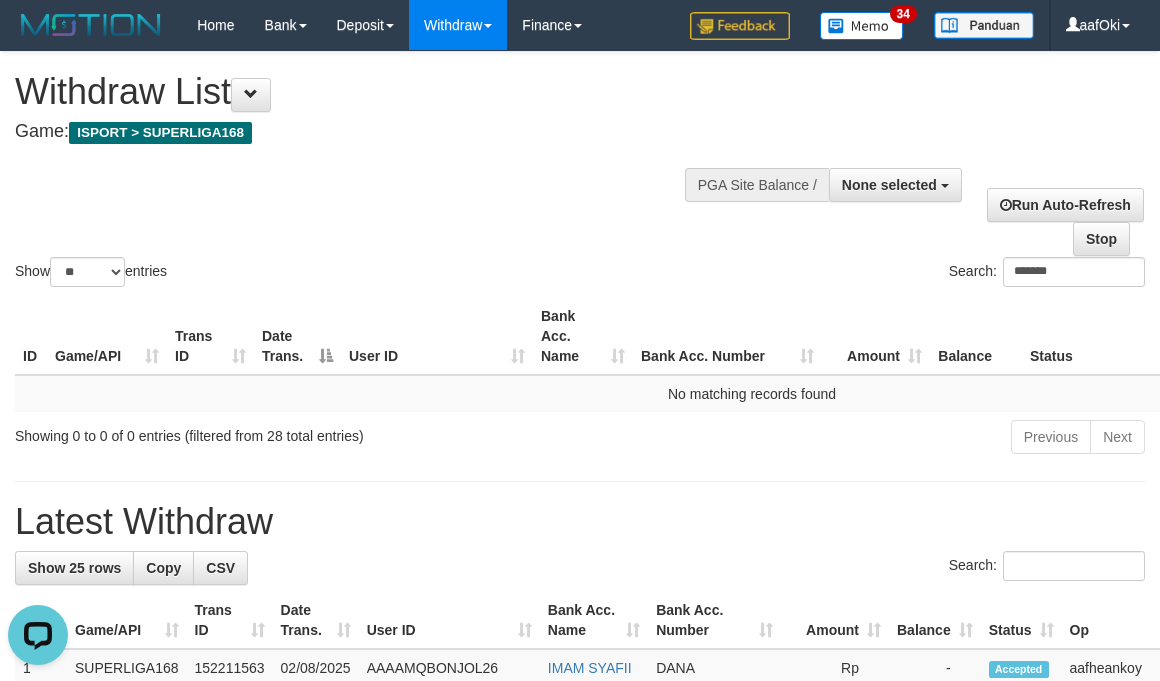 click on "Search: *******" at bounding box center (870, 274) 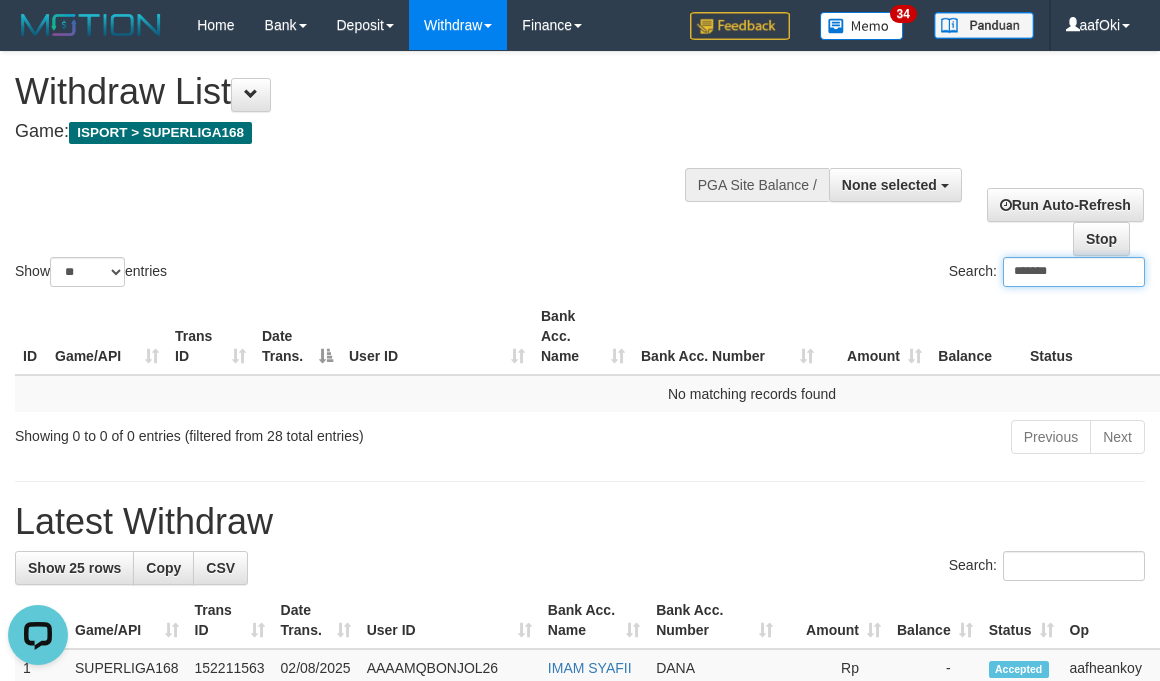 click on "*******" at bounding box center (1074, 272) 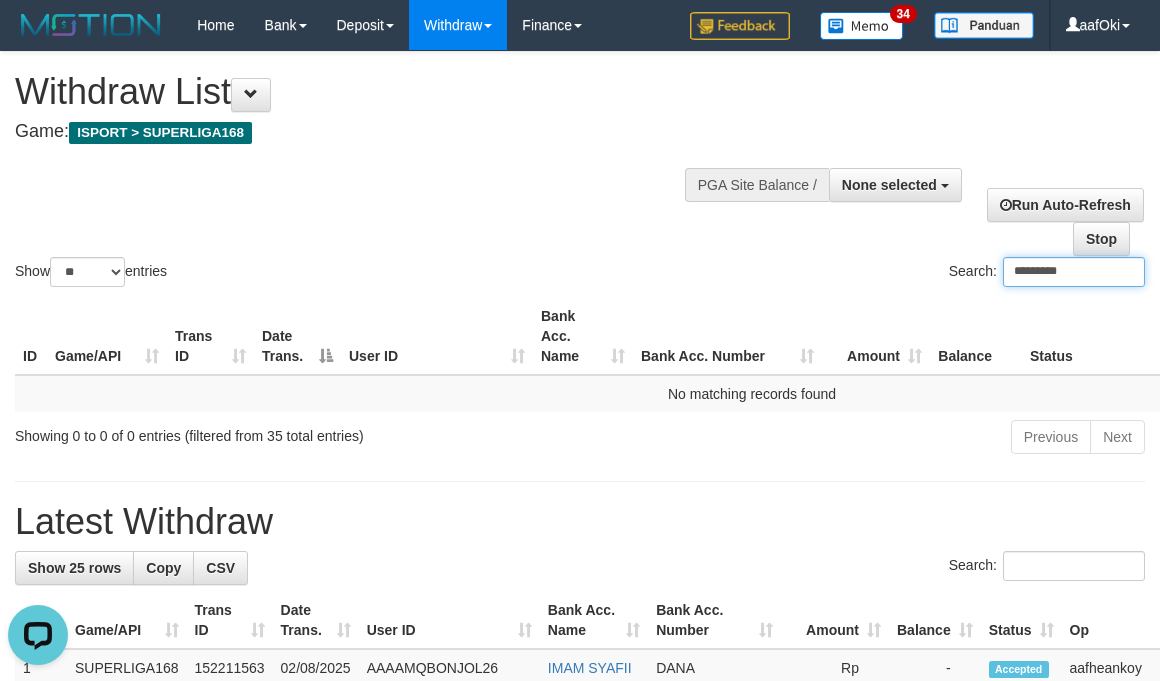 drag, startPoint x: 1011, startPoint y: 273, endPoint x: 964, endPoint y: 273, distance: 47 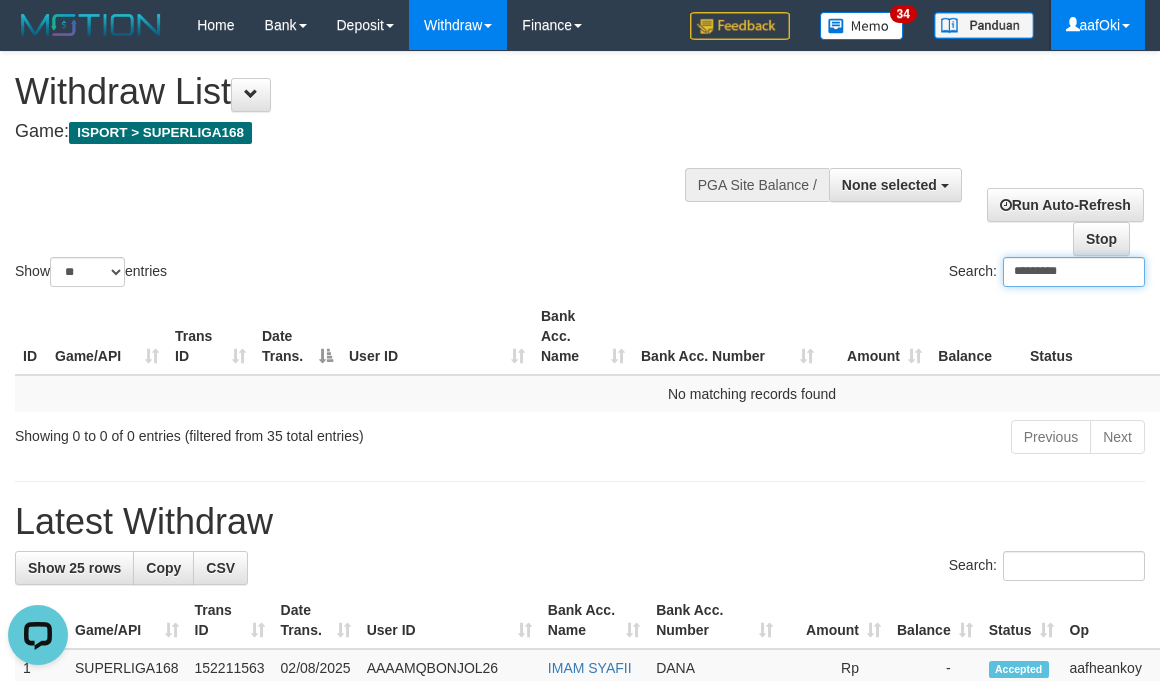 type on "*********" 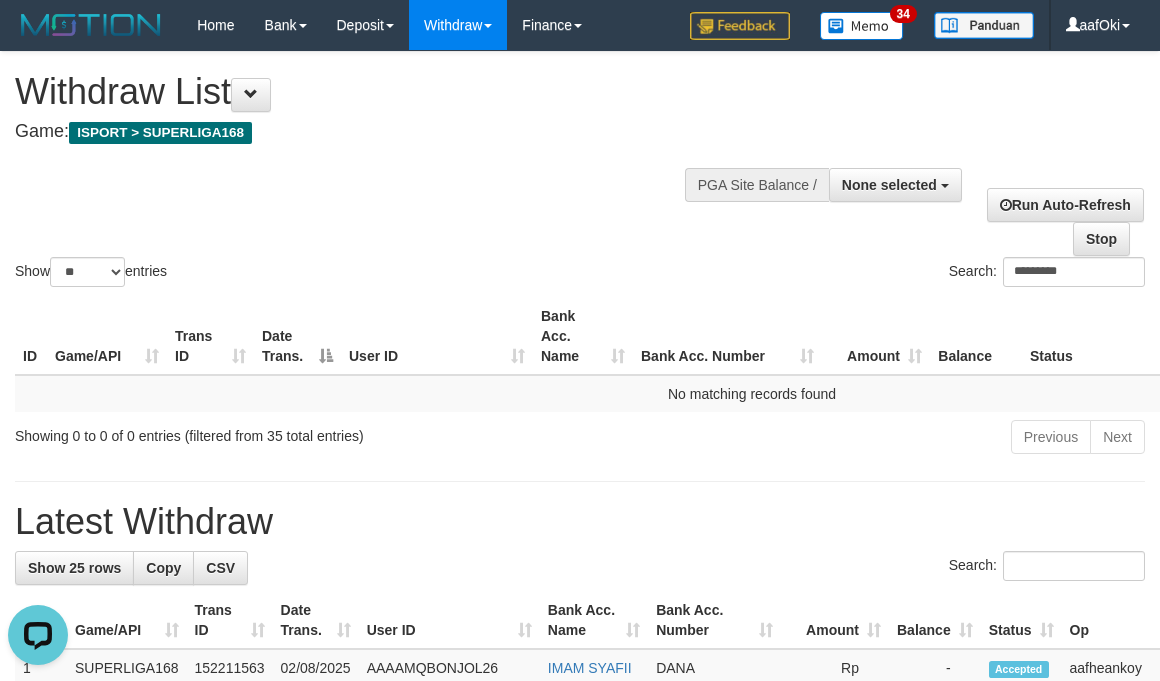 click on "Search:" at bounding box center [580, 568] 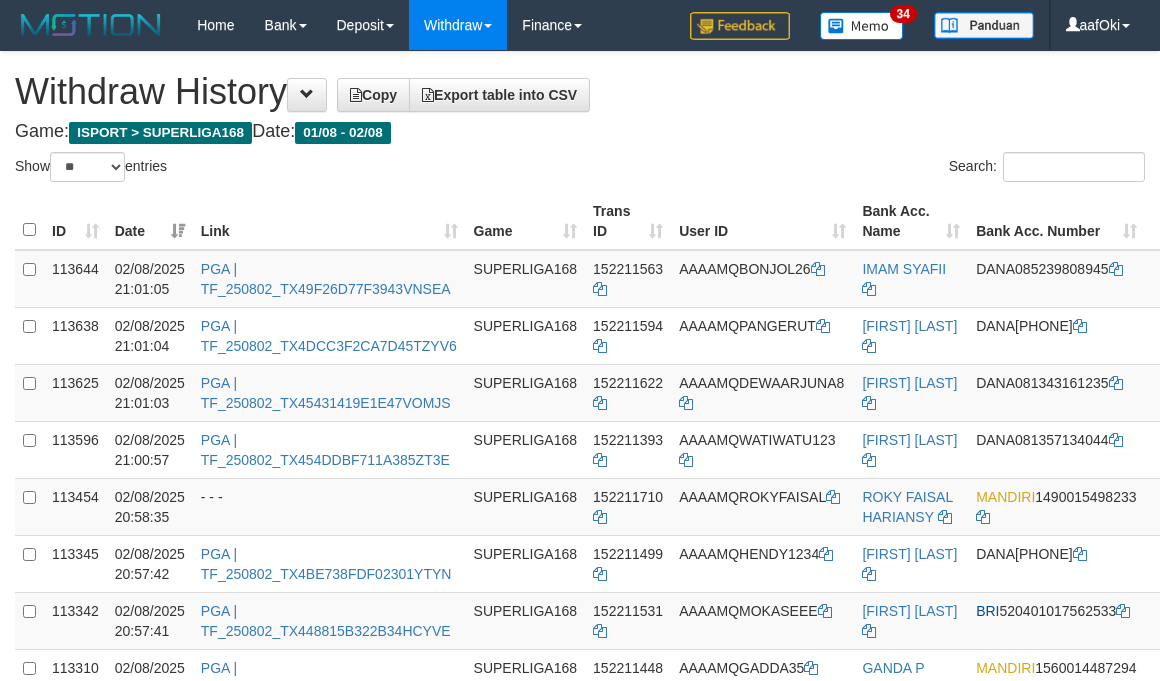 select on "**" 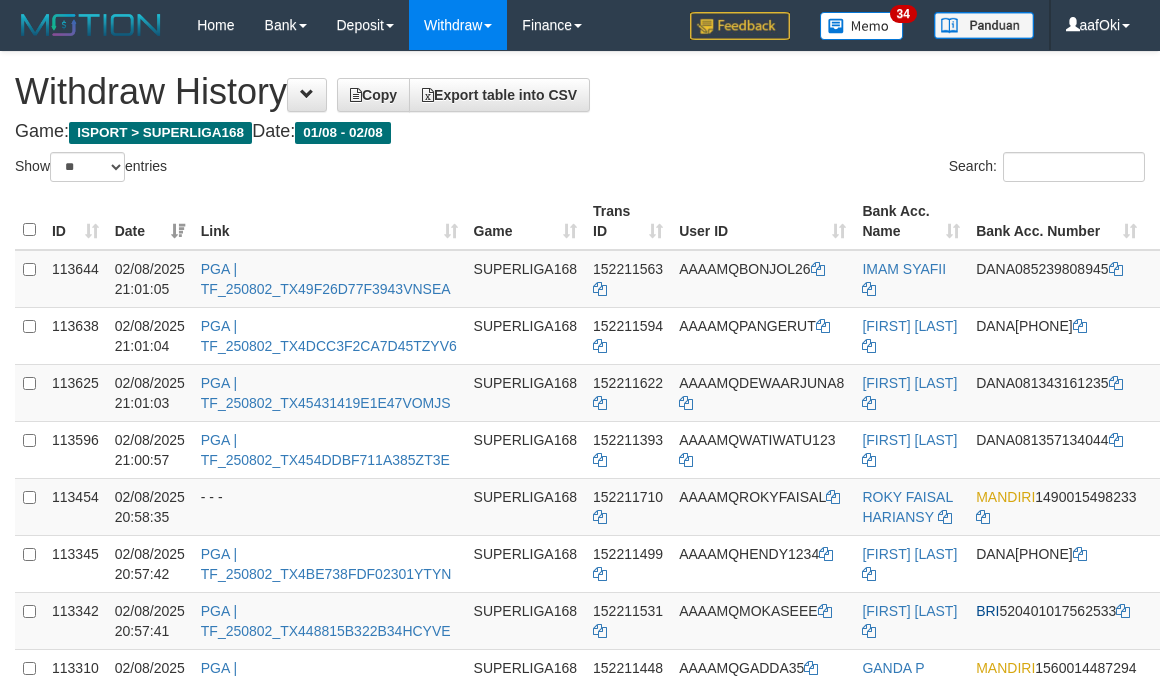 scroll, scrollTop: 0, scrollLeft: 0, axis: both 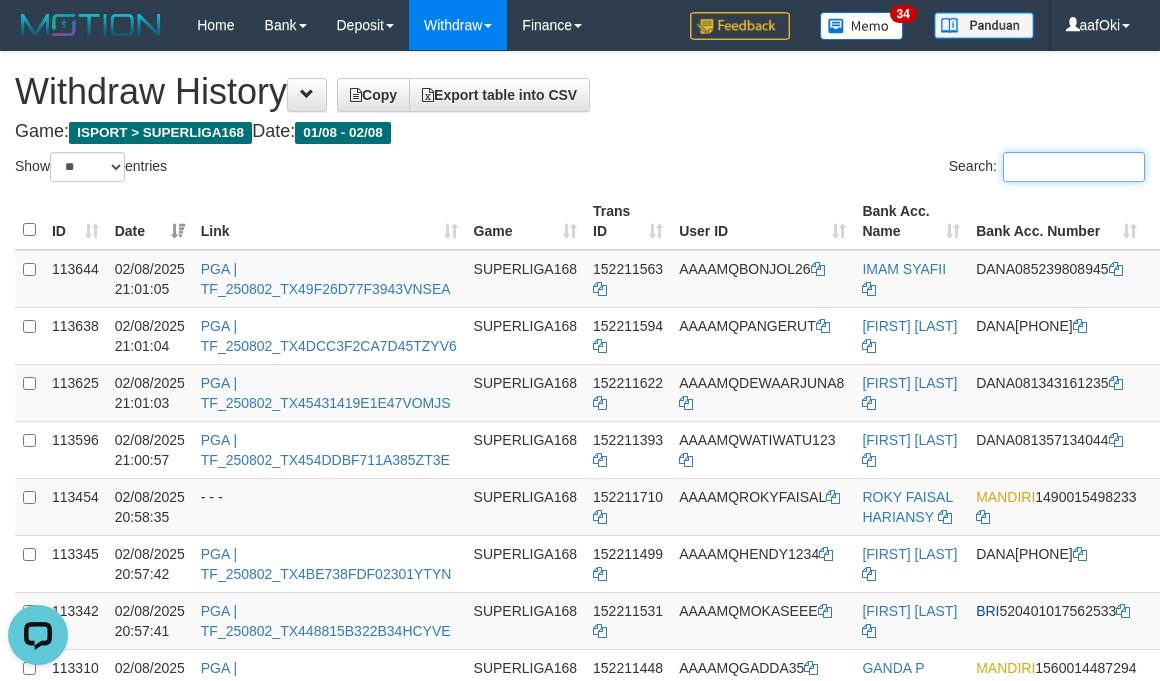 click on "Search:" at bounding box center (1074, 167) 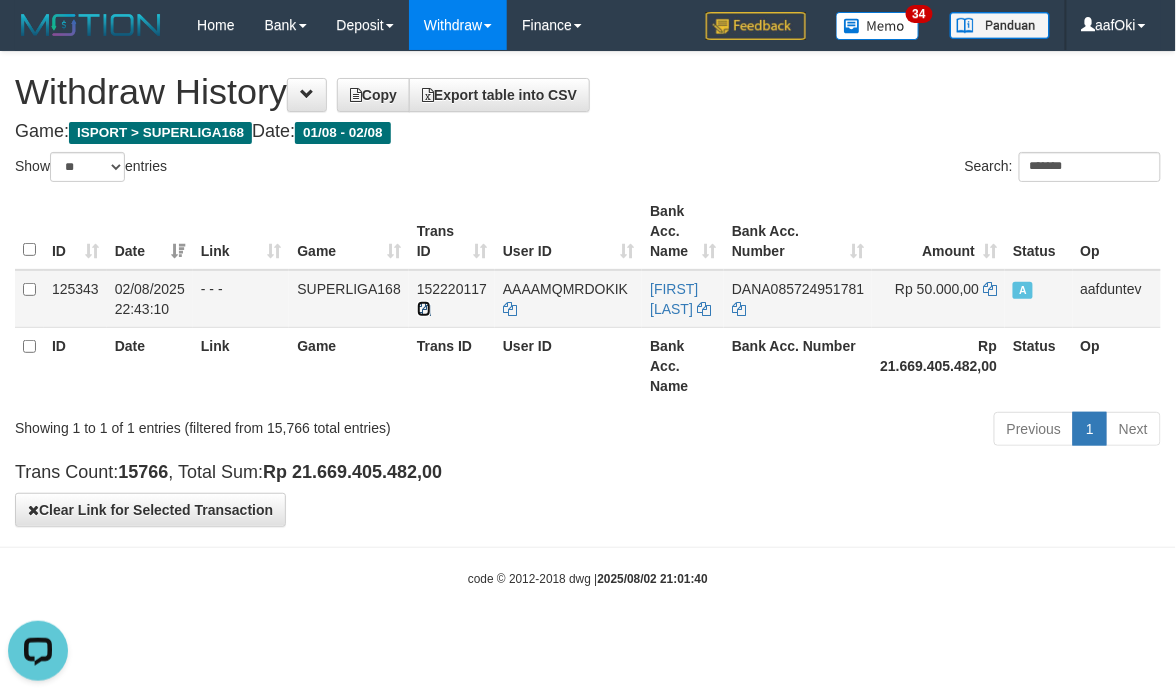 click at bounding box center (424, 309) 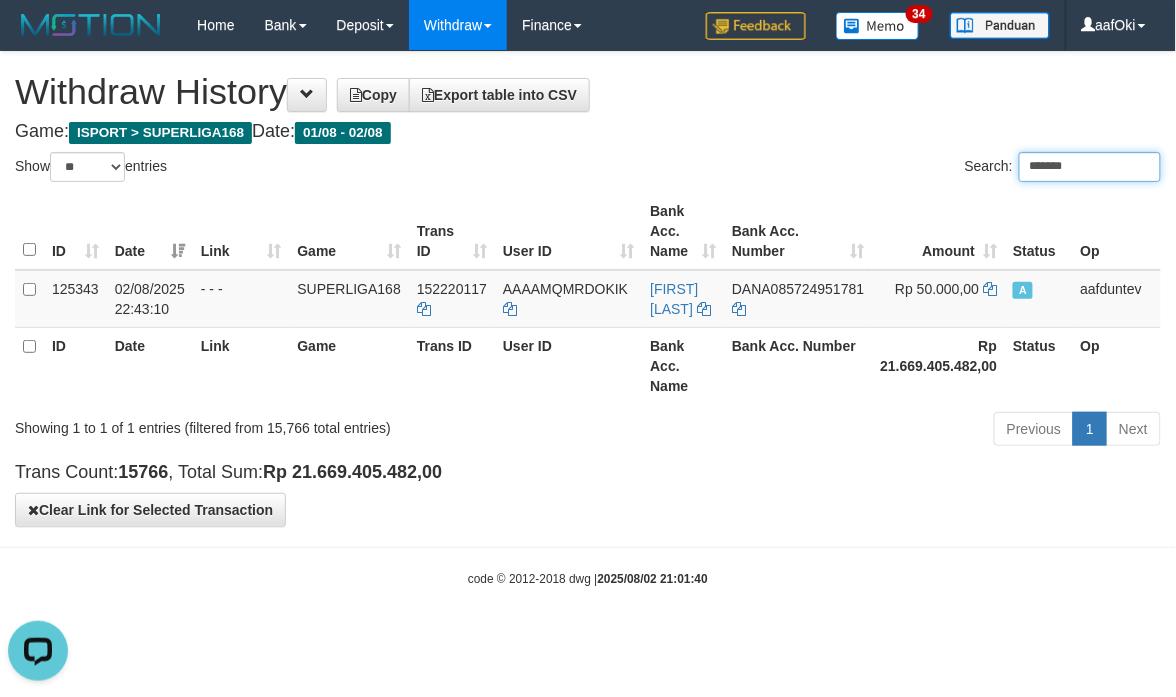 click on "*******" at bounding box center [1090, 167] 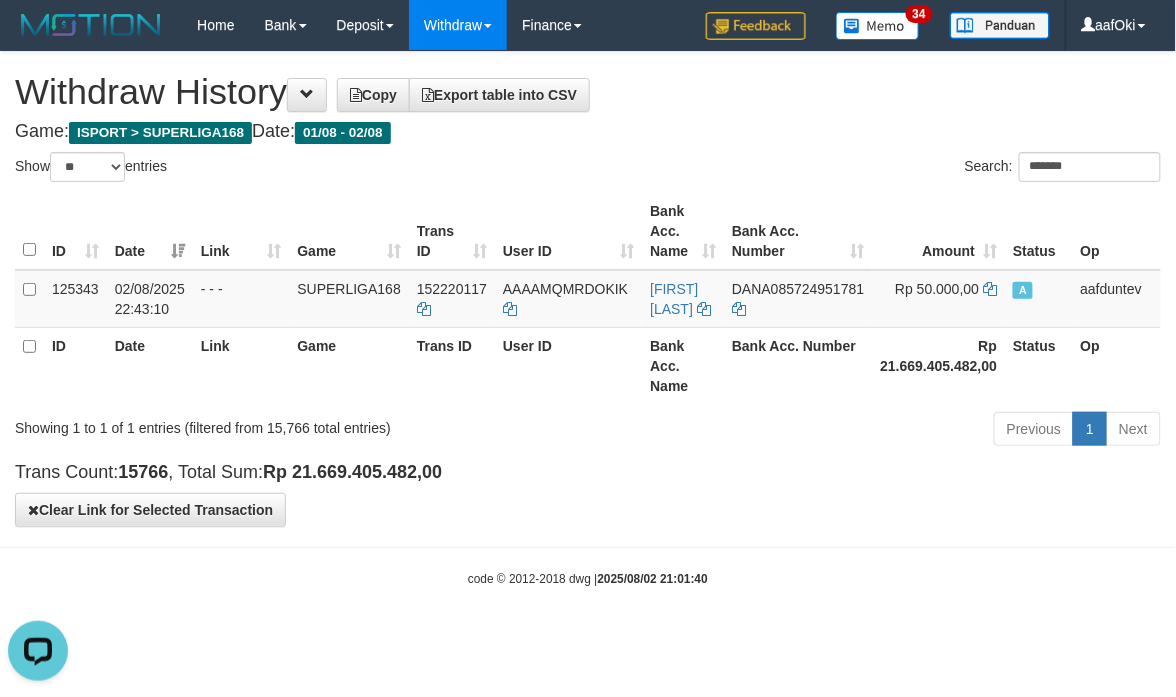 click on "Toggle navigation
Home
Bank
Account List
Search
Deposit
DPS List
History
Withdraw
WD List
Report Link
History
Finance
Financial Data
aafOki  34" at bounding box center [588, 319] 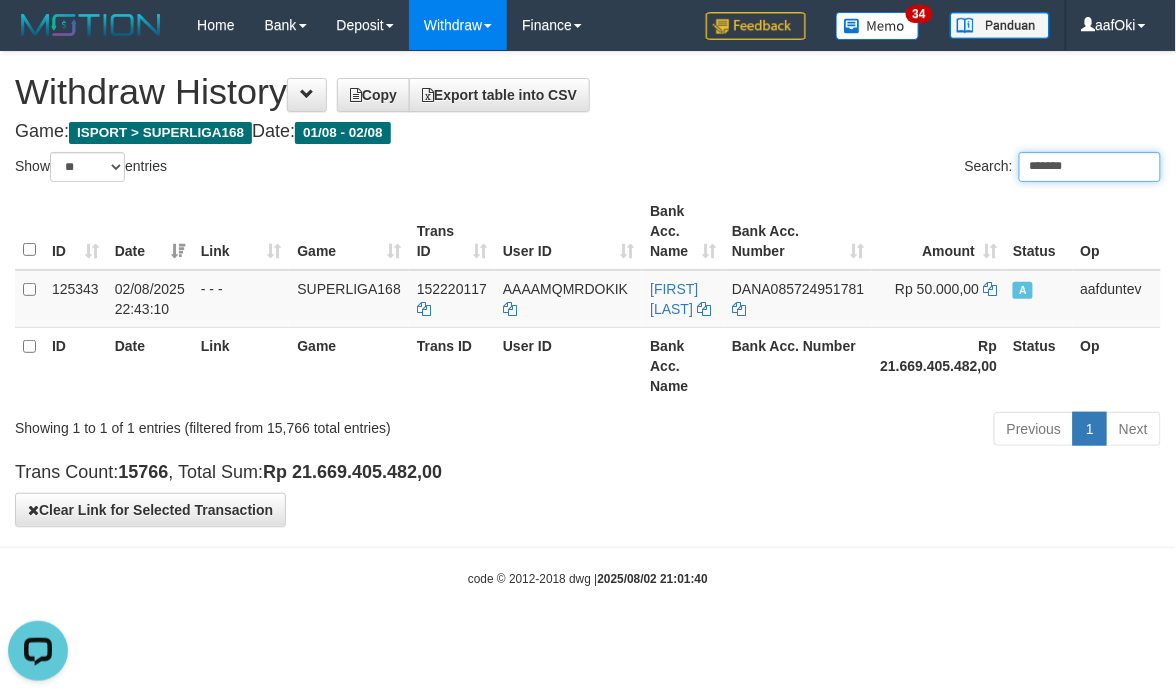 click on "*******" at bounding box center (1090, 167) 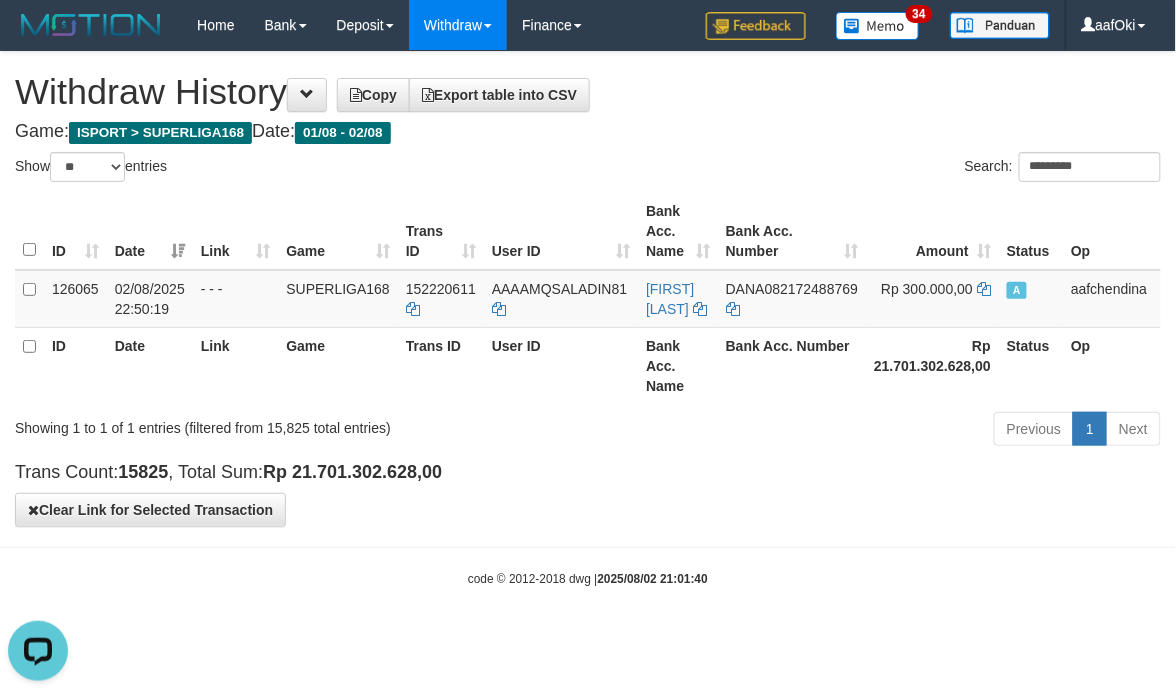 click on "code © 2012-2018 dwg |  2025/08/02 21:01:40" at bounding box center (588, 578) 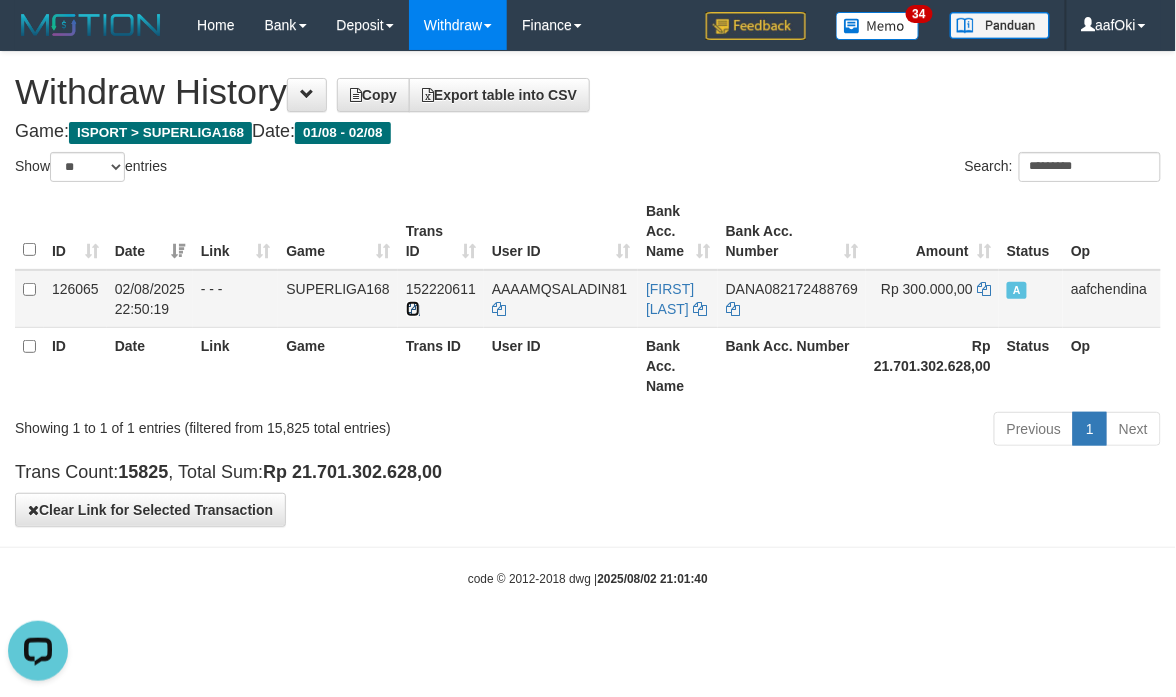 click at bounding box center (413, 309) 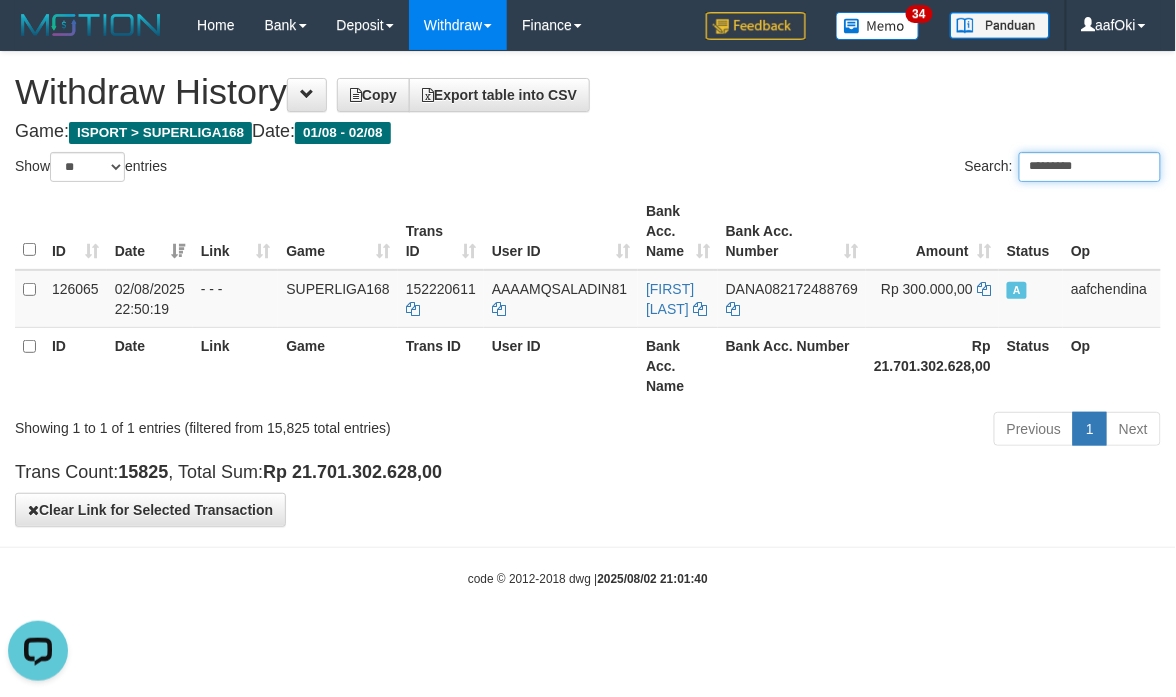 click on "*********" at bounding box center (1090, 167) 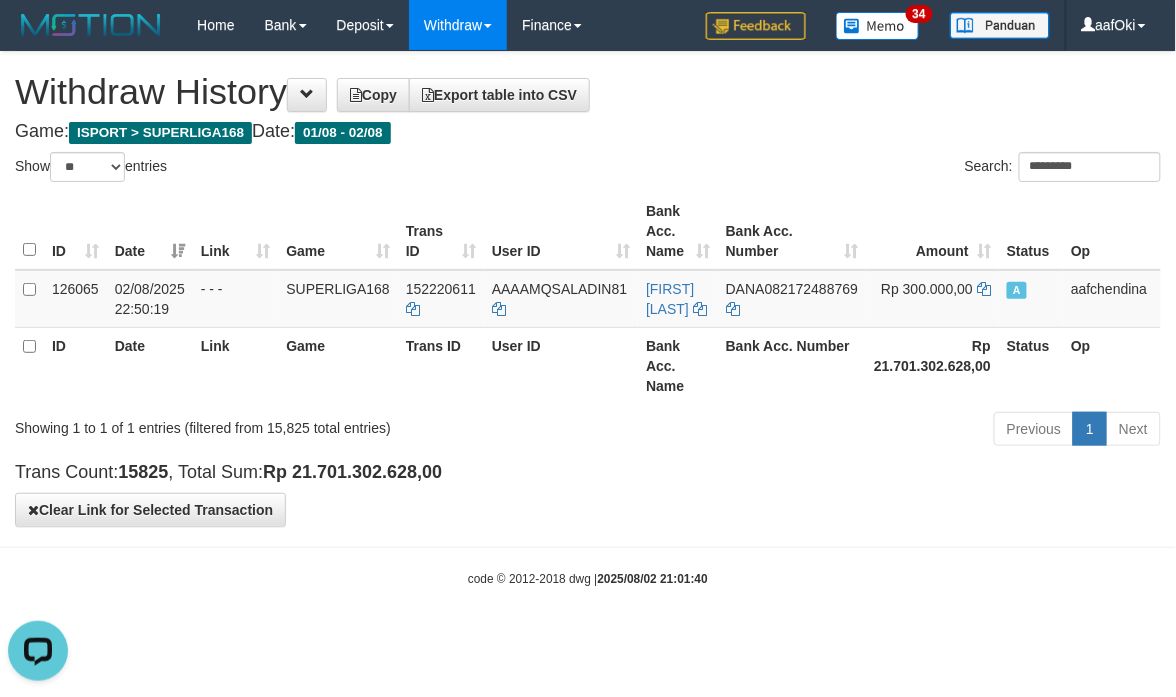 click on "Toggle navigation
Home
Bank
Account List
Search
Deposit
DPS List
History
Withdraw
WD List
Report Link
History
Finance
Financial Data
aafOki" at bounding box center [588, 319] 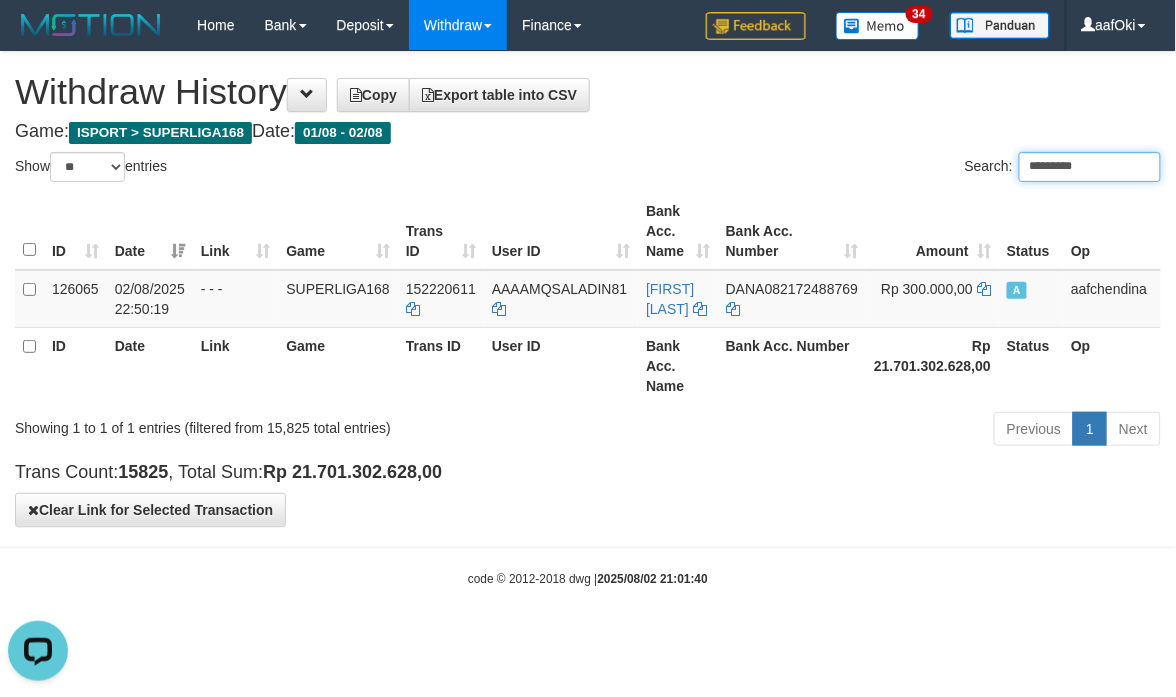 click on "*********" at bounding box center [1090, 167] 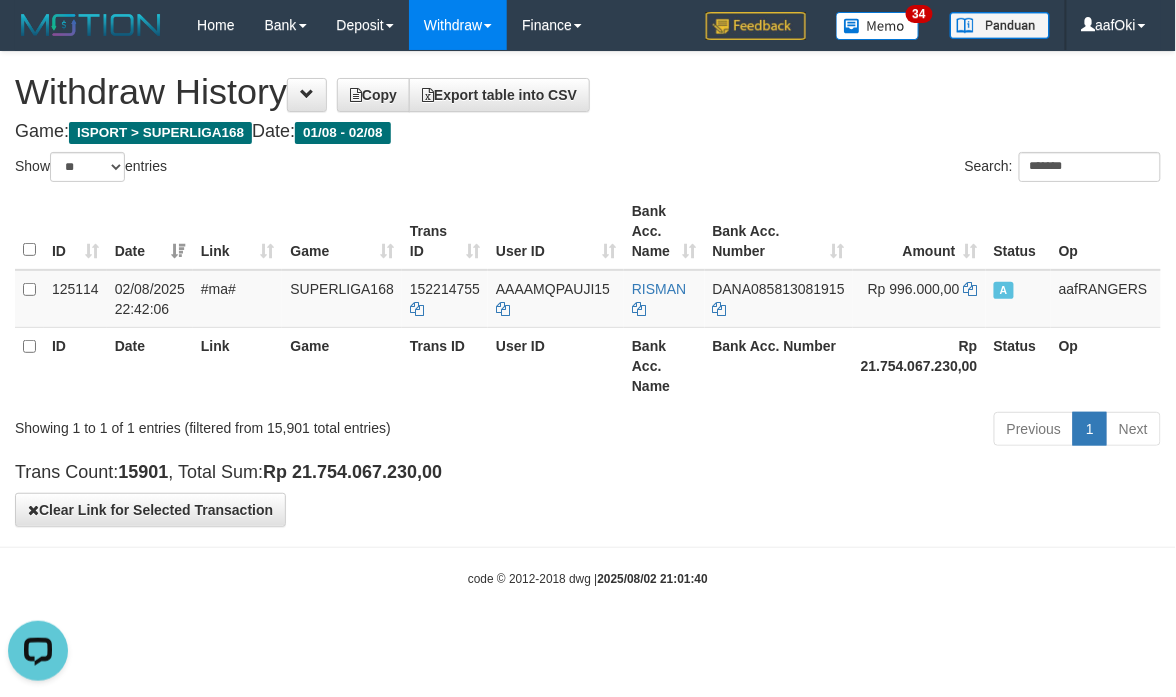 click on "Toggle navigation
Home
Bank
Account List
Search
Deposit
DPS List
History
Withdraw
WD List
Report Link
History
Finance
Financial Data
aafOki" at bounding box center (588, 319) 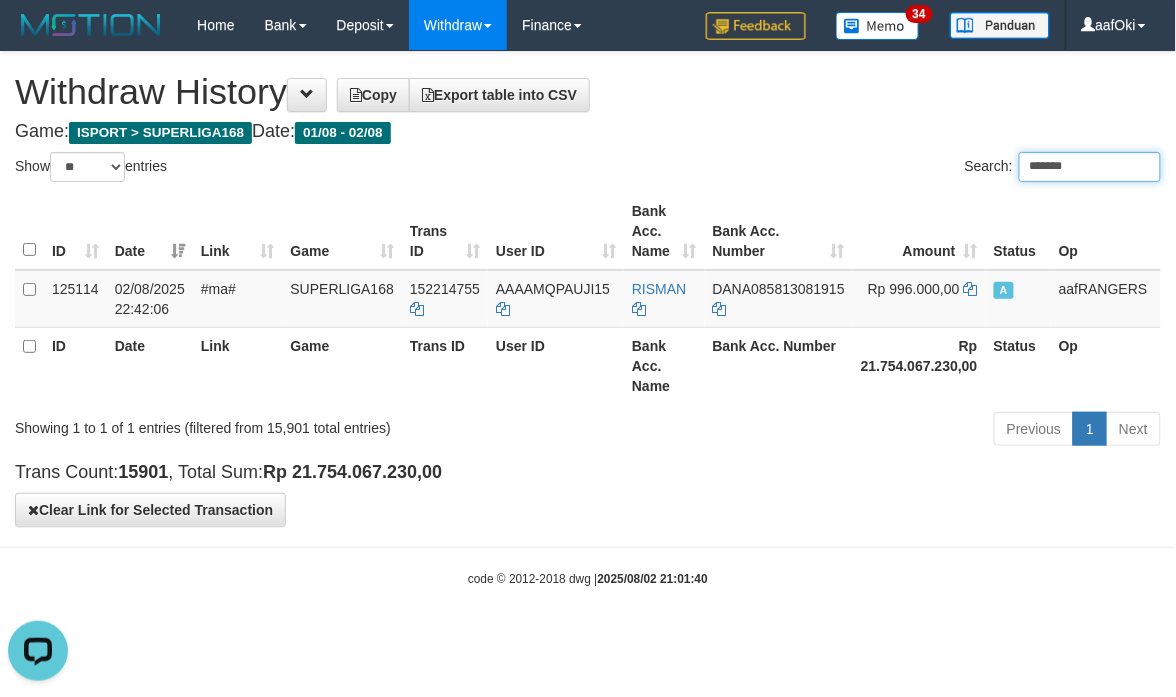 click on "*******" at bounding box center [1090, 167] 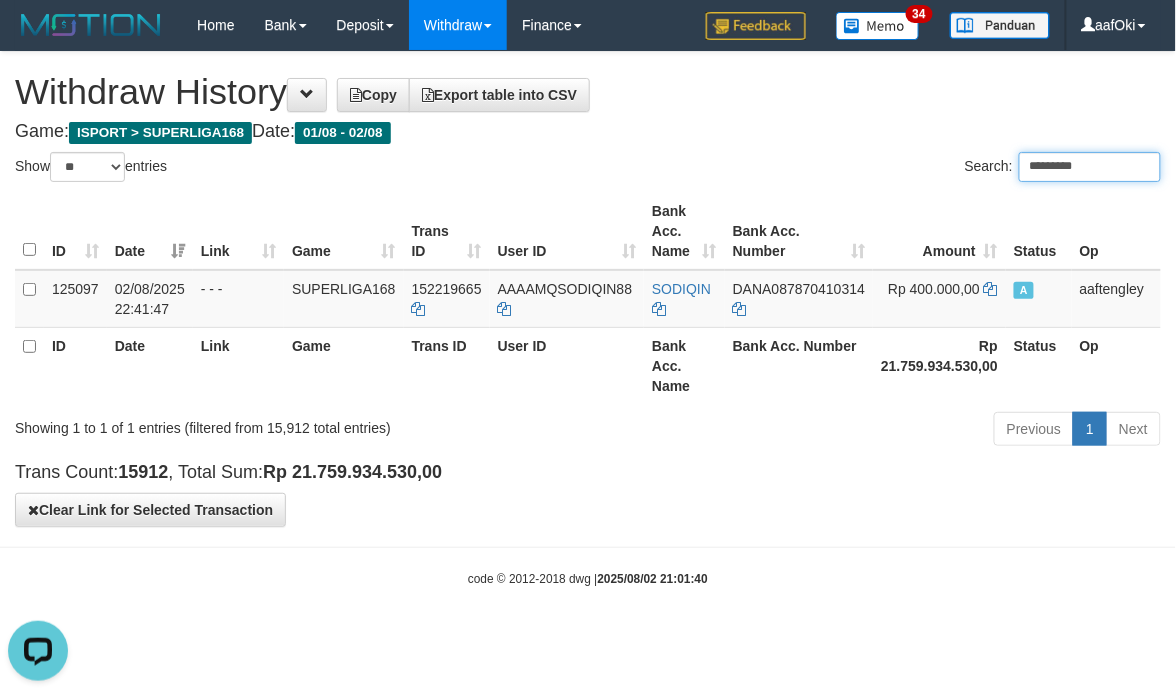click on "*********" at bounding box center (1090, 167) 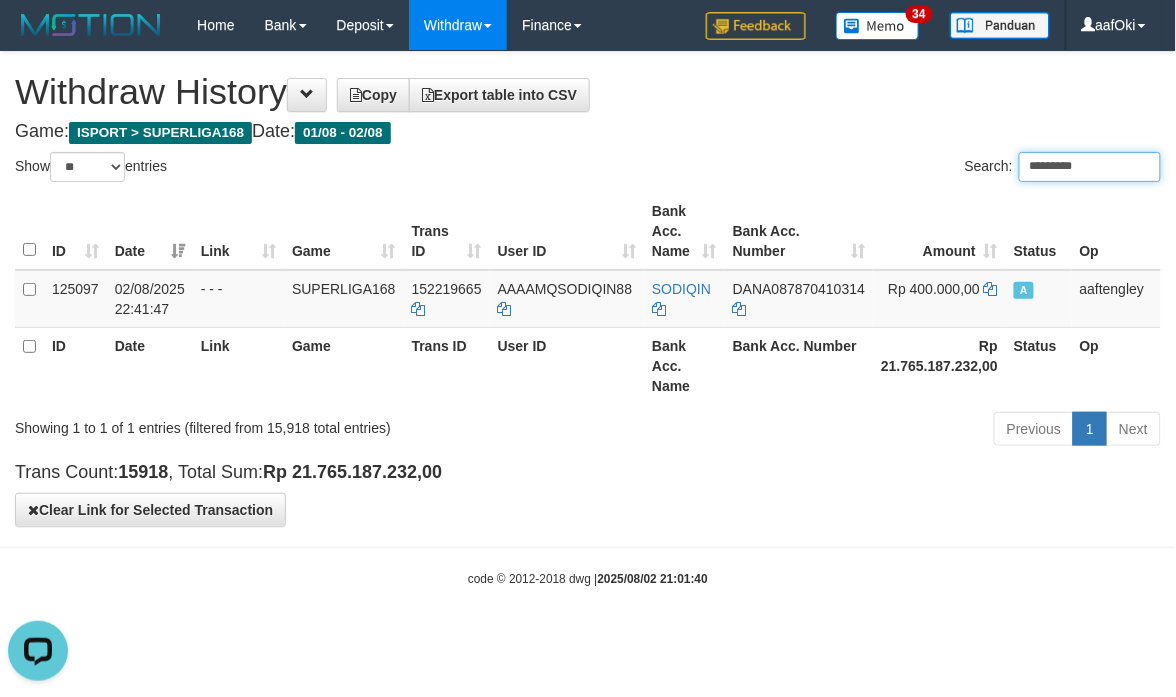 type on "*********" 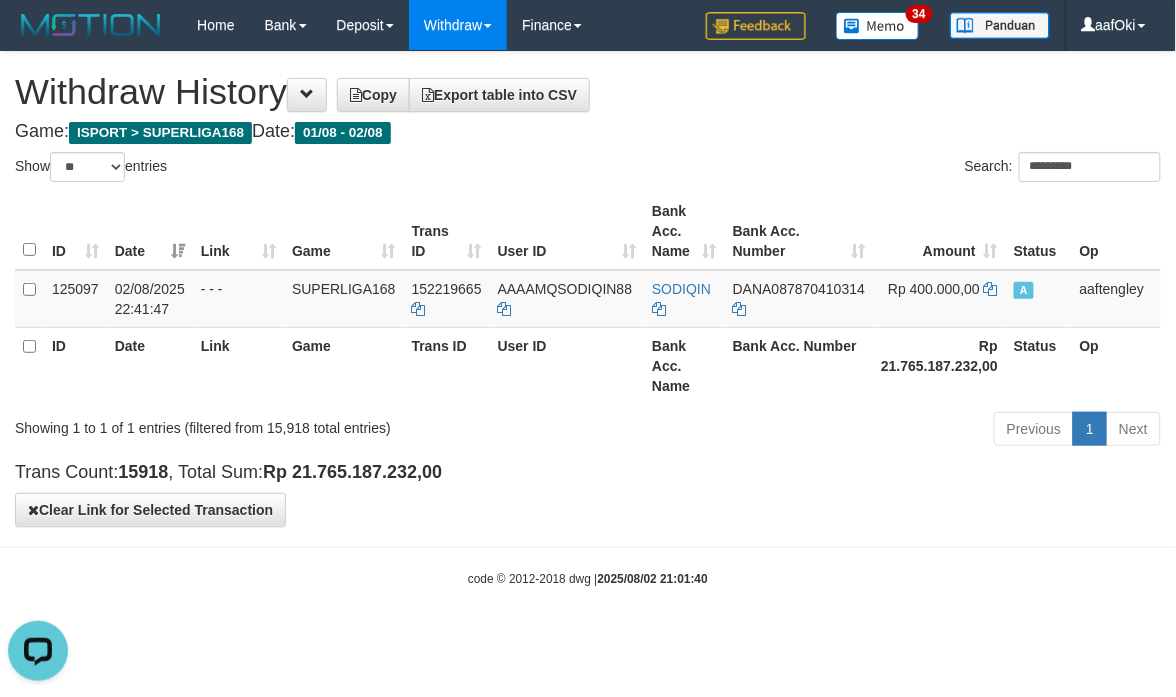 click on "Toggle navigation
Home
Bank
Account List
Search
Deposit
DPS List
History
Withdraw
WD List
Report Link
History
Finance
Financial Data
aafOki  34" at bounding box center [588, 319] 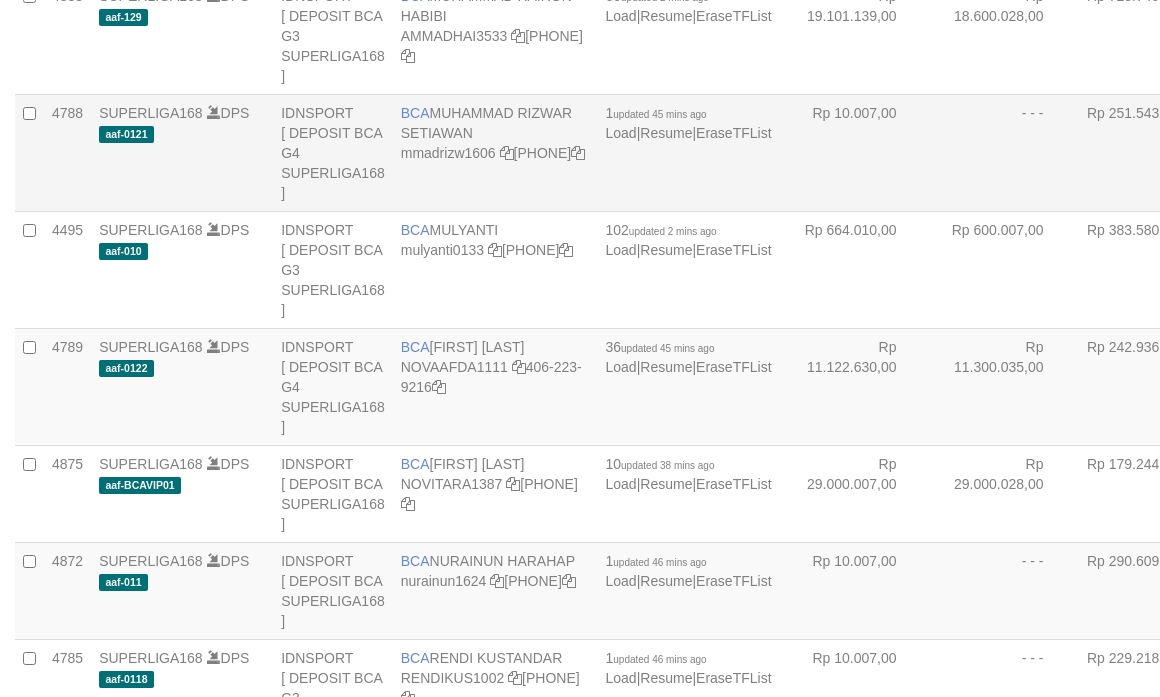 scroll, scrollTop: 6497, scrollLeft: 0, axis: vertical 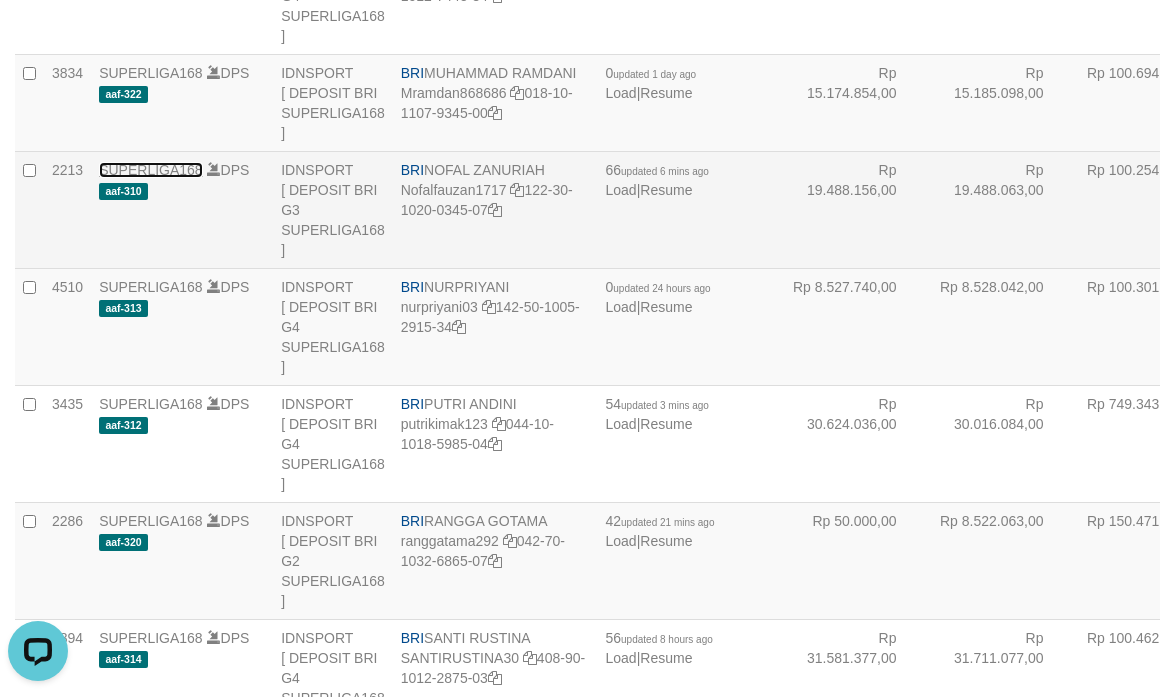 click on "SUPERLIGA168" at bounding box center [151, 170] 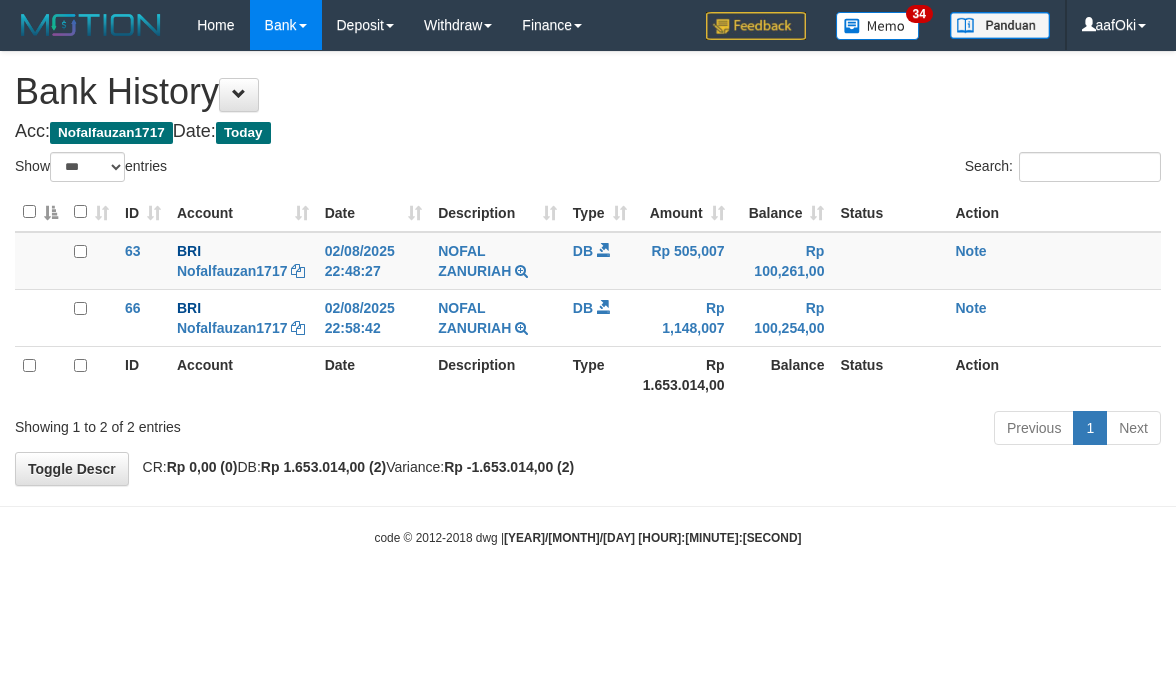 select on "***" 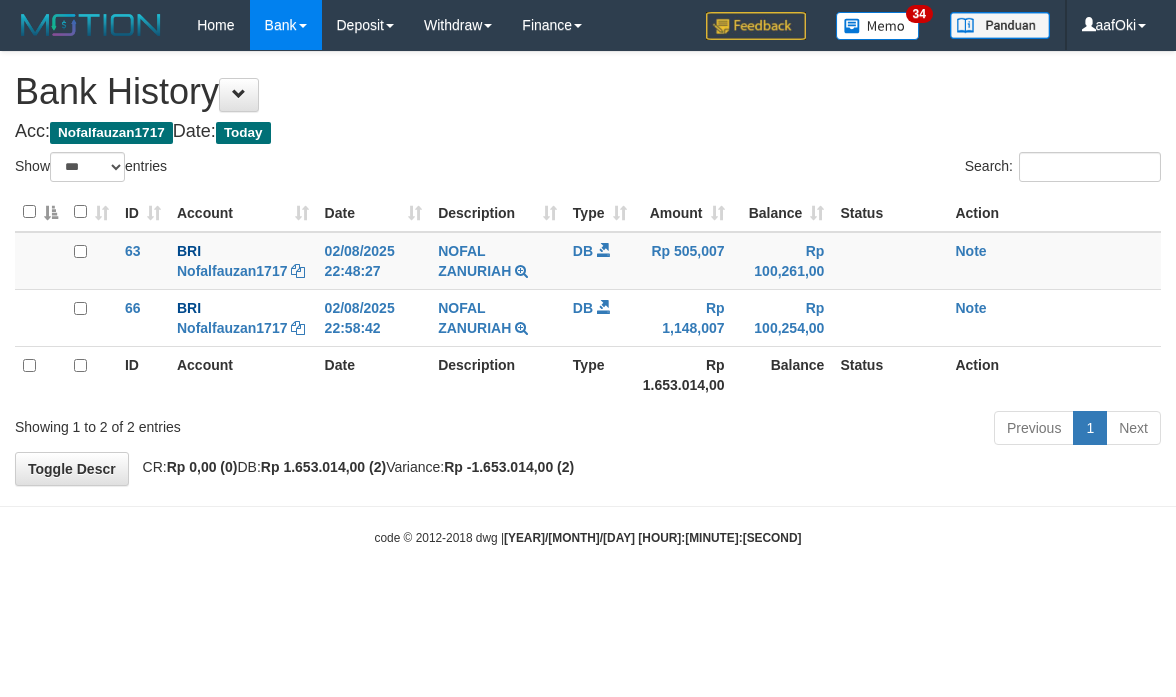 scroll, scrollTop: 0, scrollLeft: 0, axis: both 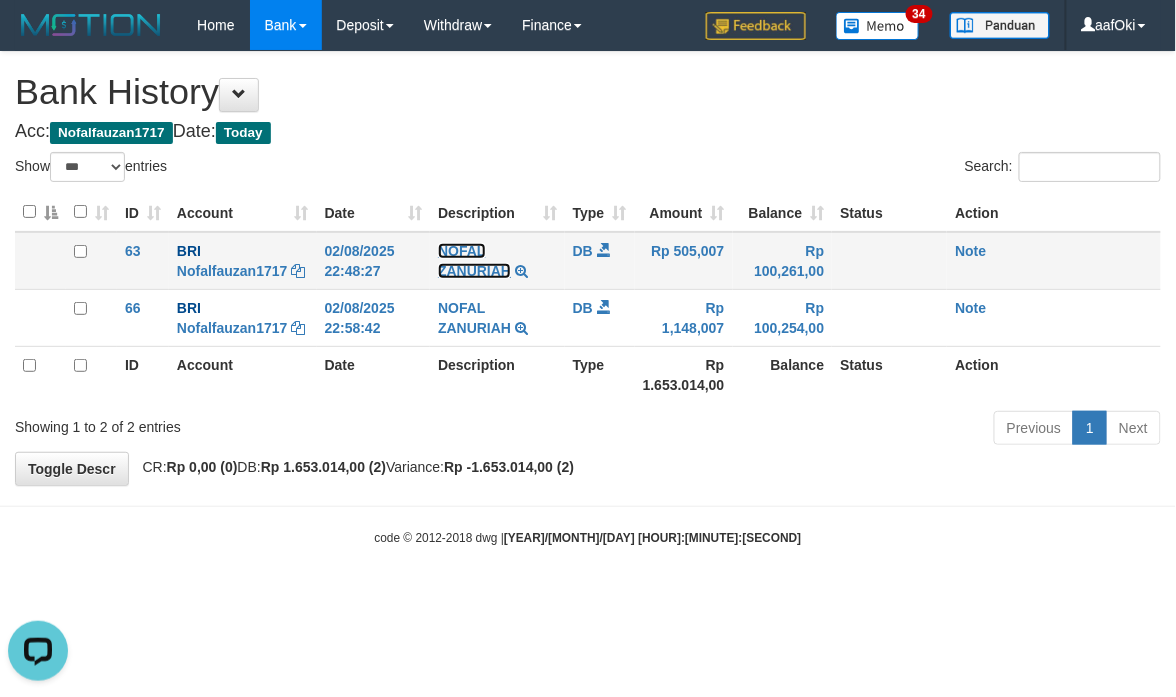 click on "NOFAL ZANURIAH" at bounding box center [474, 261] 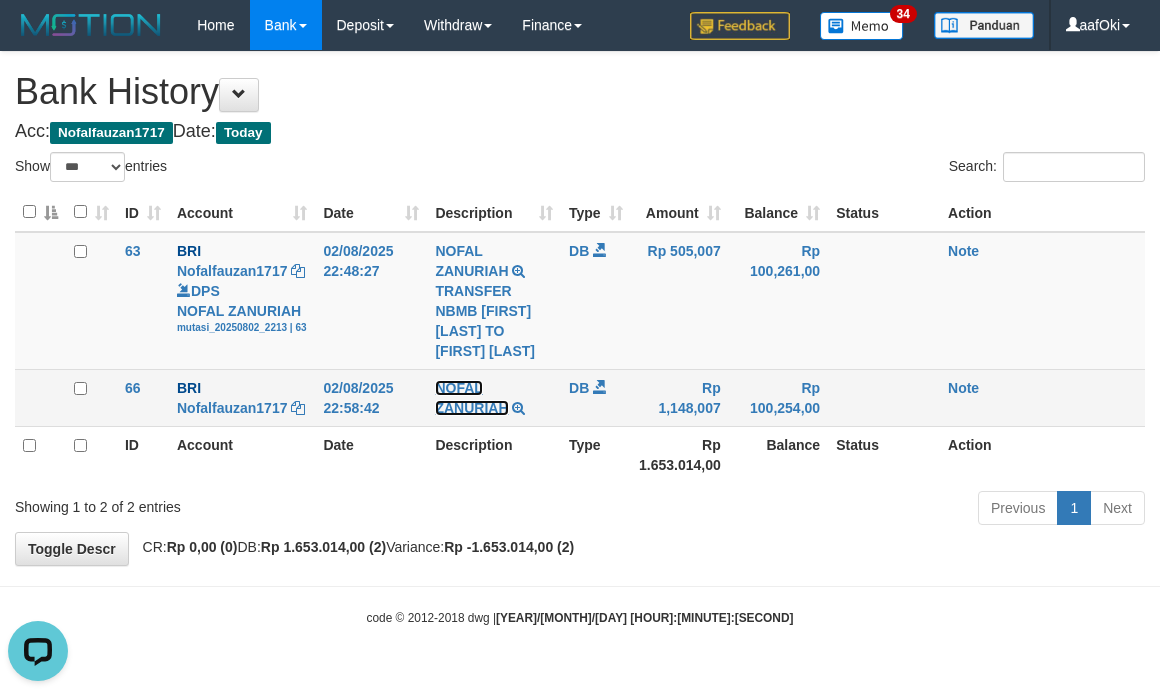 click on "NOFAL ZANURIAH" at bounding box center [471, 398] 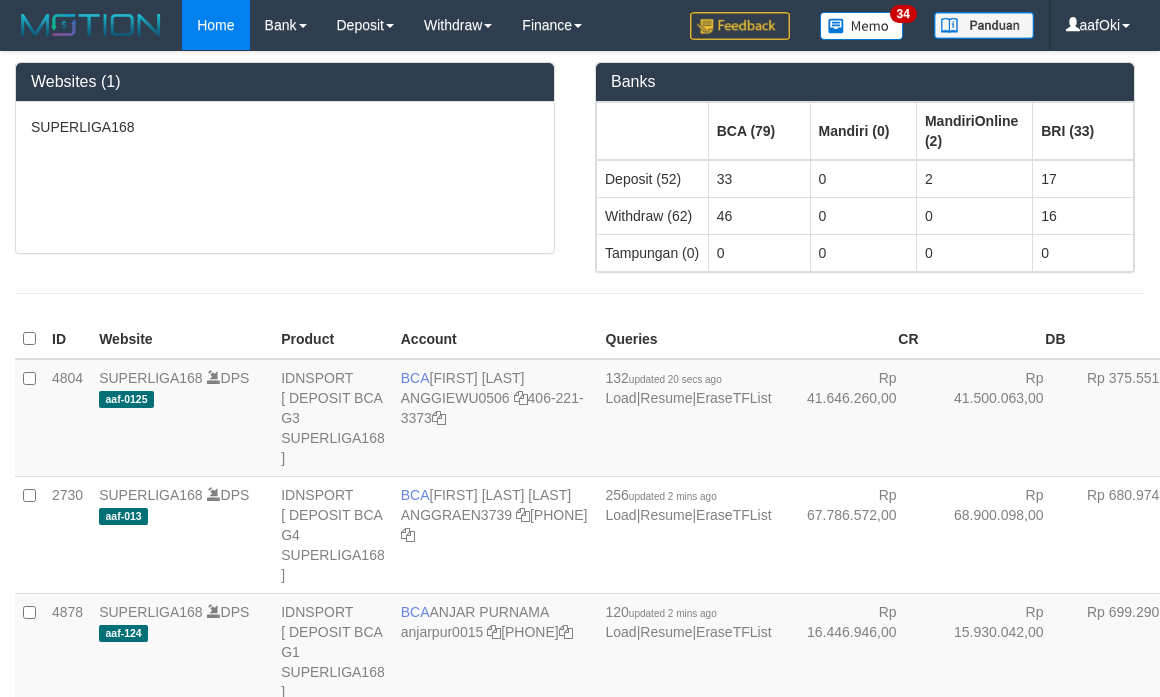 scroll, scrollTop: 6497, scrollLeft: 0, axis: vertical 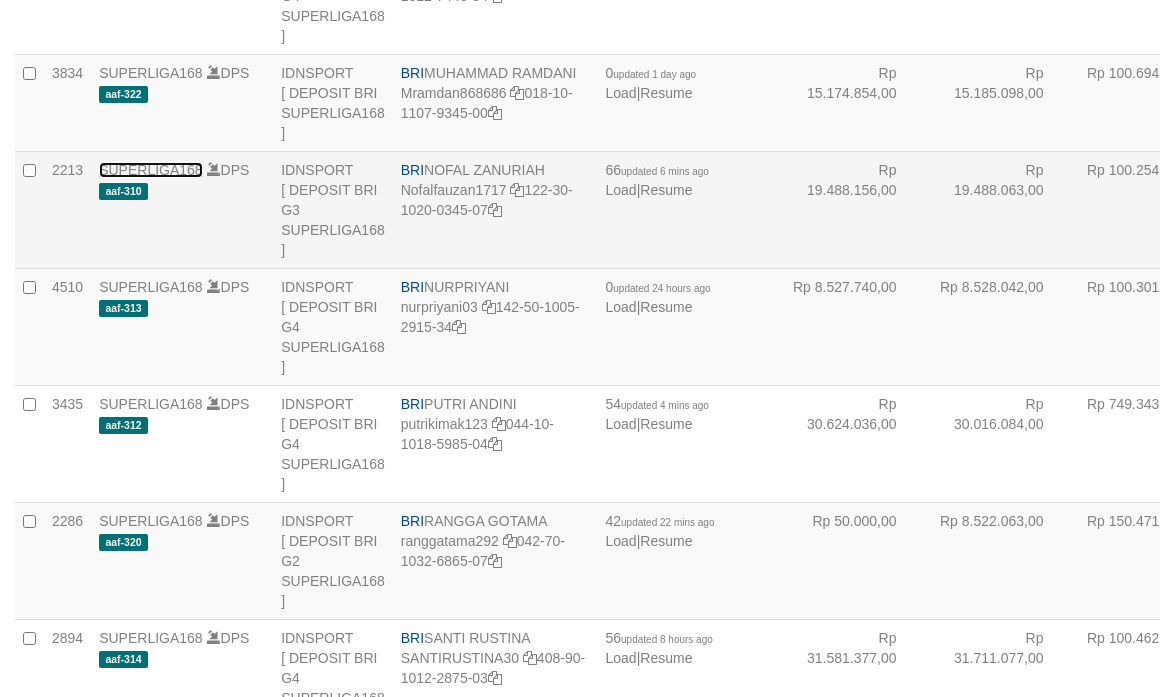 click on "SUPERLIGA168" at bounding box center [151, 170] 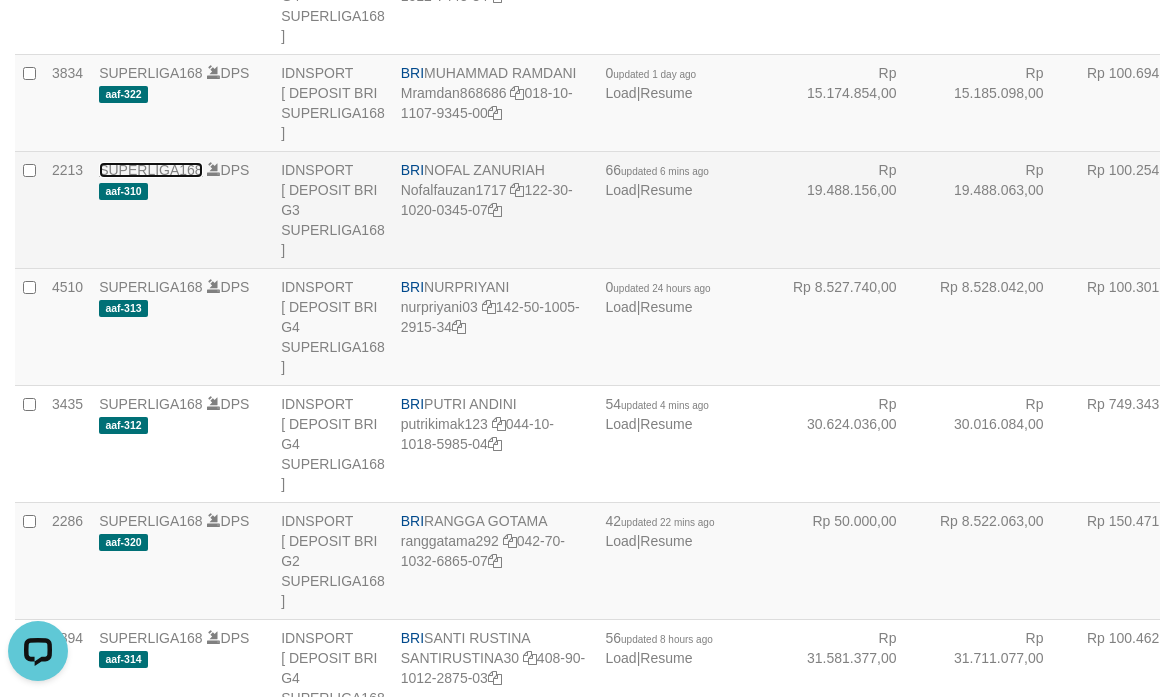 scroll, scrollTop: 0, scrollLeft: 0, axis: both 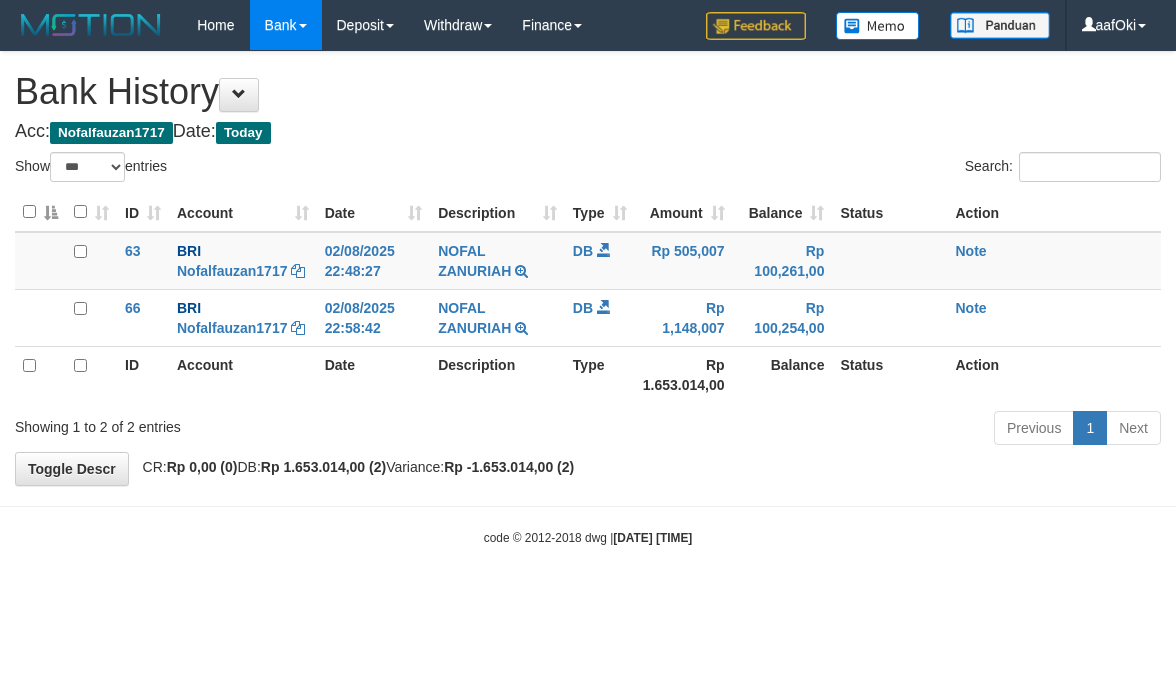 select on "***" 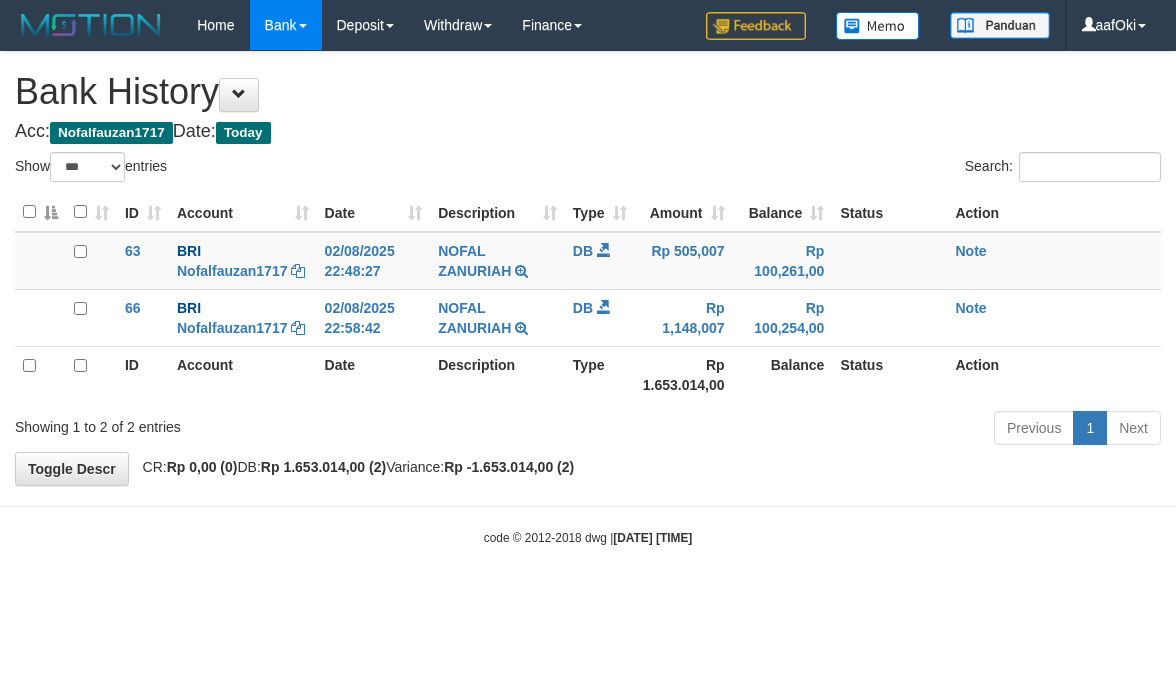 scroll, scrollTop: 0, scrollLeft: 0, axis: both 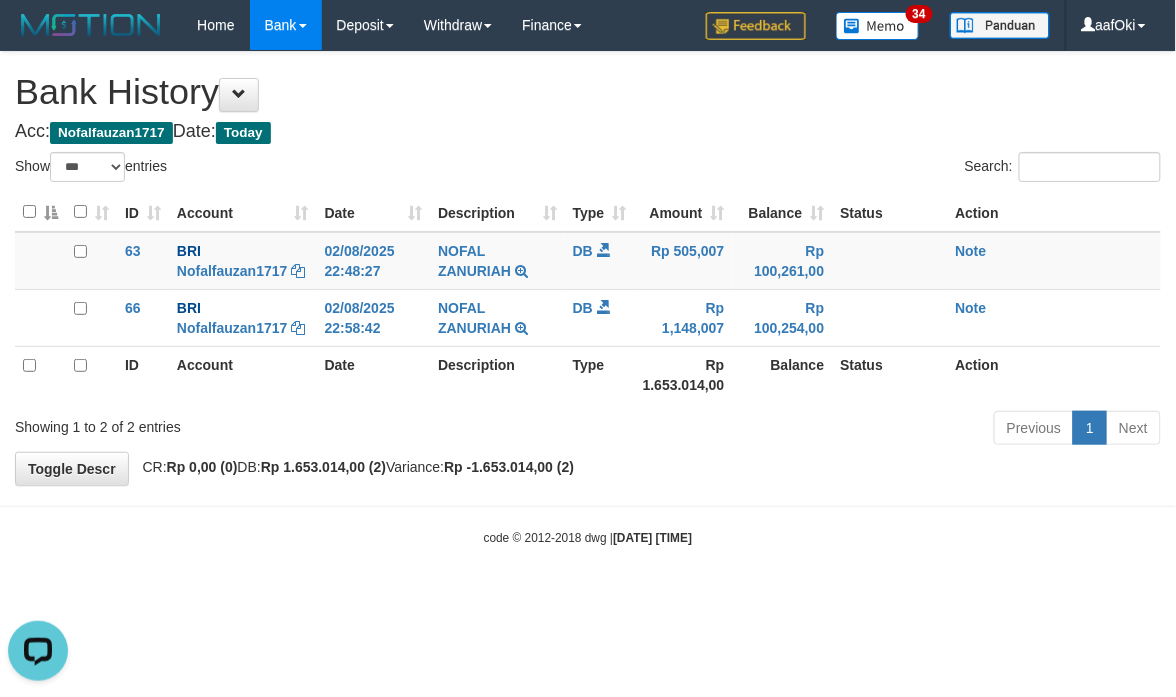 click on "Description" at bounding box center (497, 212) 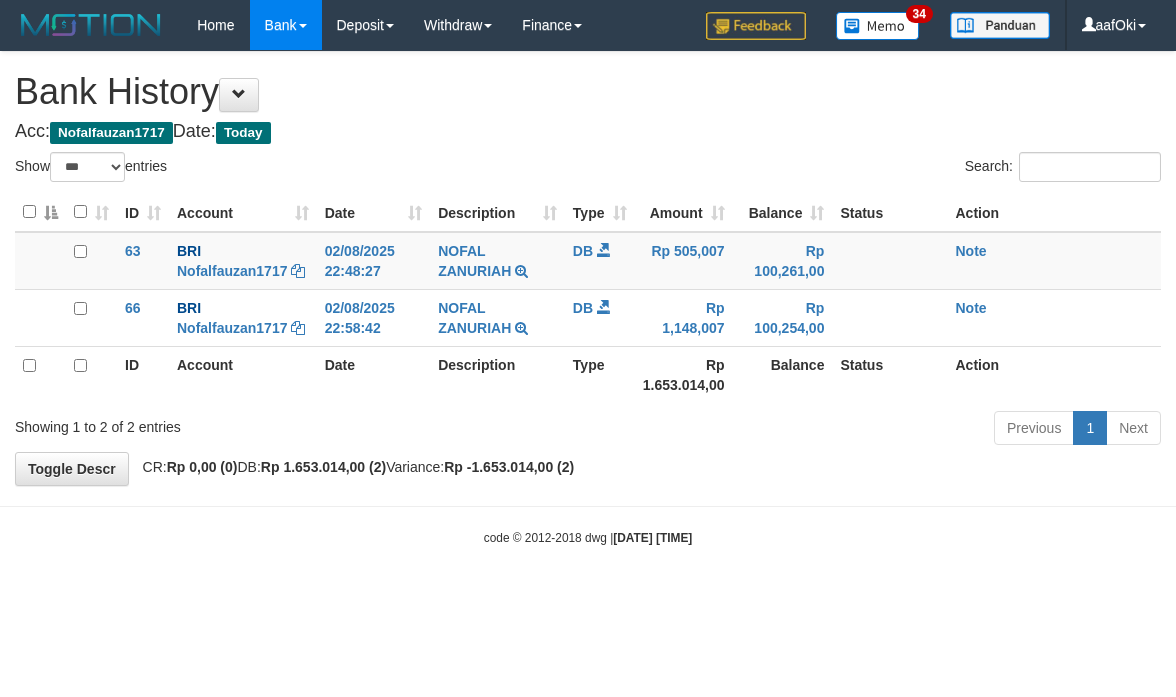 select on "***" 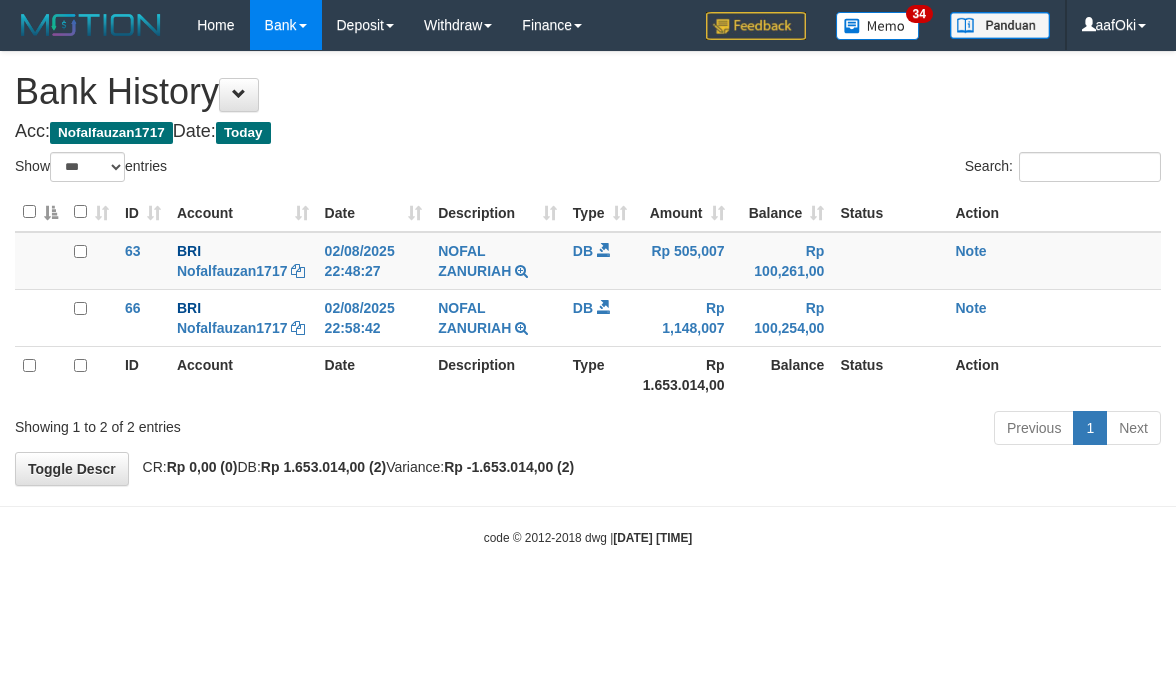 scroll, scrollTop: 0, scrollLeft: 0, axis: both 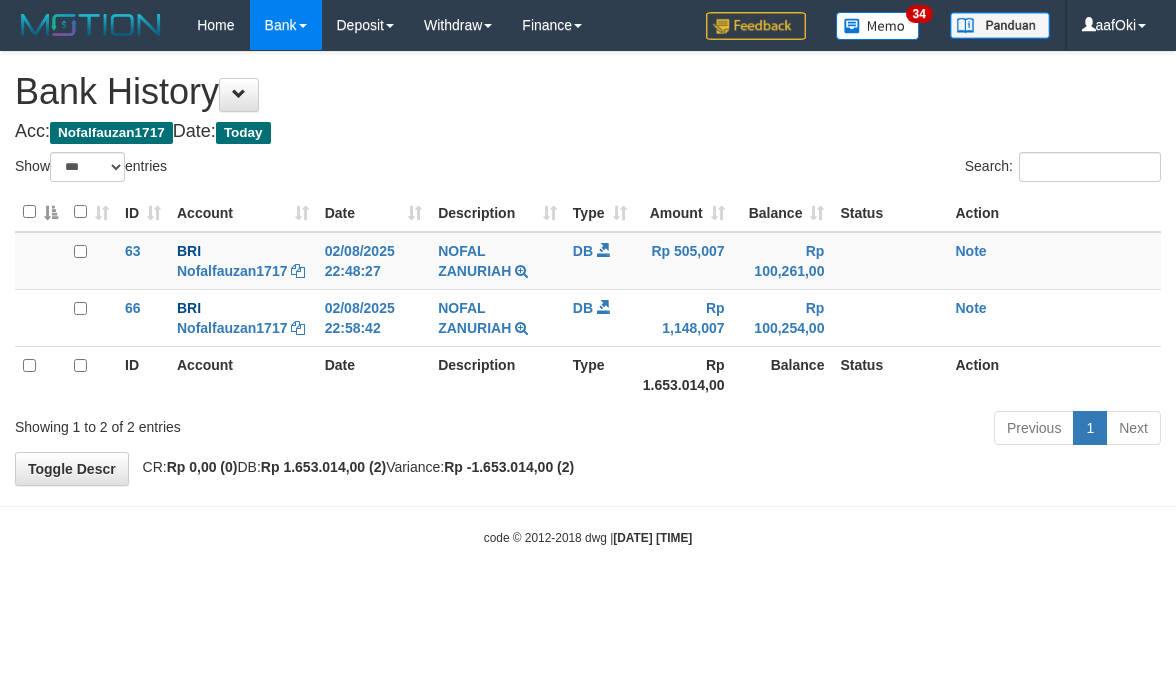select on "***" 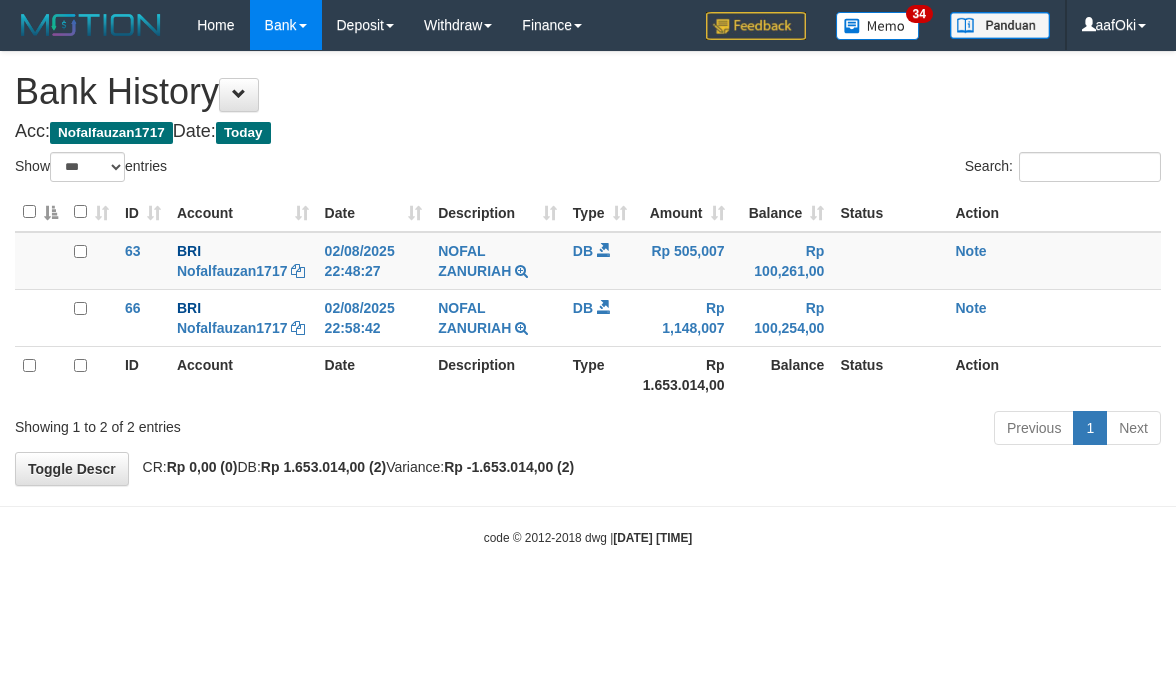 scroll, scrollTop: 0, scrollLeft: 0, axis: both 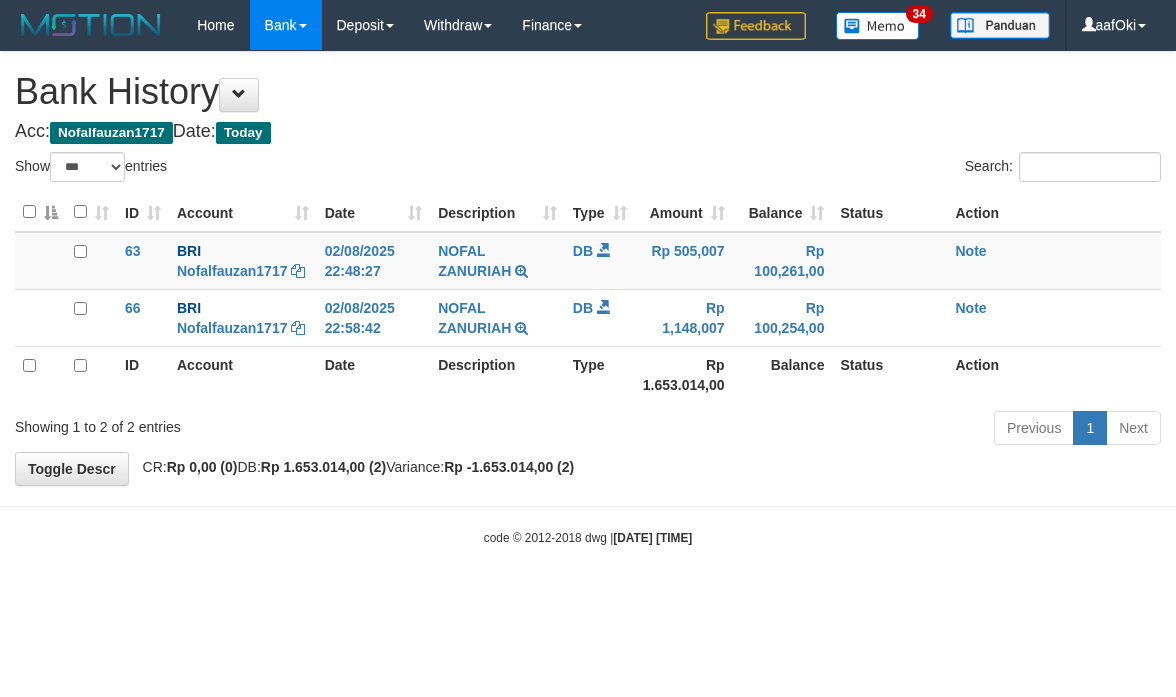 select on "***" 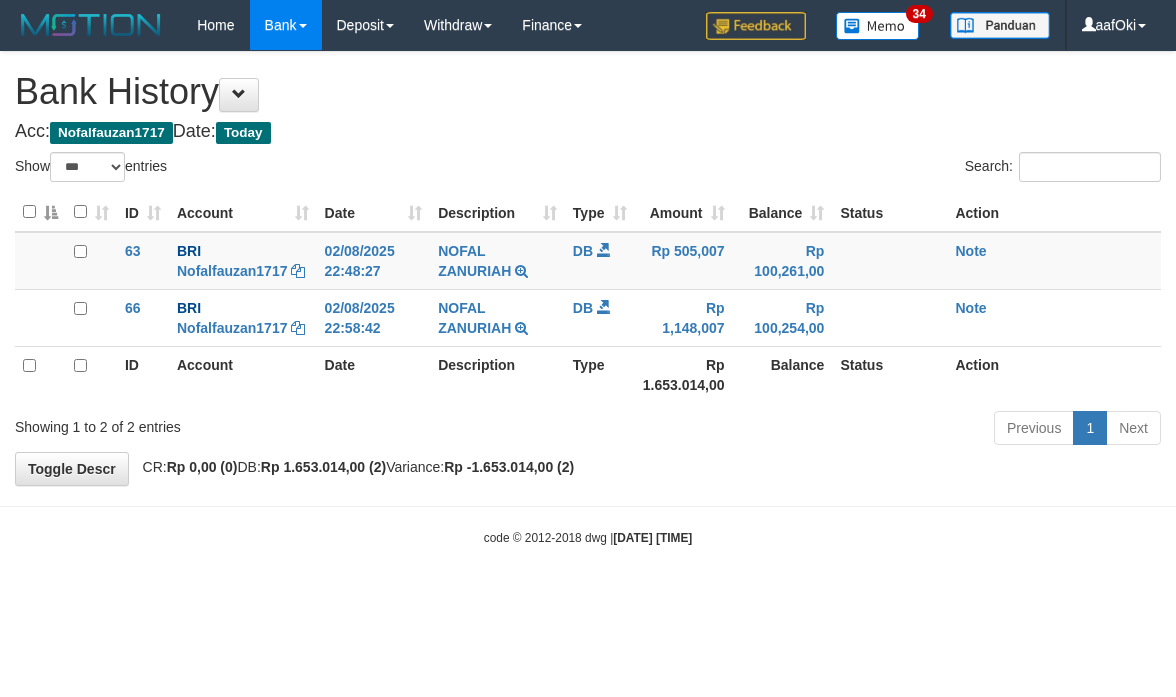 scroll, scrollTop: 0, scrollLeft: 0, axis: both 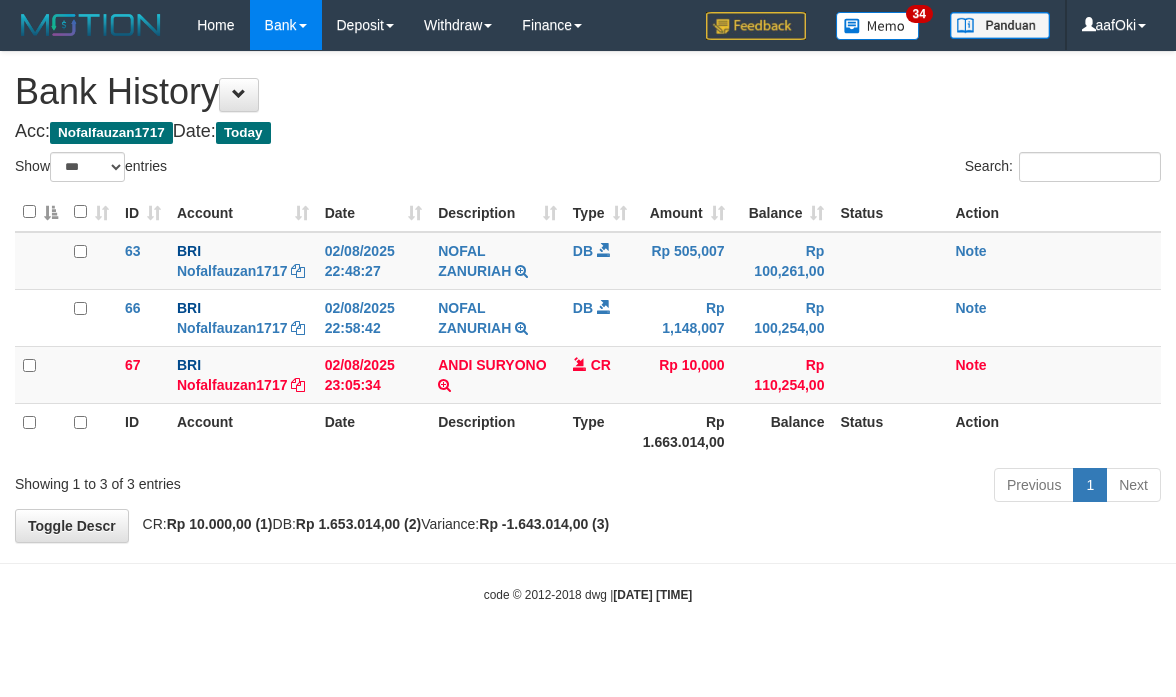 select on "***" 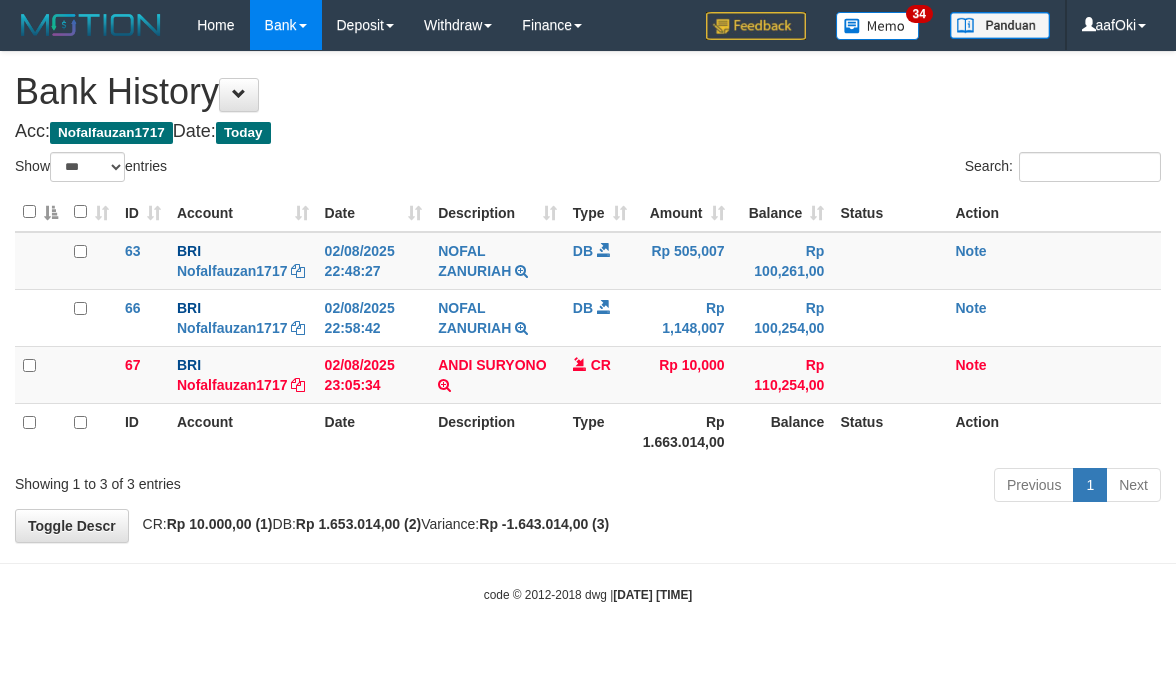 scroll, scrollTop: 0, scrollLeft: 0, axis: both 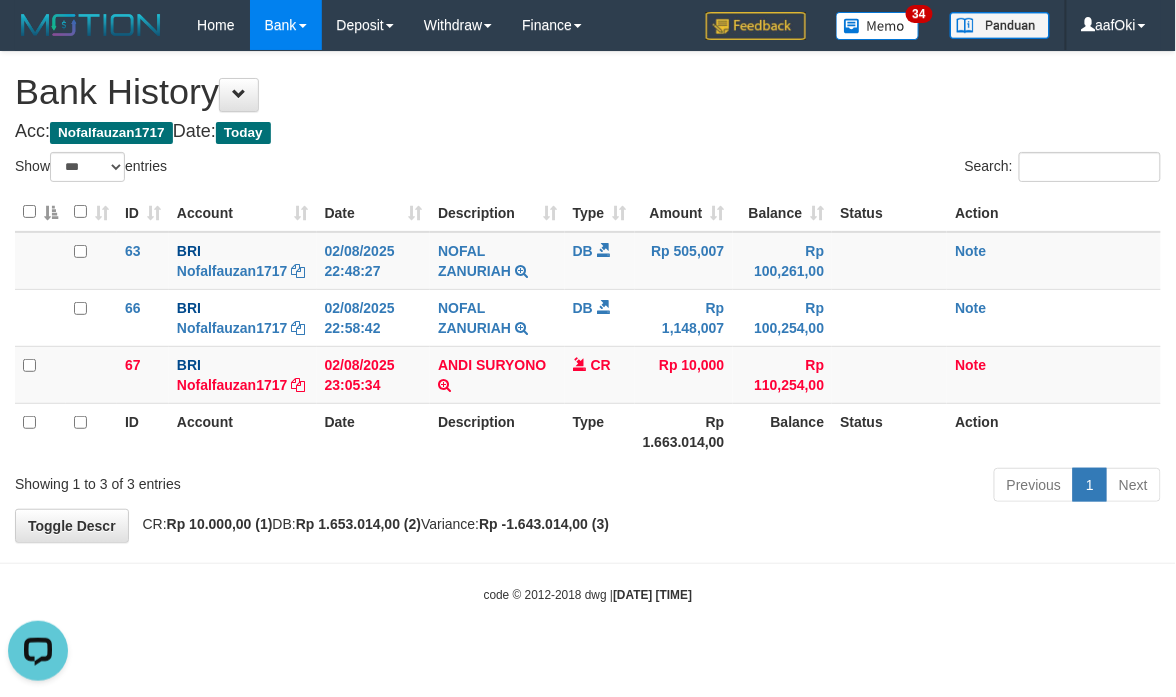 click on "Toggle navigation
Home
Bank
Account List
Search
Deposit
DPS List
History
Withdraw
WD List
Report Link
History
Finance
Financial Data
aafOki" at bounding box center (588, 327) 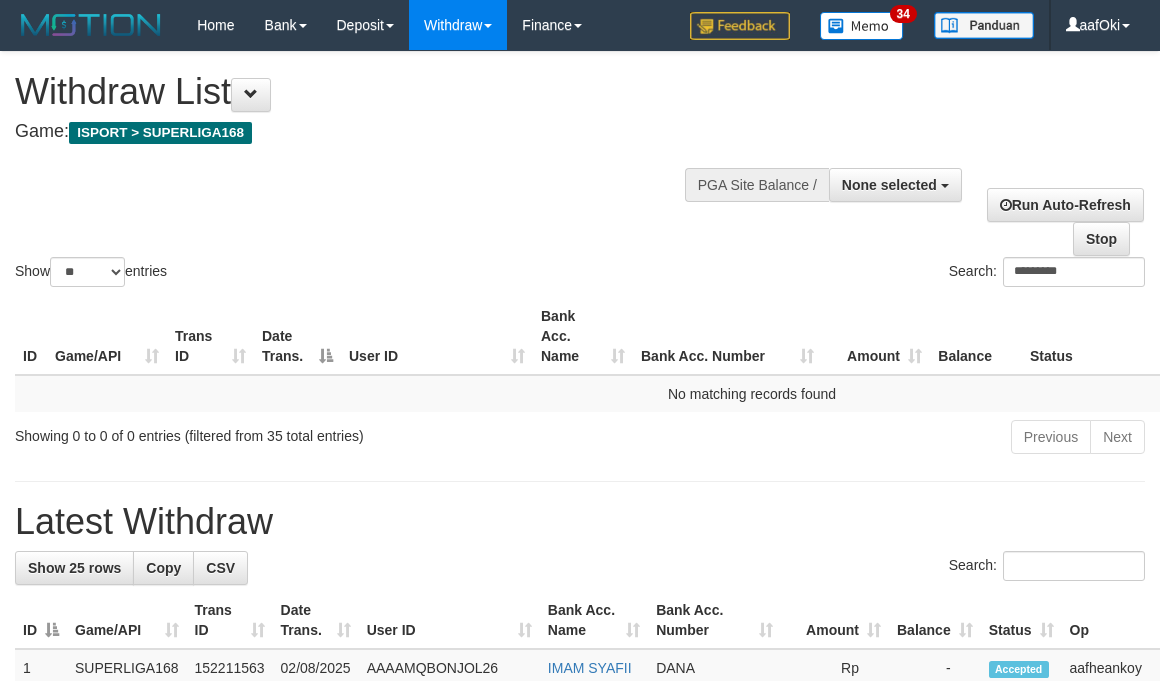 select 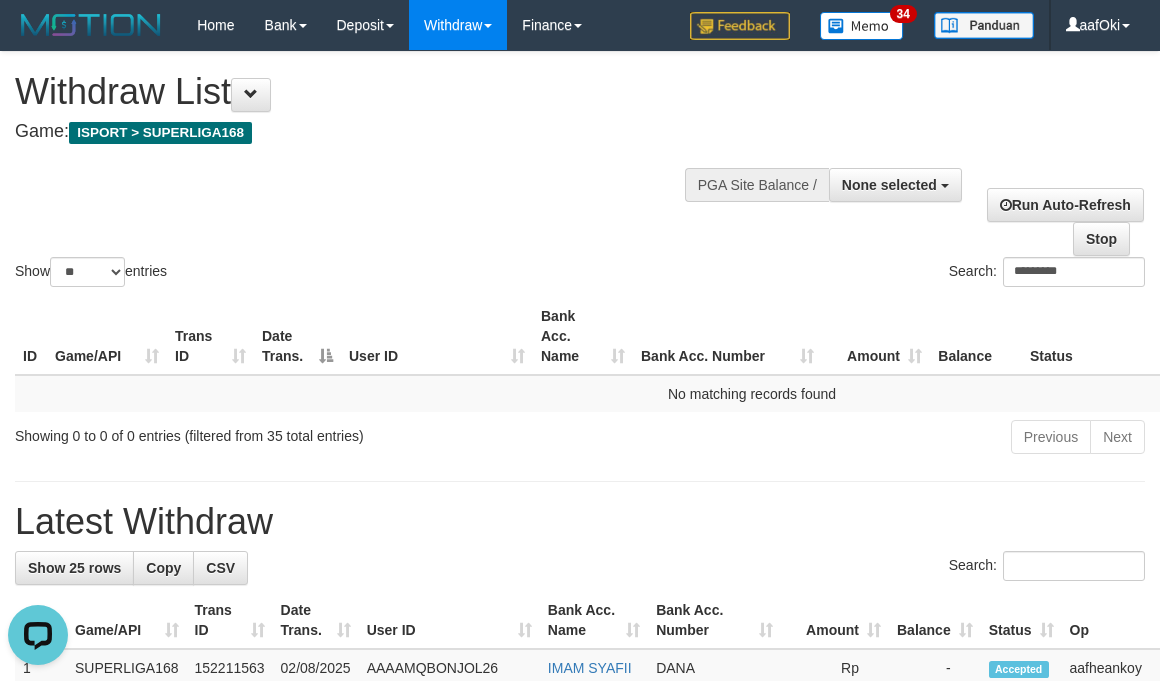 scroll, scrollTop: 0, scrollLeft: 0, axis: both 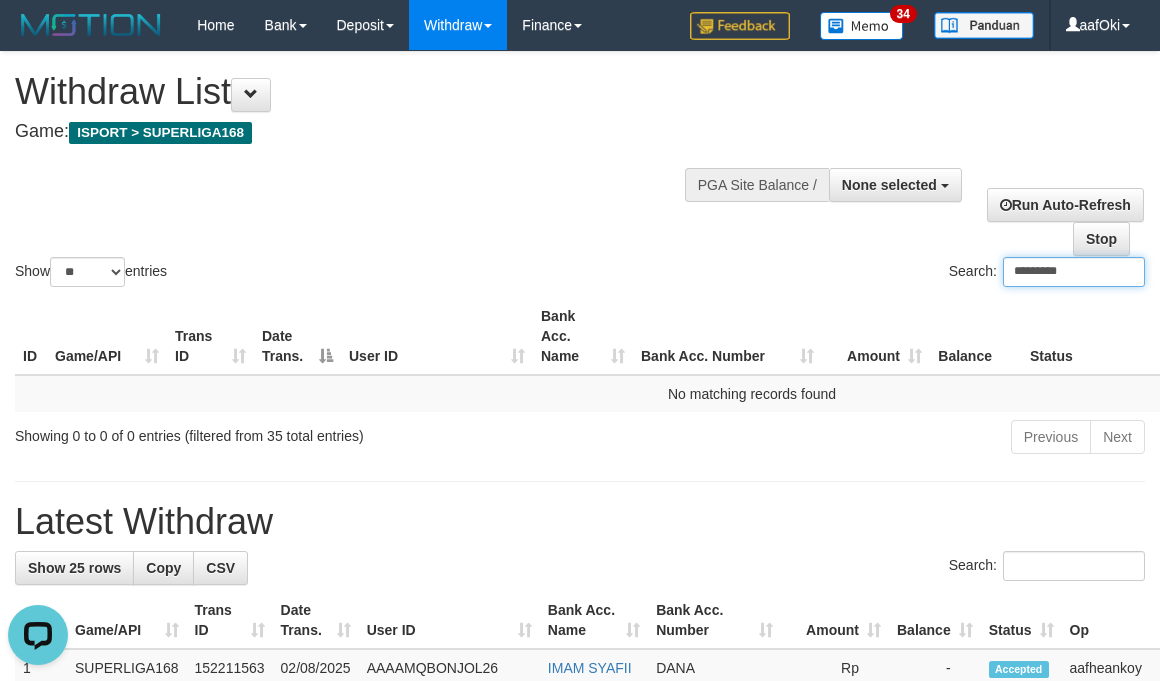 click on "*********" at bounding box center (1074, 272) 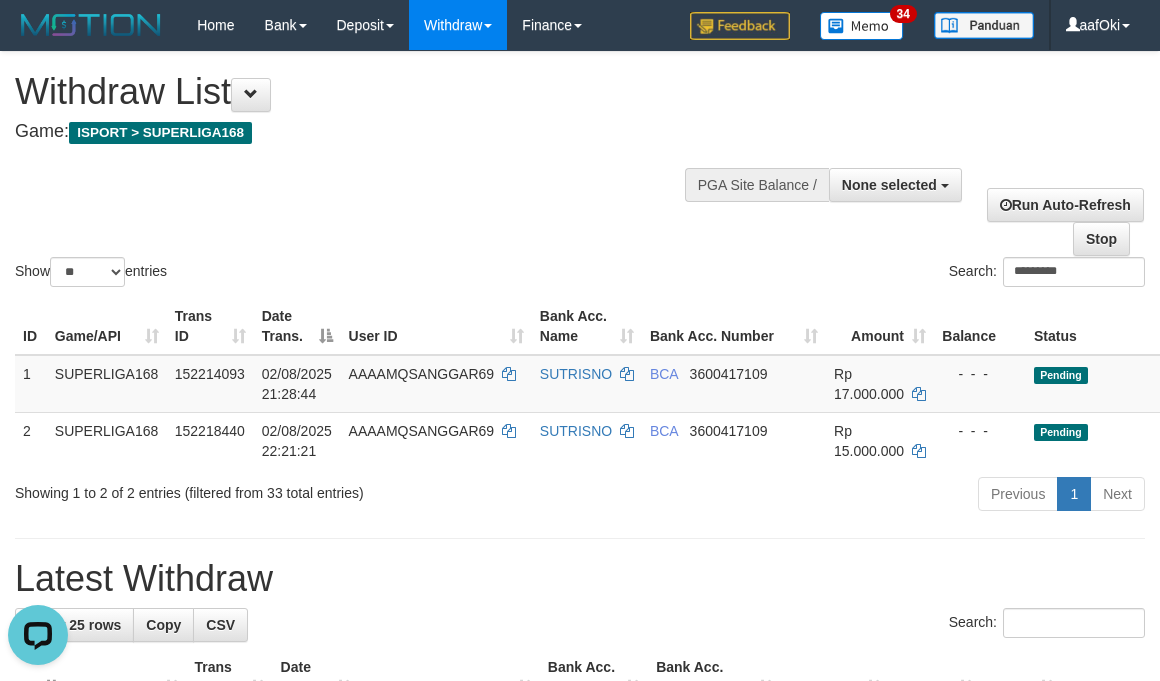 drag, startPoint x: 933, startPoint y: 541, endPoint x: 1175, endPoint y: 572, distance: 243.97746 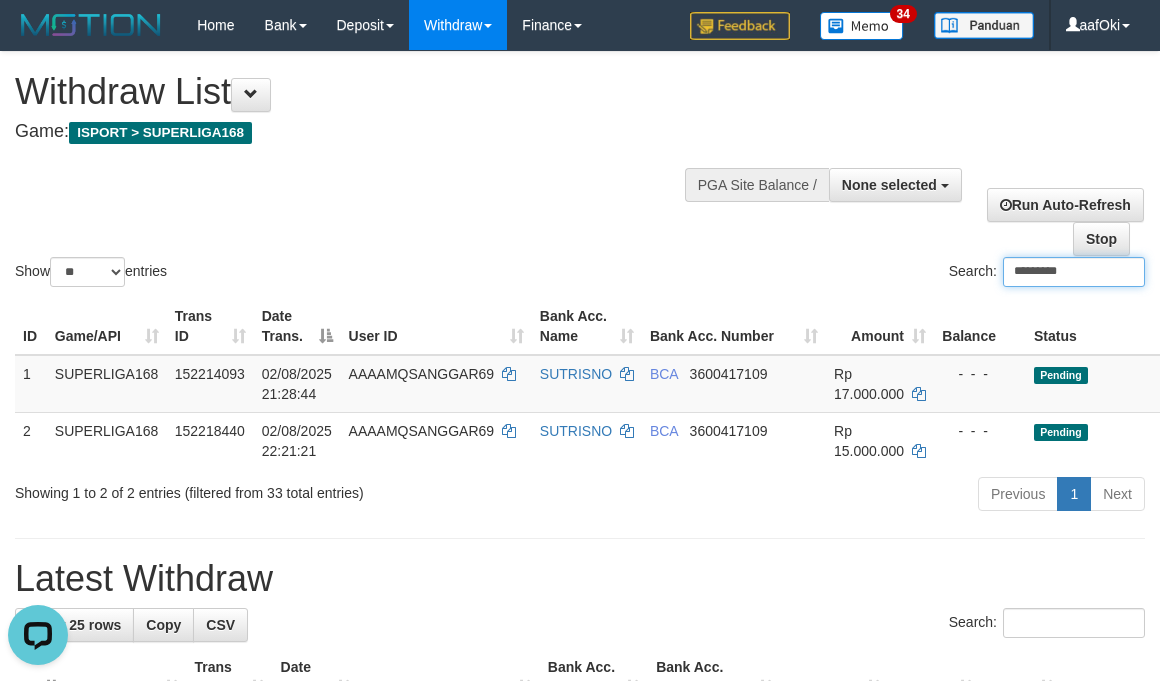 click on "*********" at bounding box center [1074, 272] 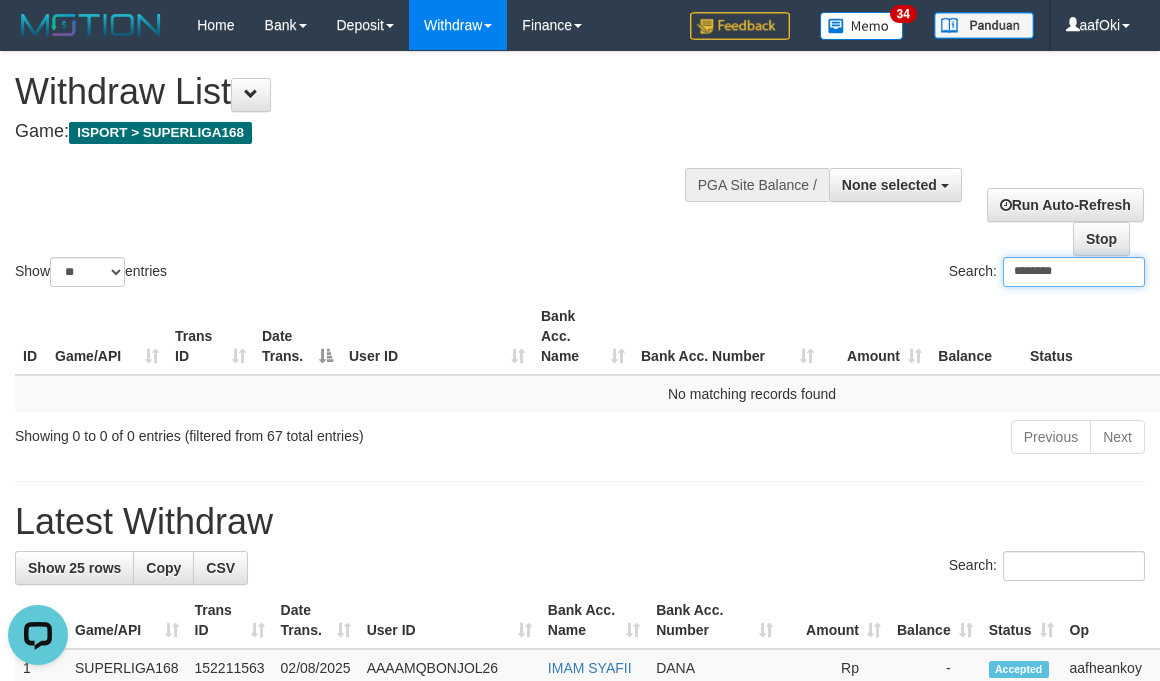 click on "********" at bounding box center (1074, 272) 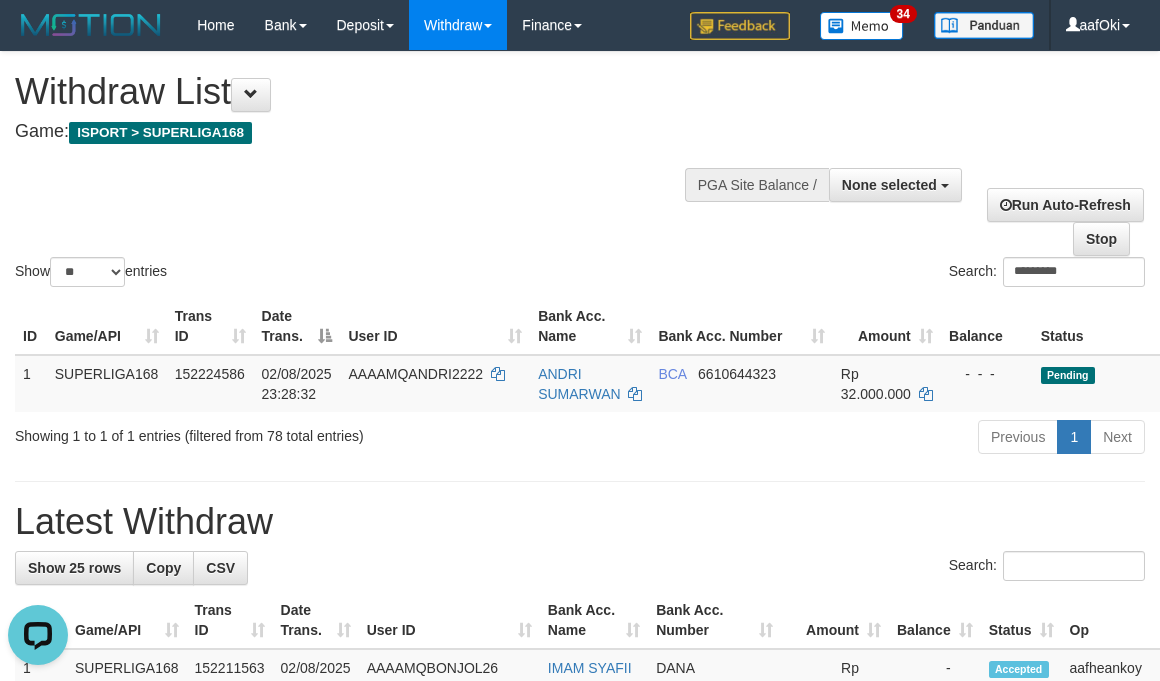 click on "Search:" at bounding box center [580, 568] 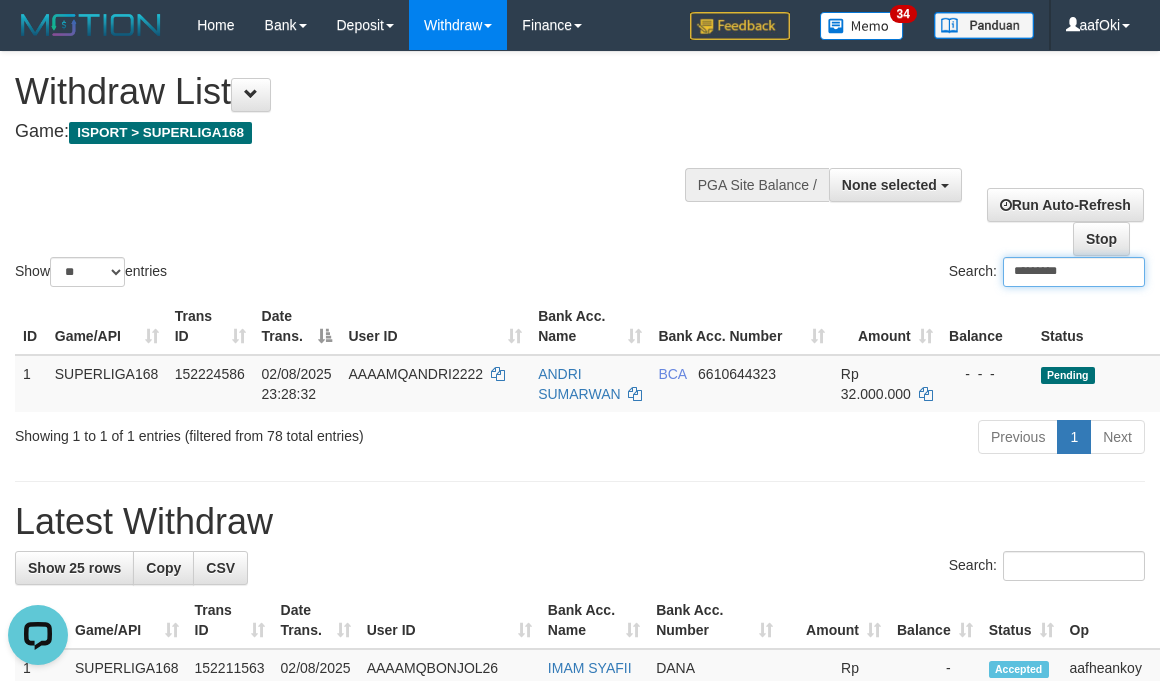 click on "*********" at bounding box center (1074, 272) 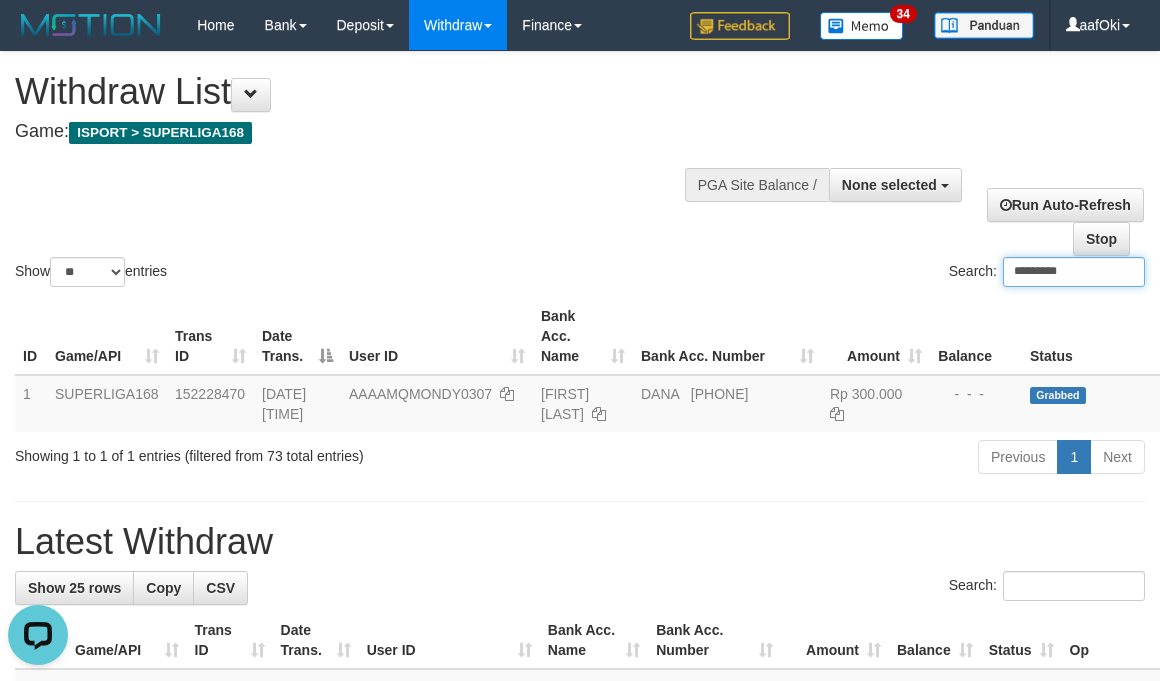 click on "*********" at bounding box center (1074, 272) 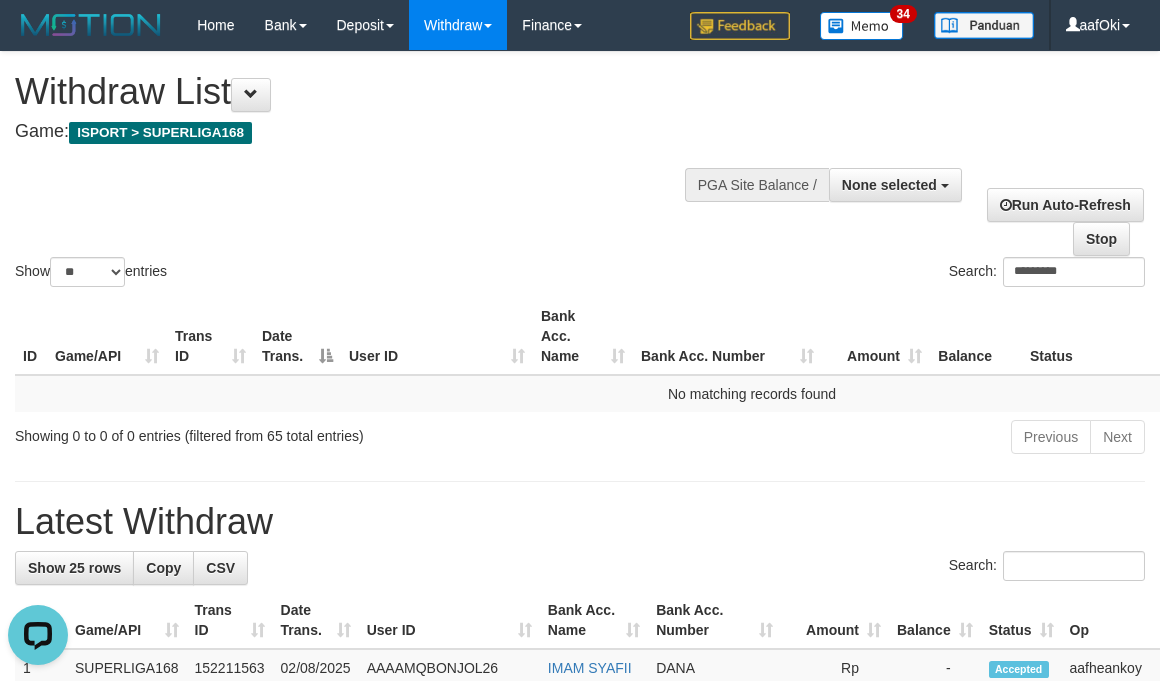 click on "Search: *********" at bounding box center (870, 274) 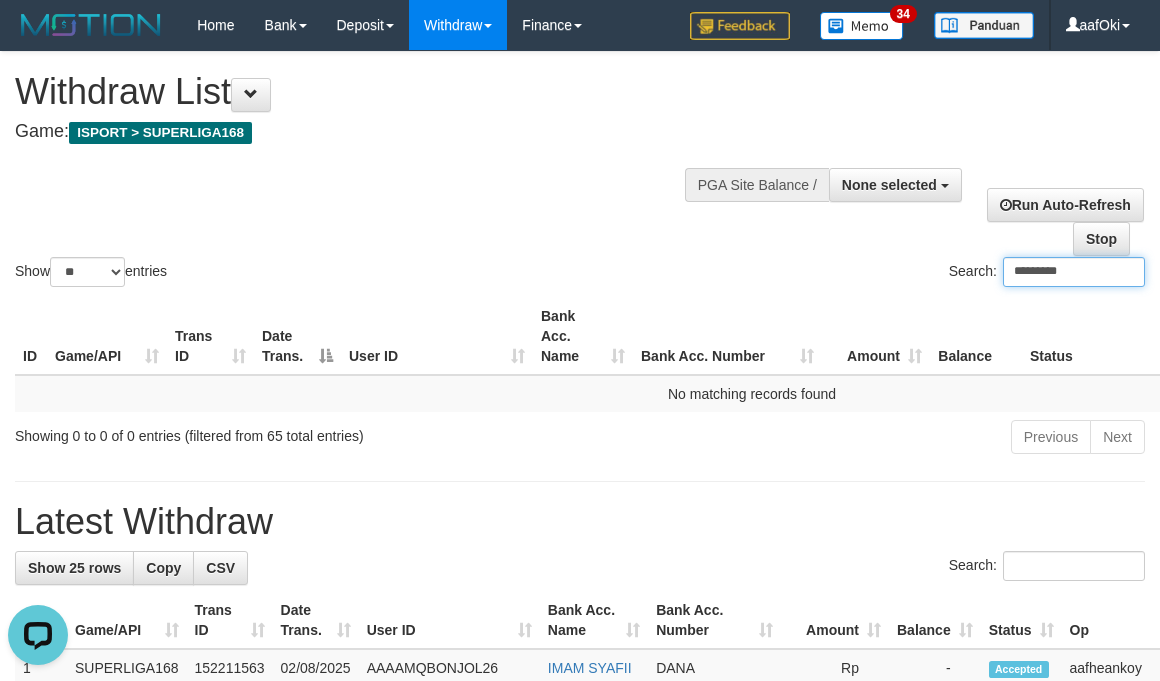 click on "*********" at bounding box center (1074, 272) 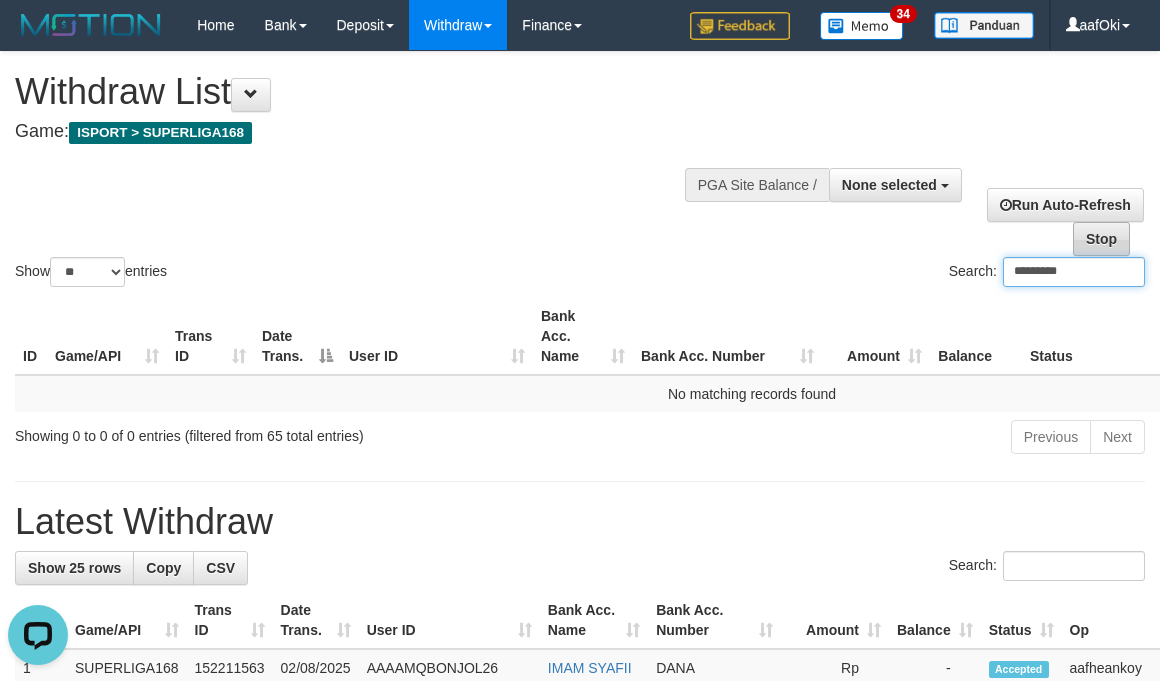 paste 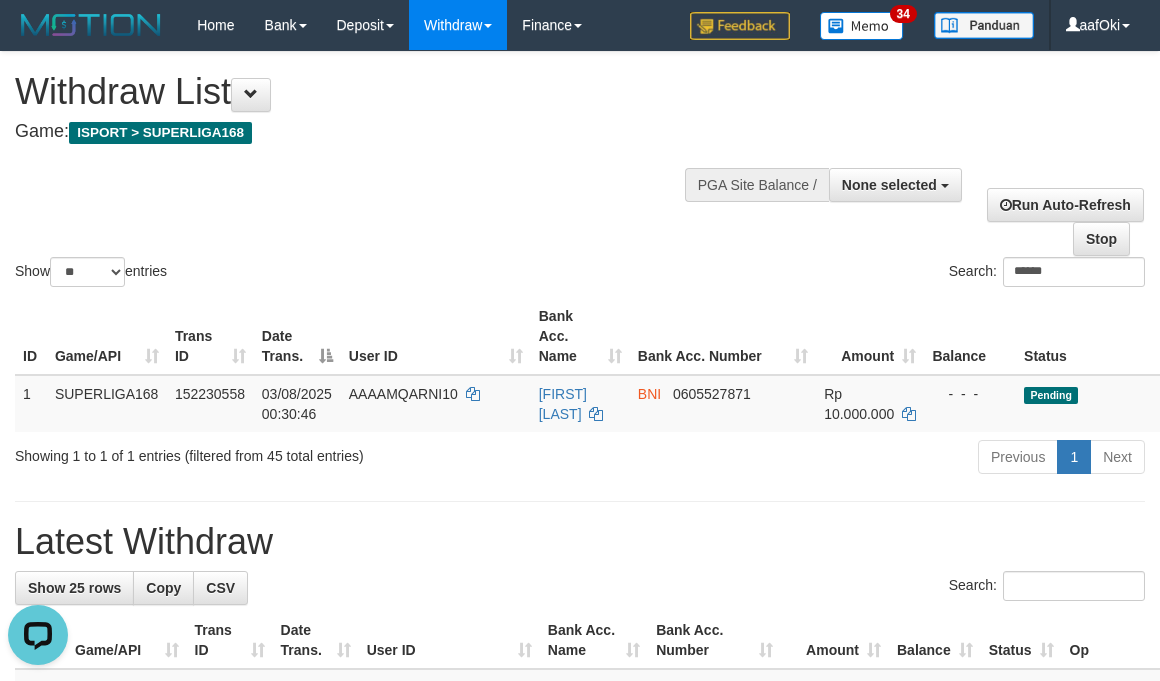 click on "Latest Withdraw" at bounding box center (580, 542) 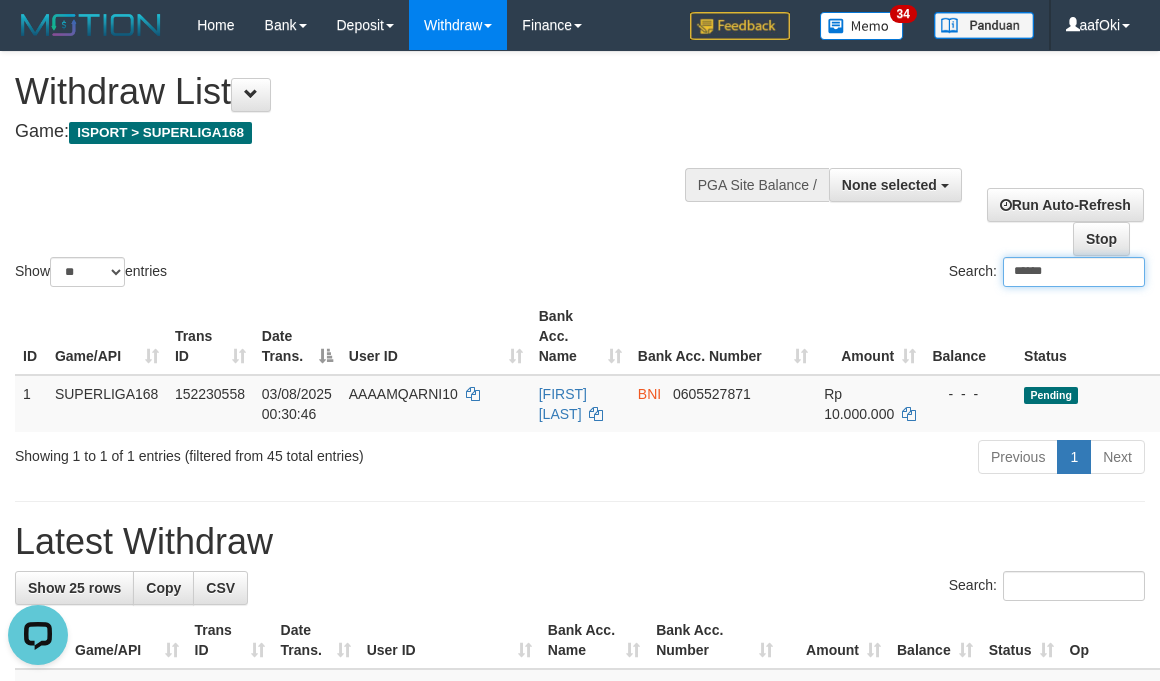 click on "******" at bounding box center [1074, 272] 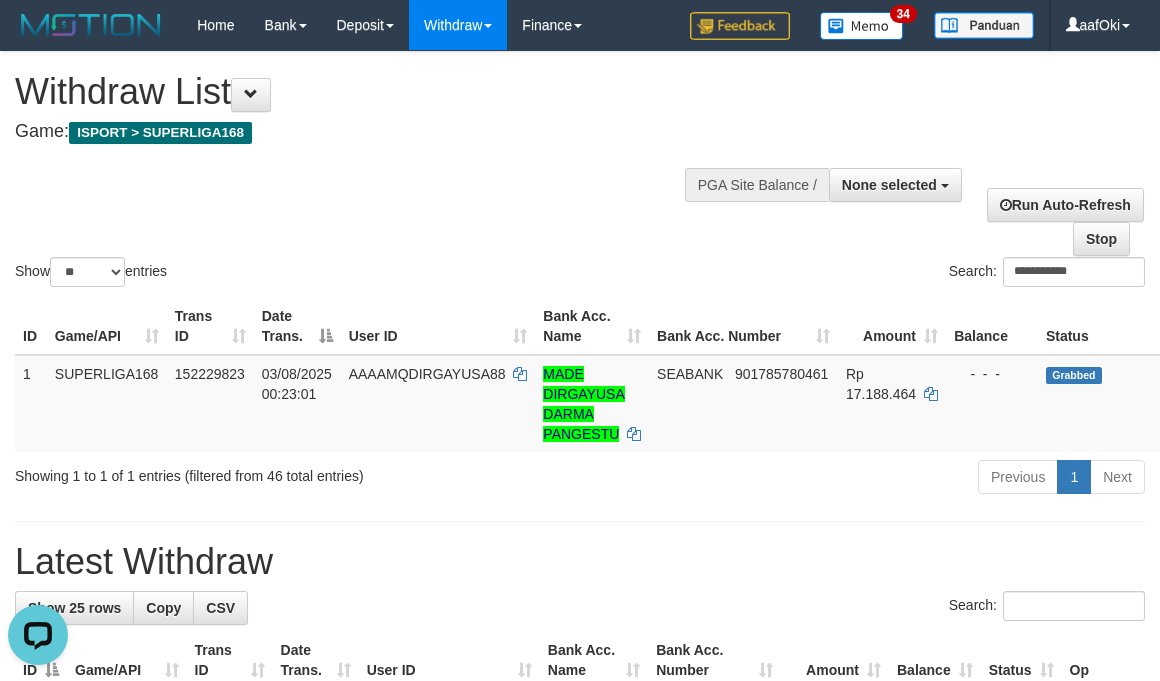 click on "Bank Acc. Number" at bounding box center (743, 326) 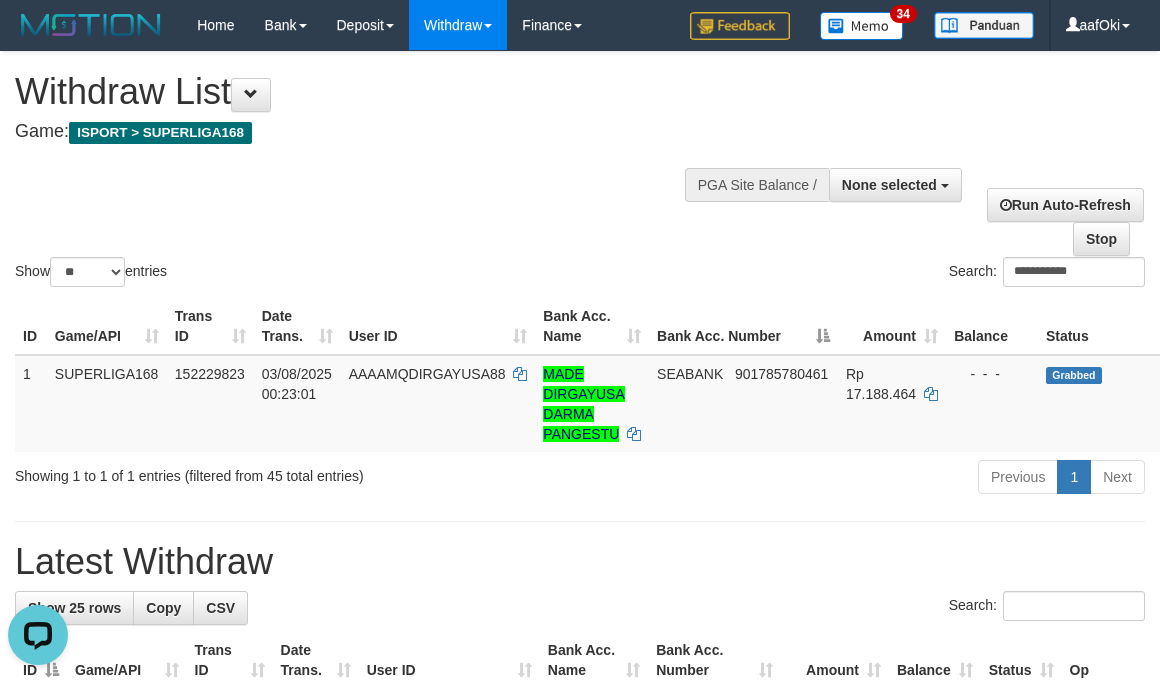 click on "Latest Withdraw" at bounding box center (580, 562) 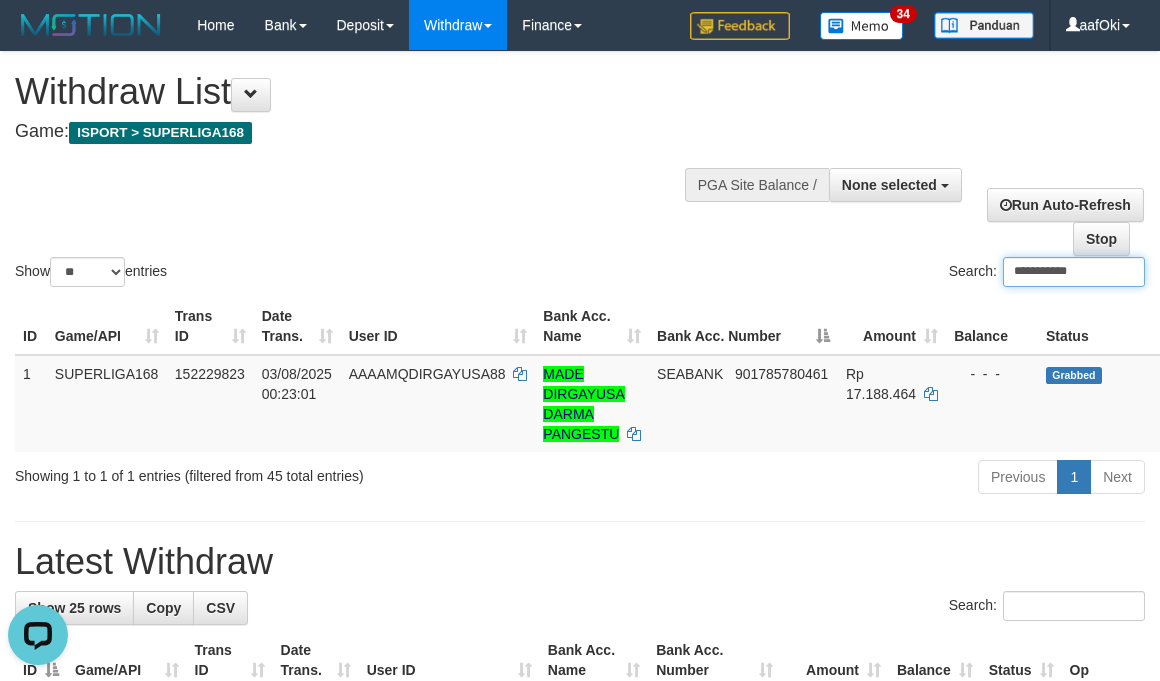 click on "**********" at bounding box center (1074, 272) 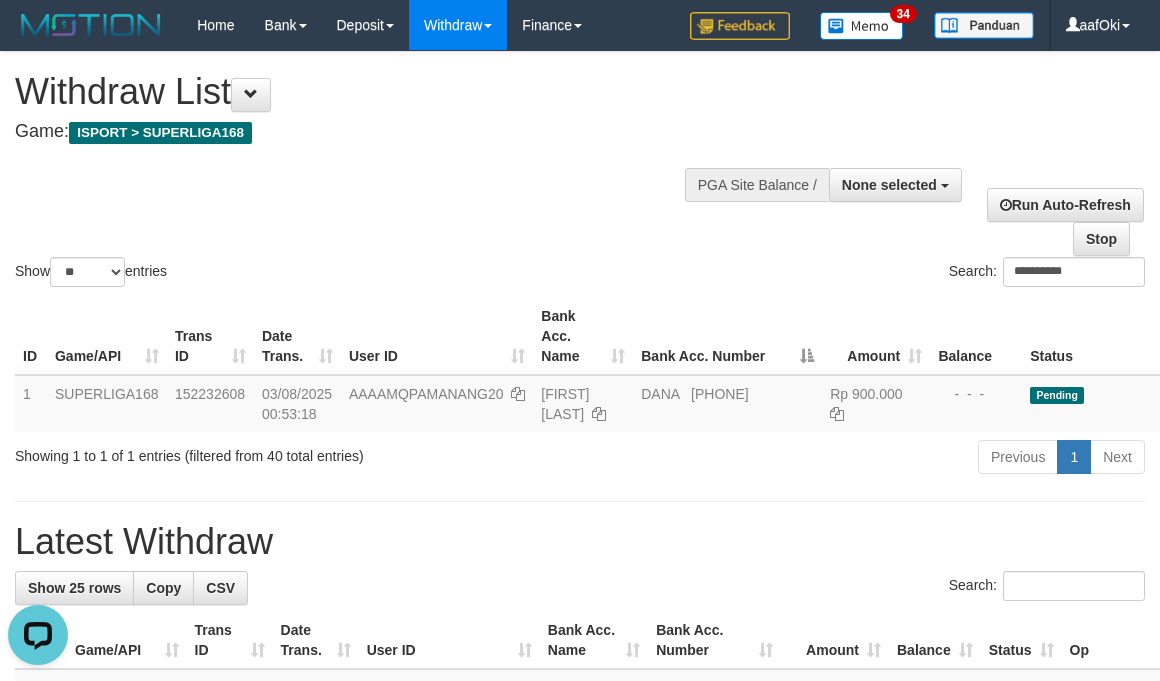 click on "**********" at bounding box center [580, 1150] 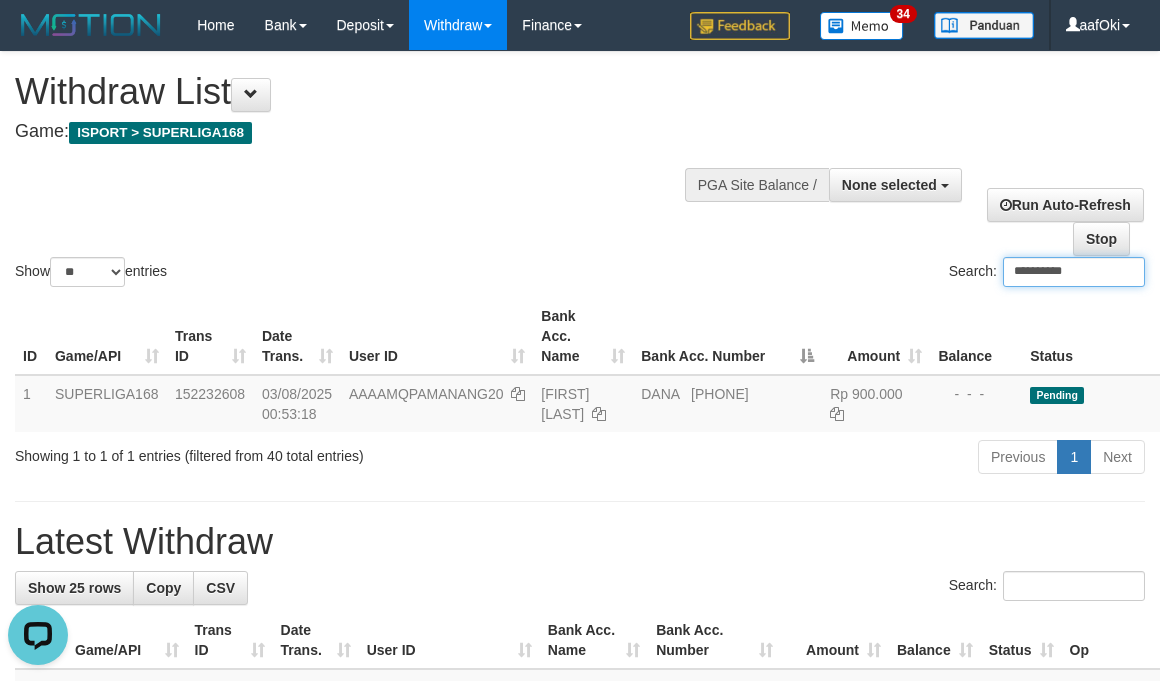 click on "**********" at bounding box center [1074, 272] 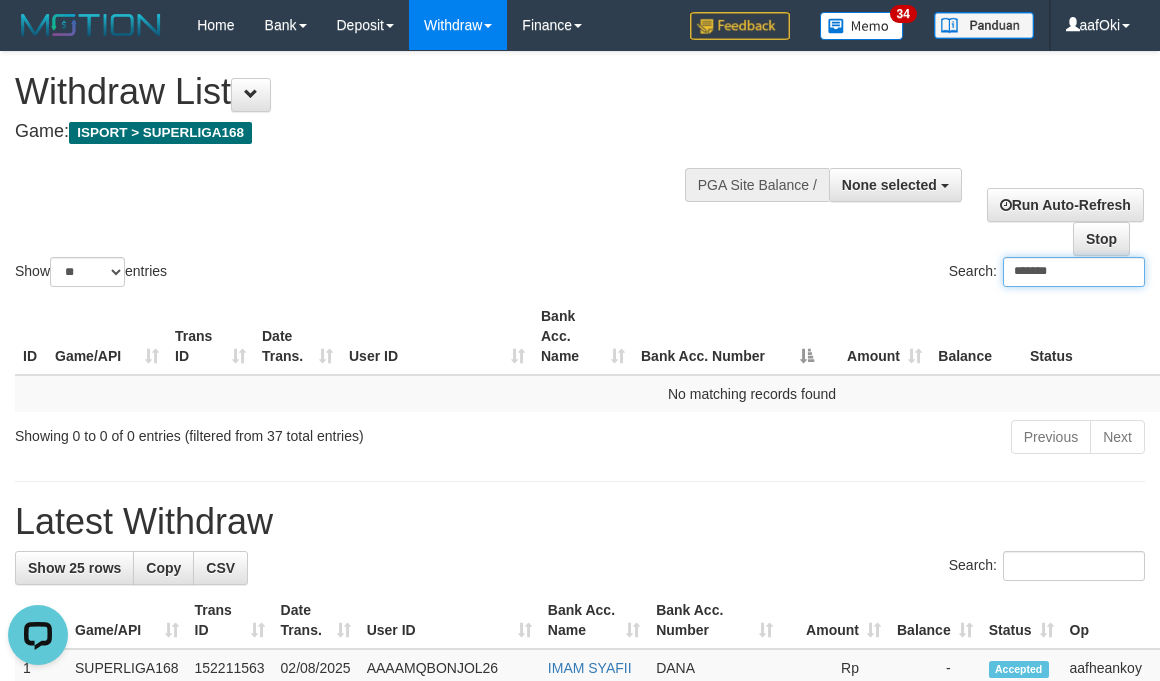 click on "*******" at bounding box center (1074, 272) 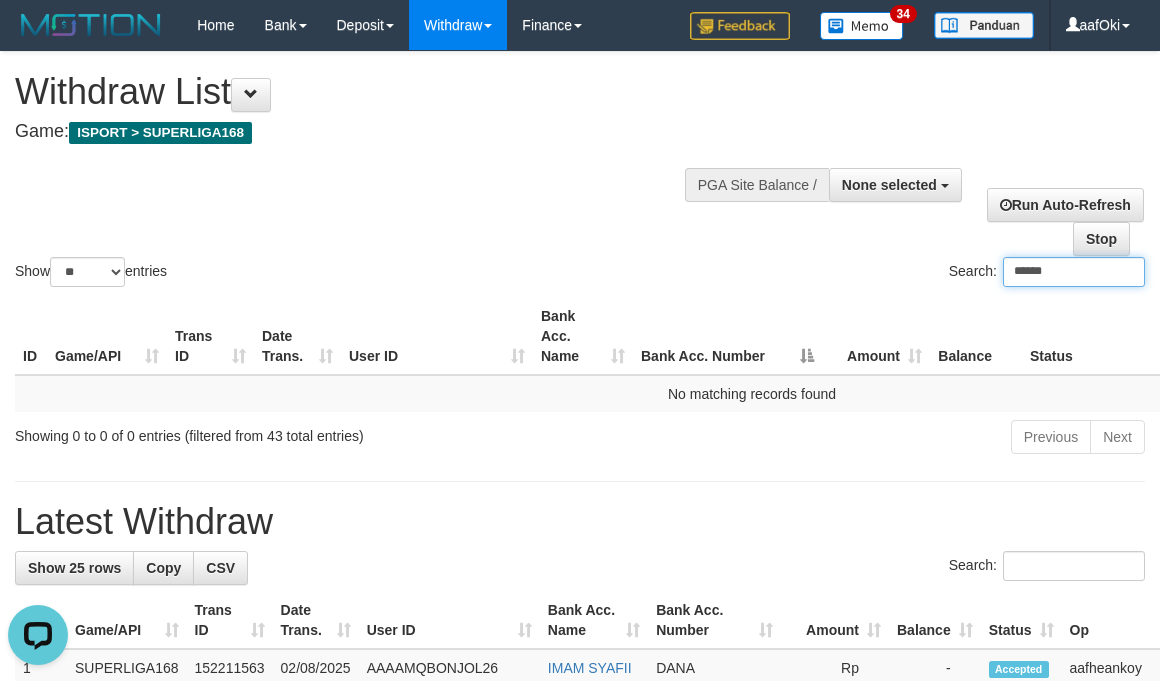 click on "******" at bounding box center (1074, 272) 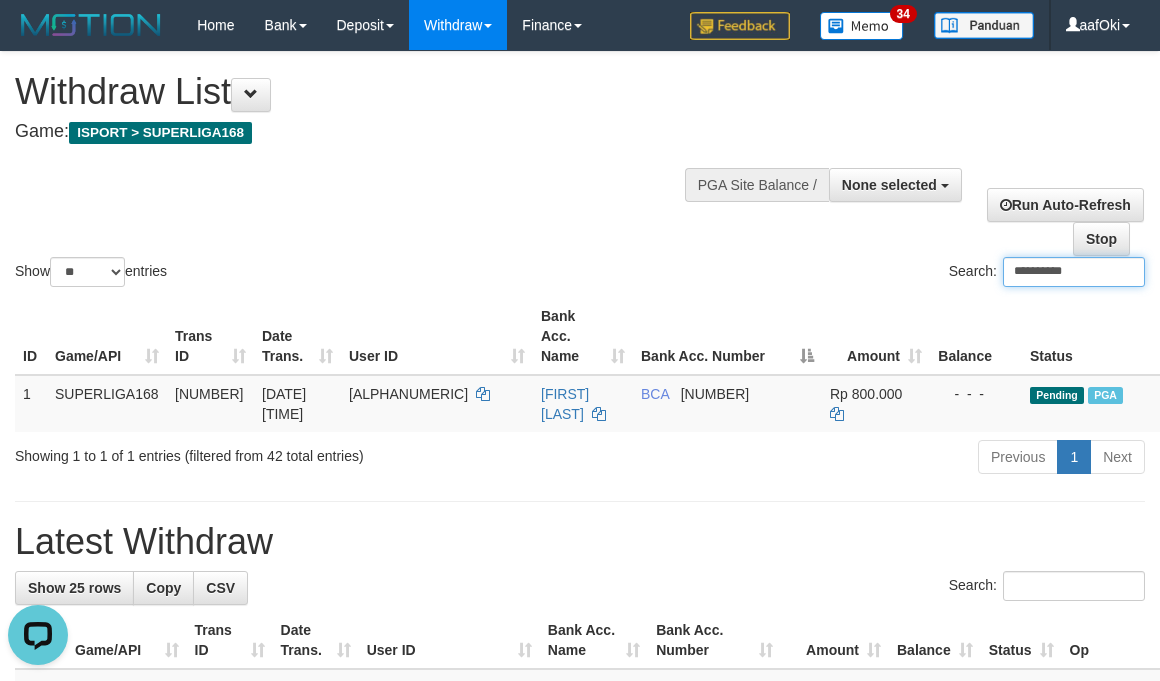 click on "**********" at bounding box center [1074, 272] 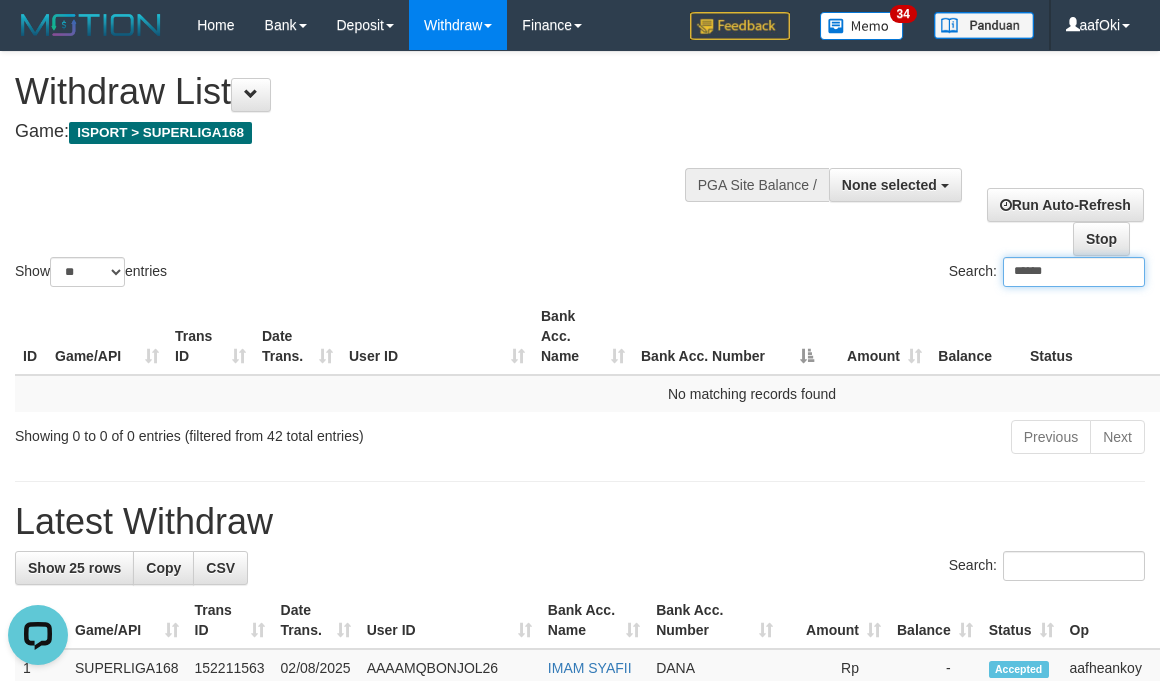 click on "******" at bounding box center [1074, 272] 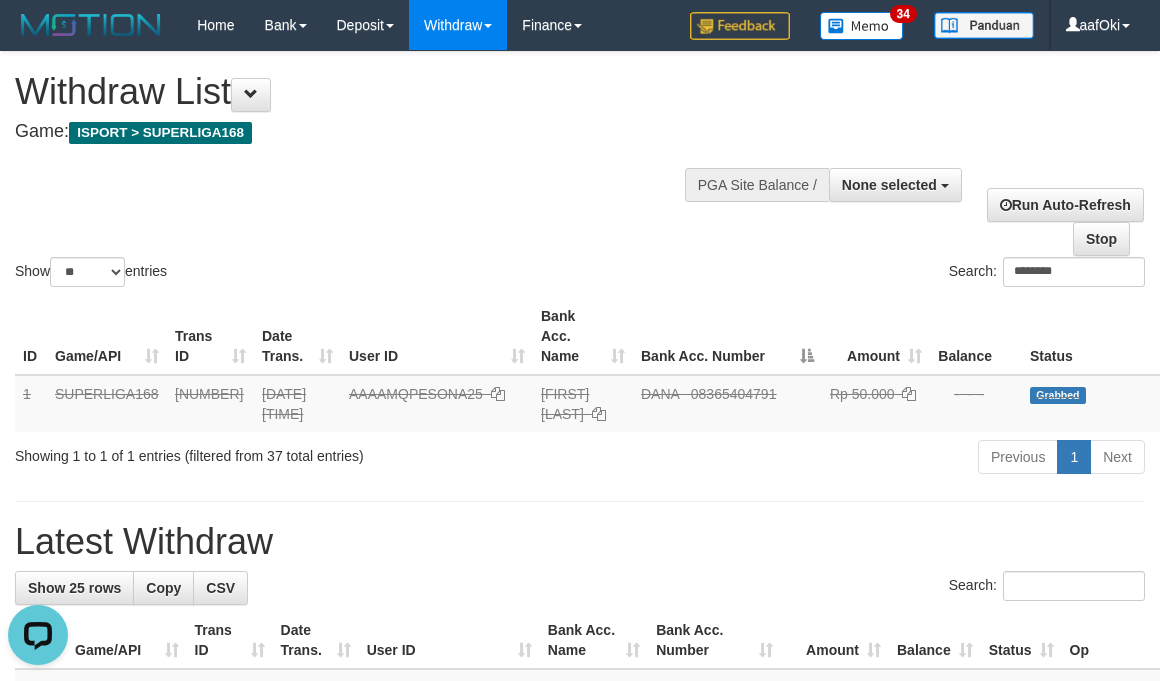click on "Latest Withdraw" at bounding box center (580, 542) 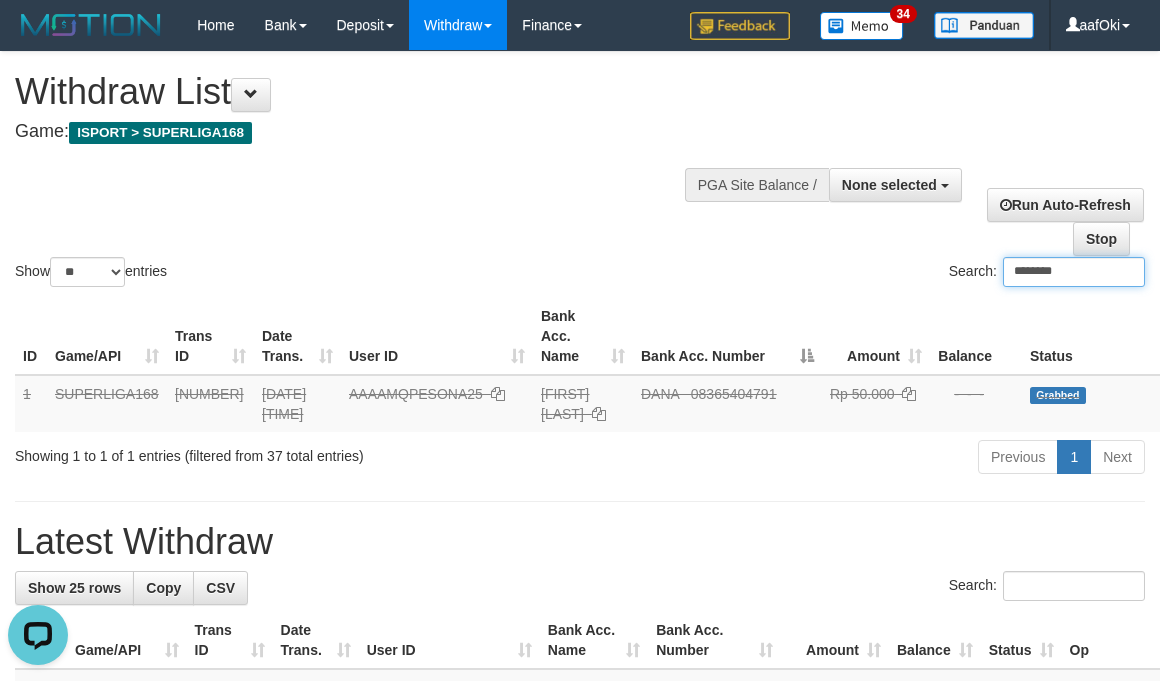 click on "********" at bounding box center [1074, 272] 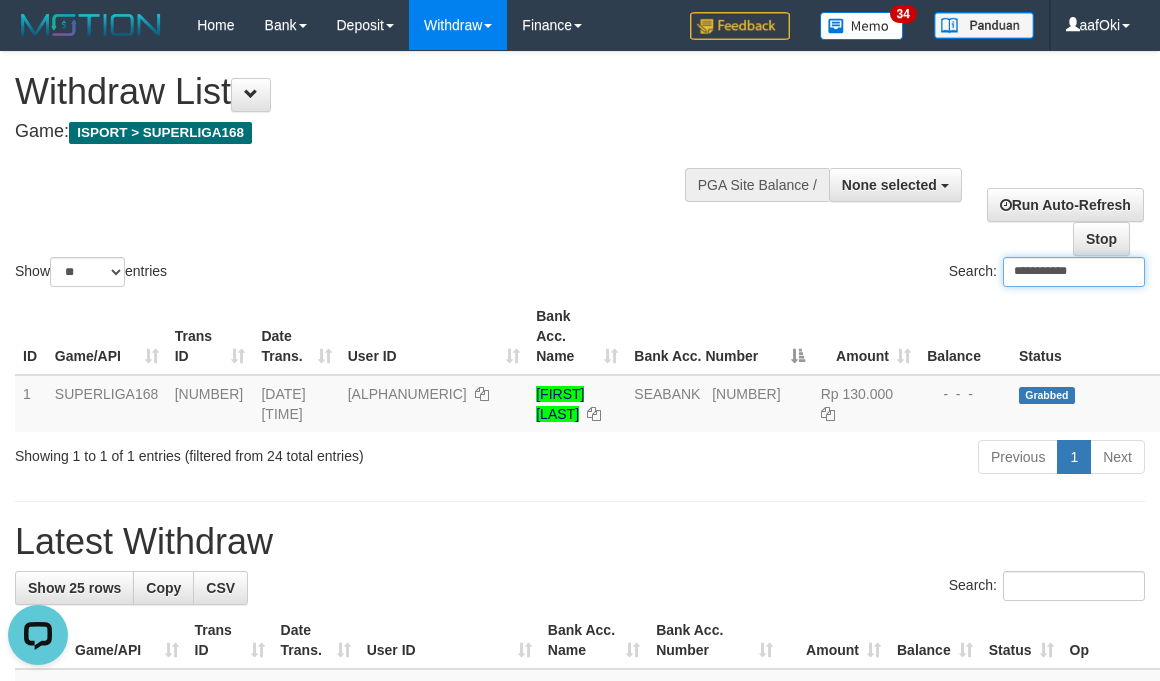 click on "**********" at bounding box center [1074, 272] 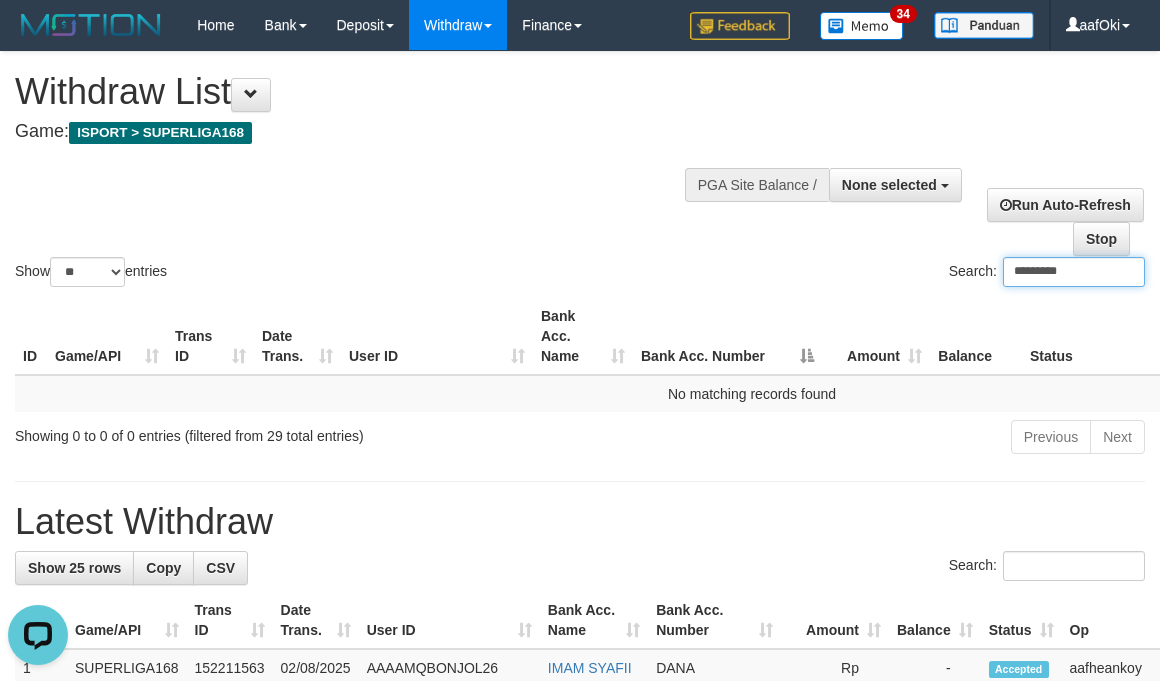 click on "*********" at bounding box center (1074, 272) 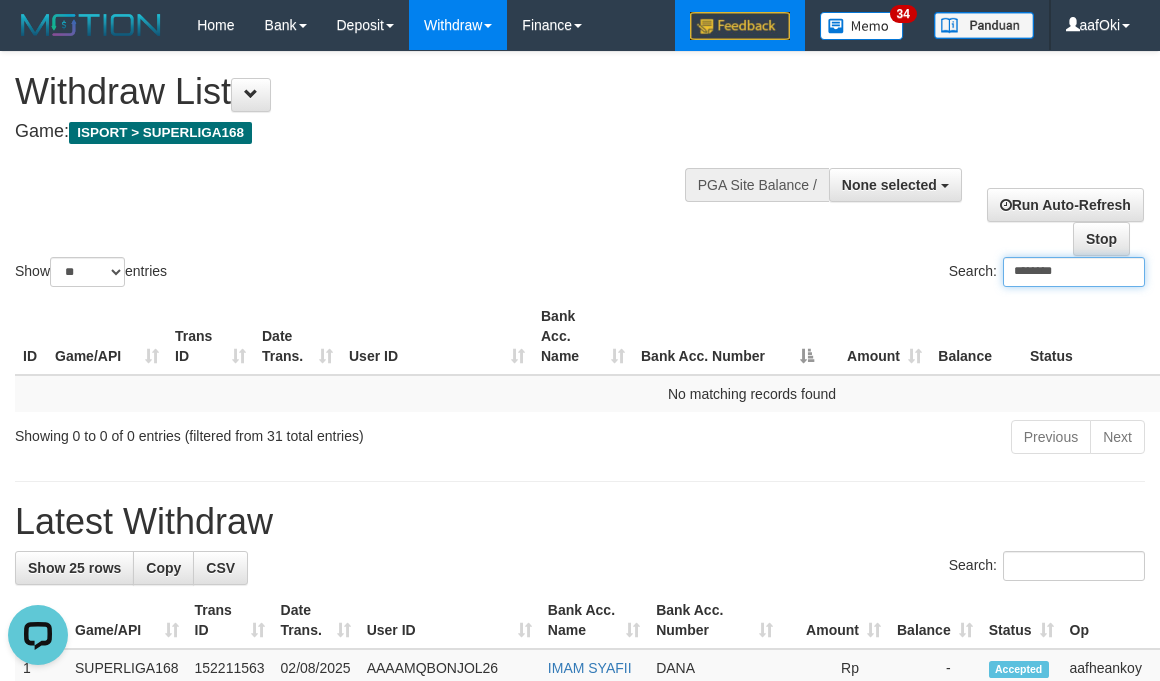 type on "********" 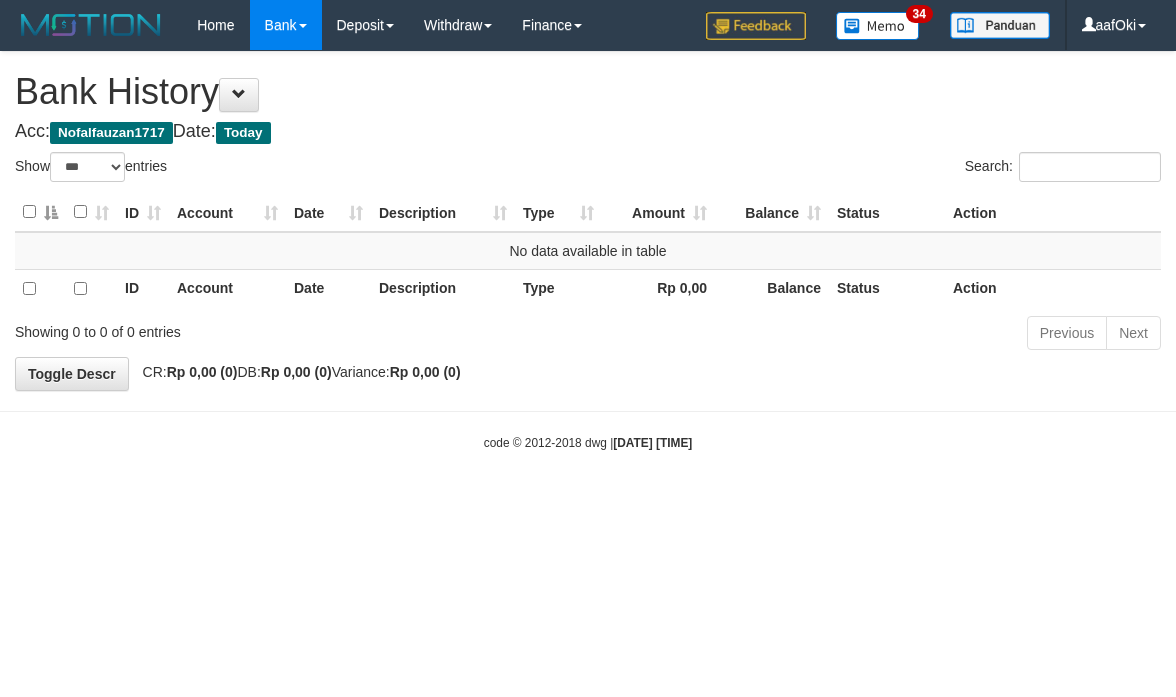 select on "***" 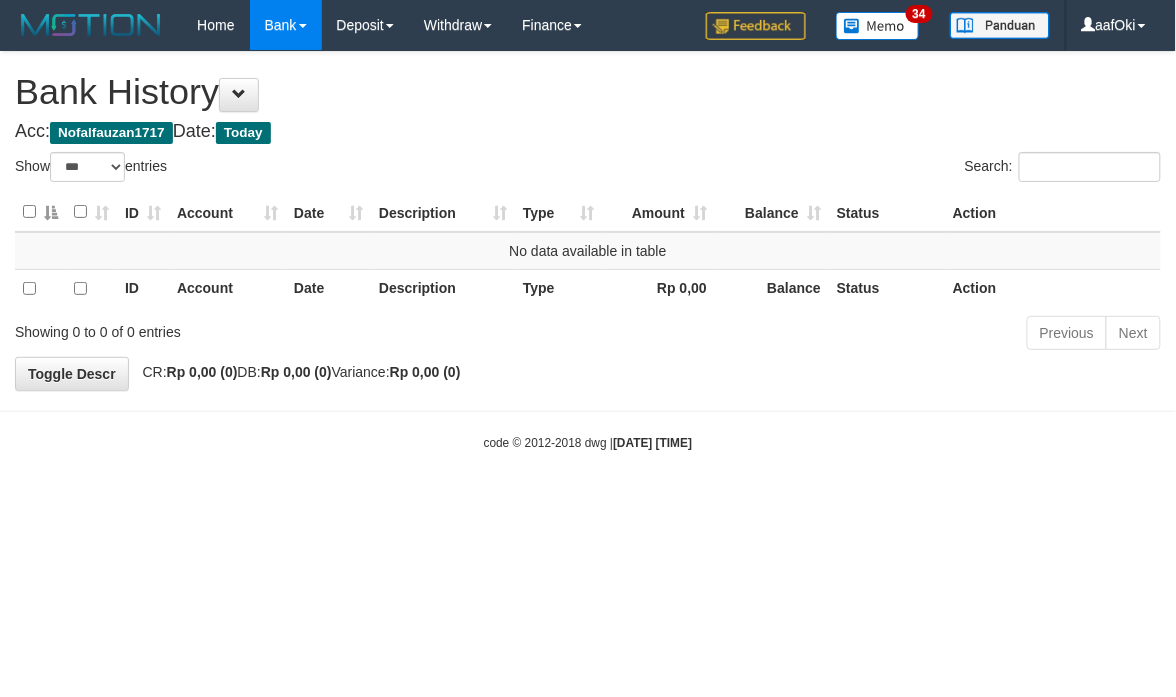 drag, startPoint x: 806, startPoint y: 328, endPoint x: 837, endPoint y: 323, distance: 31.400637 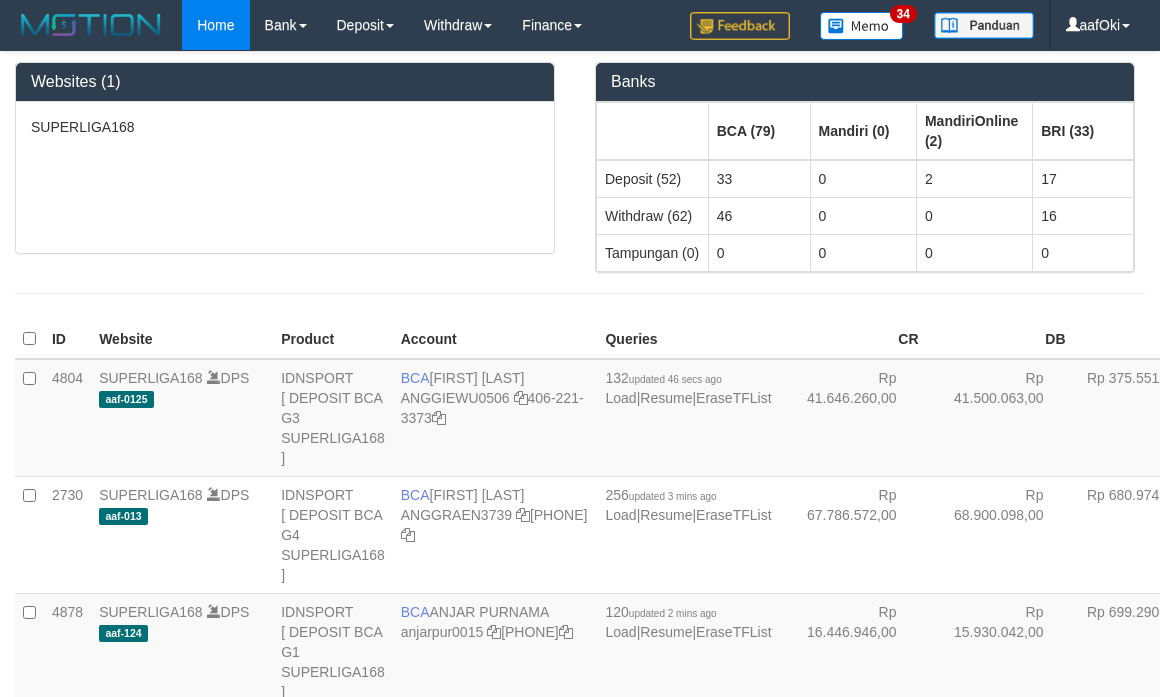 scroll, scrollTop: 6497, scrollLeft: 0, axis: vertical 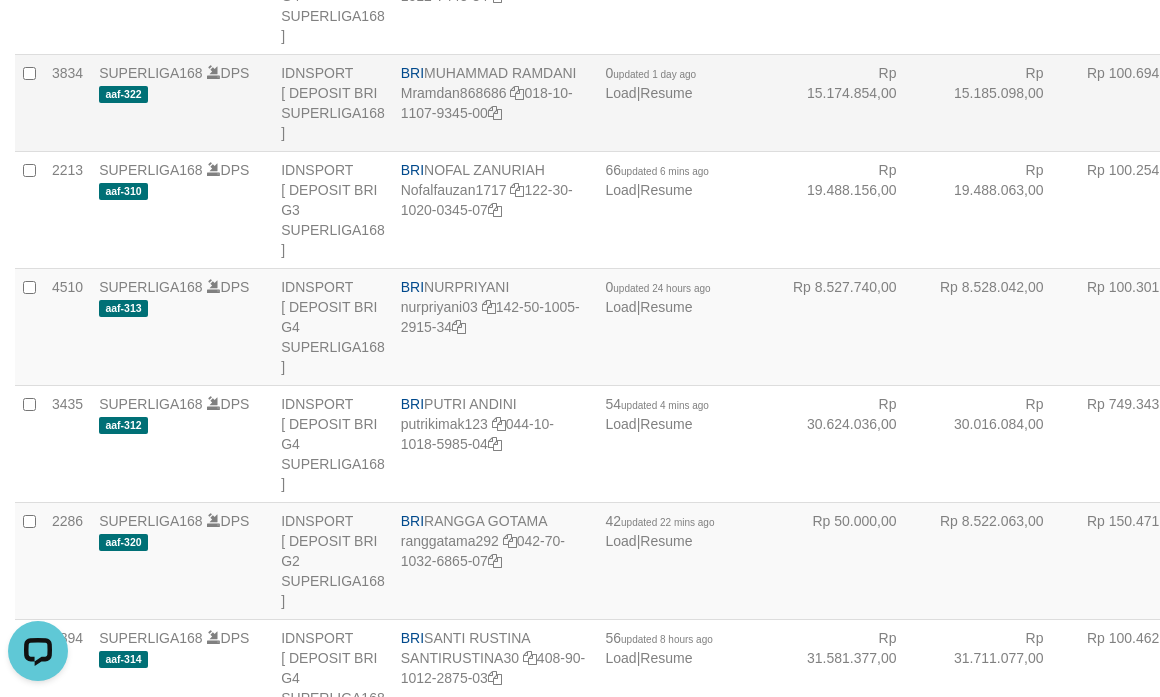 click on "Rp 15.174.854,00" at bounding box center (853, 102) 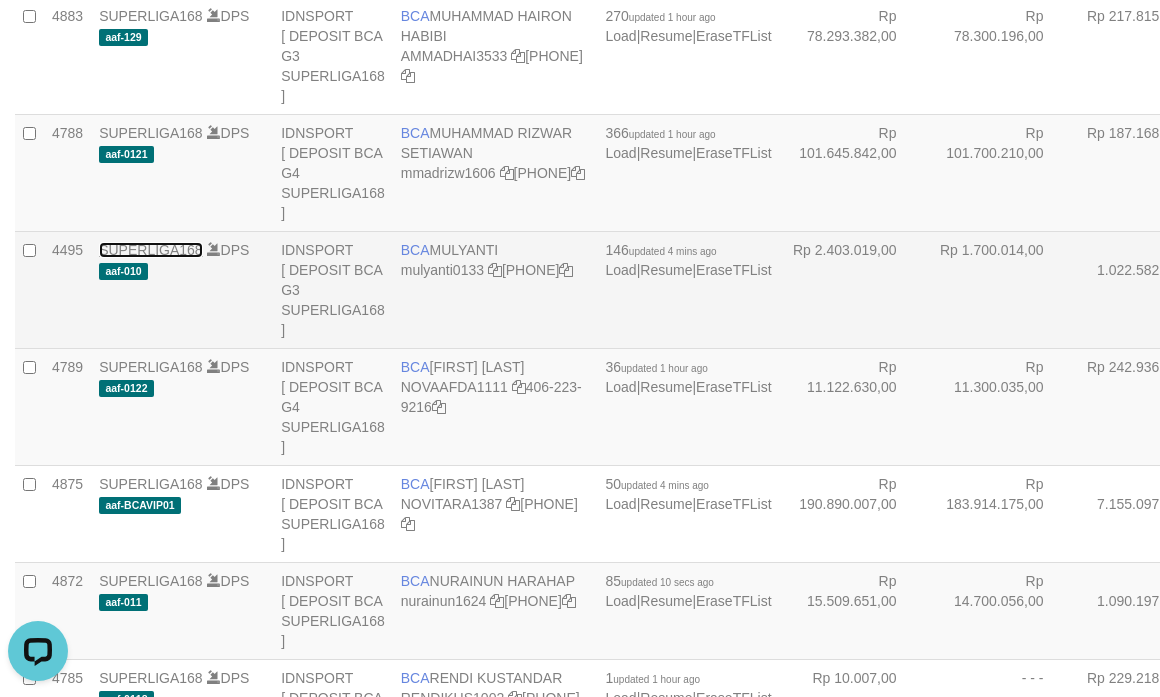 click on "SUPERLIGA168" at bounding box center (151, 250) 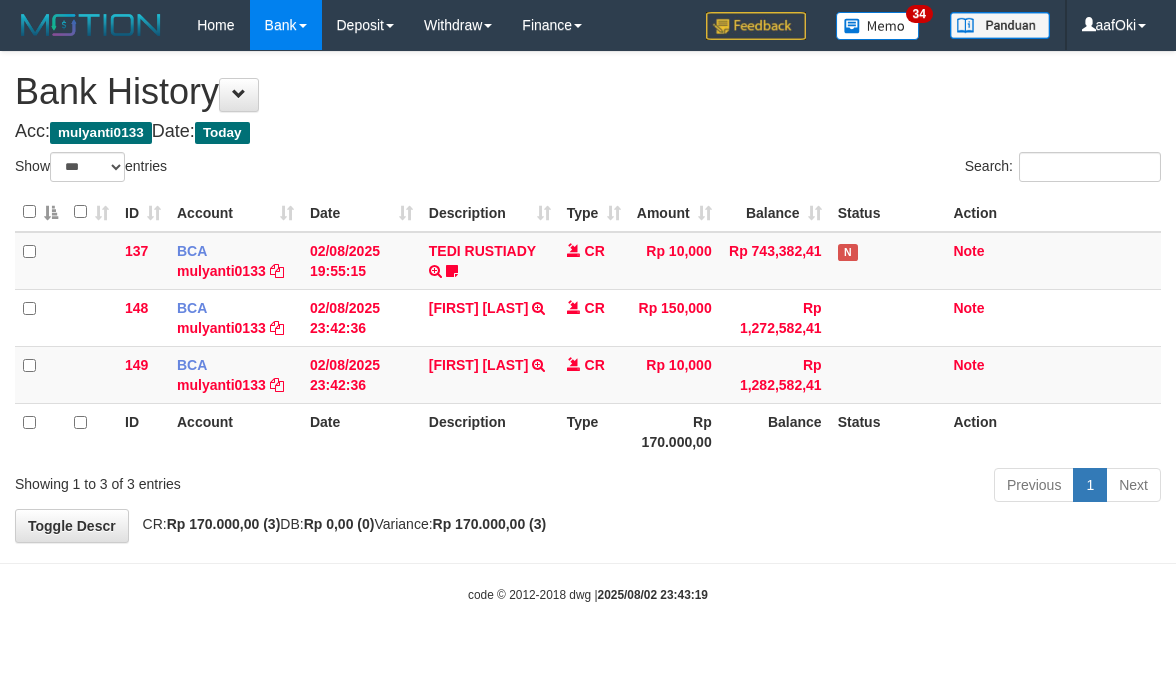 select on "***" 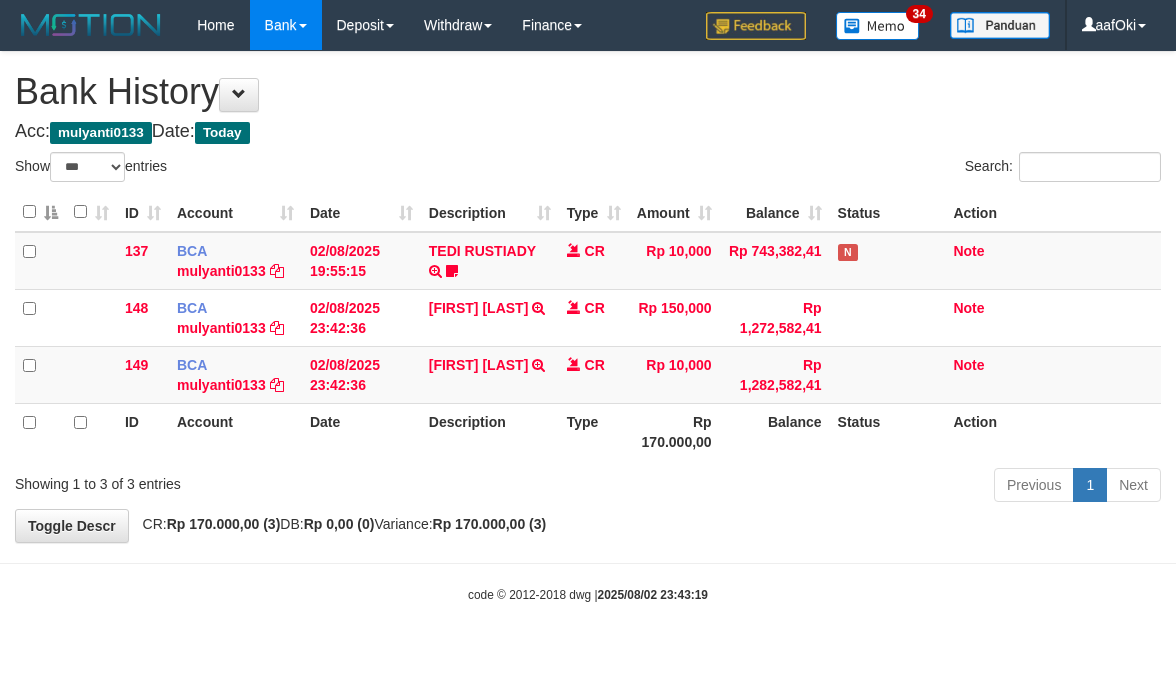 scroll, scrollTop: 0, scrollLeft: 0, axis: both 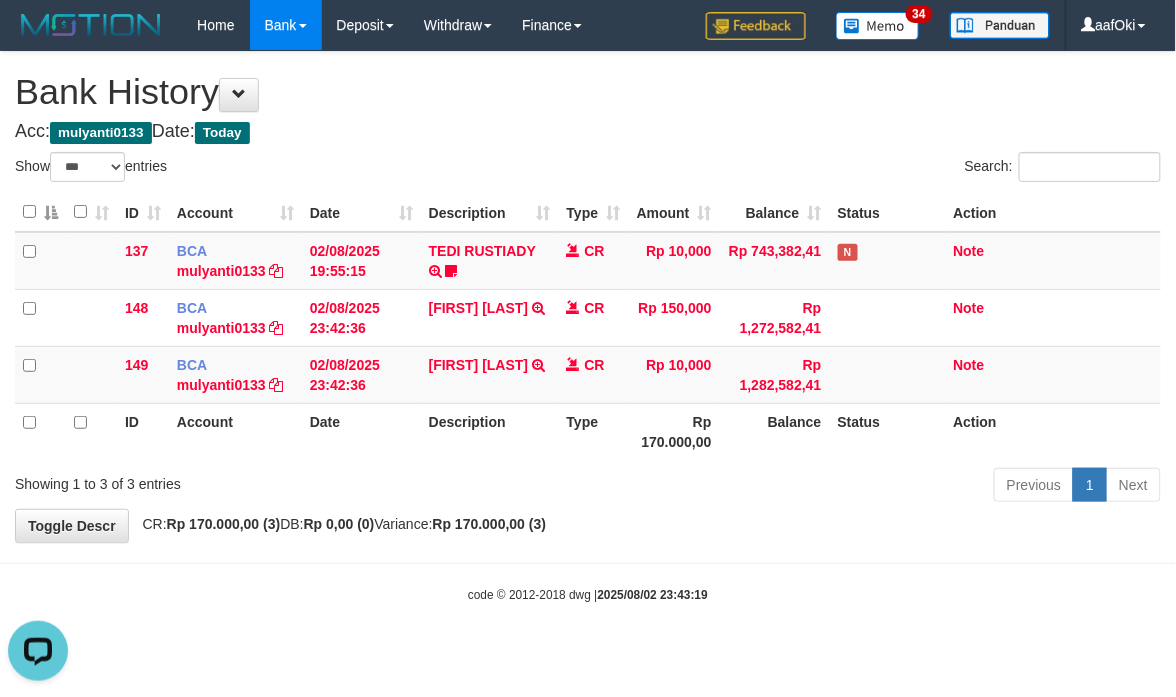 drag, startPoint x: 950, startPoint y: 586, endPoint x: 913, endPoint y: 545, distance: 55.226807 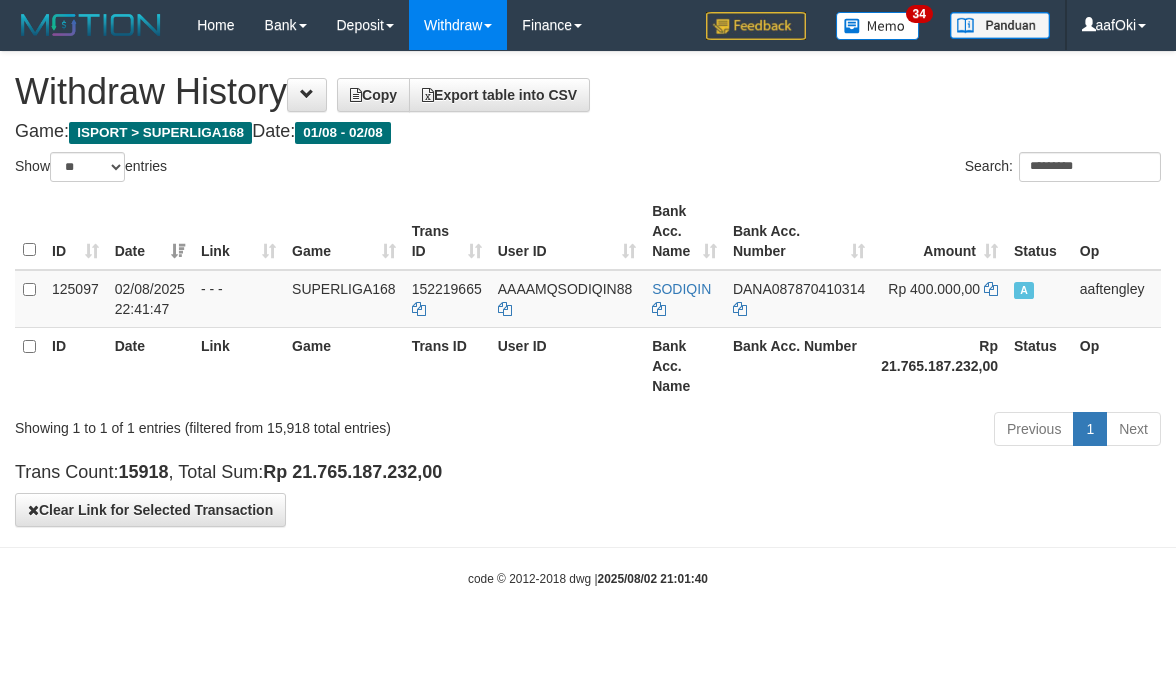 select on "**" 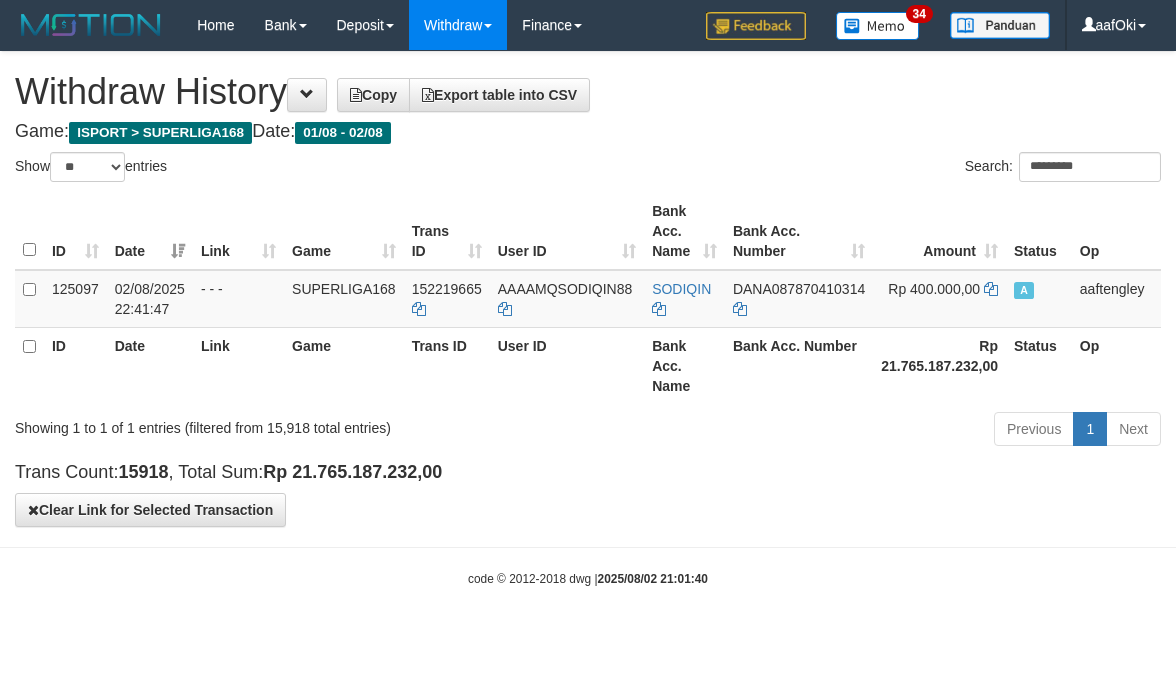 scroll, scrollTop: 0, scrollLeft: 0, axis: both 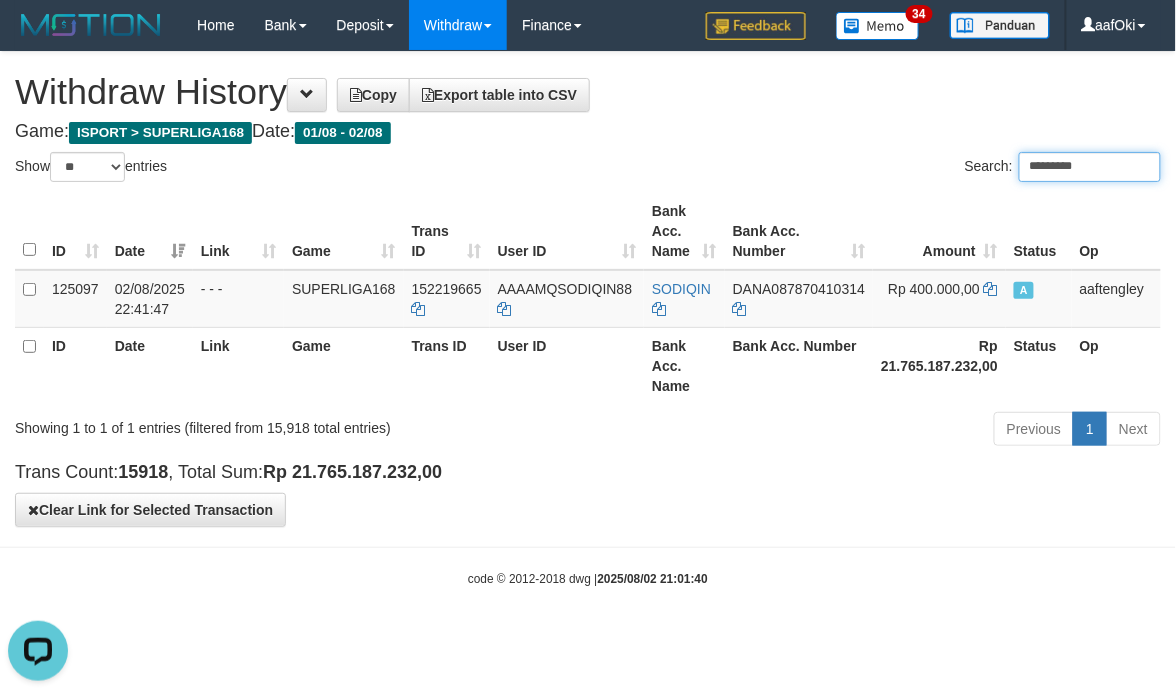 click on "*********" at bounding box center (1090, 167) 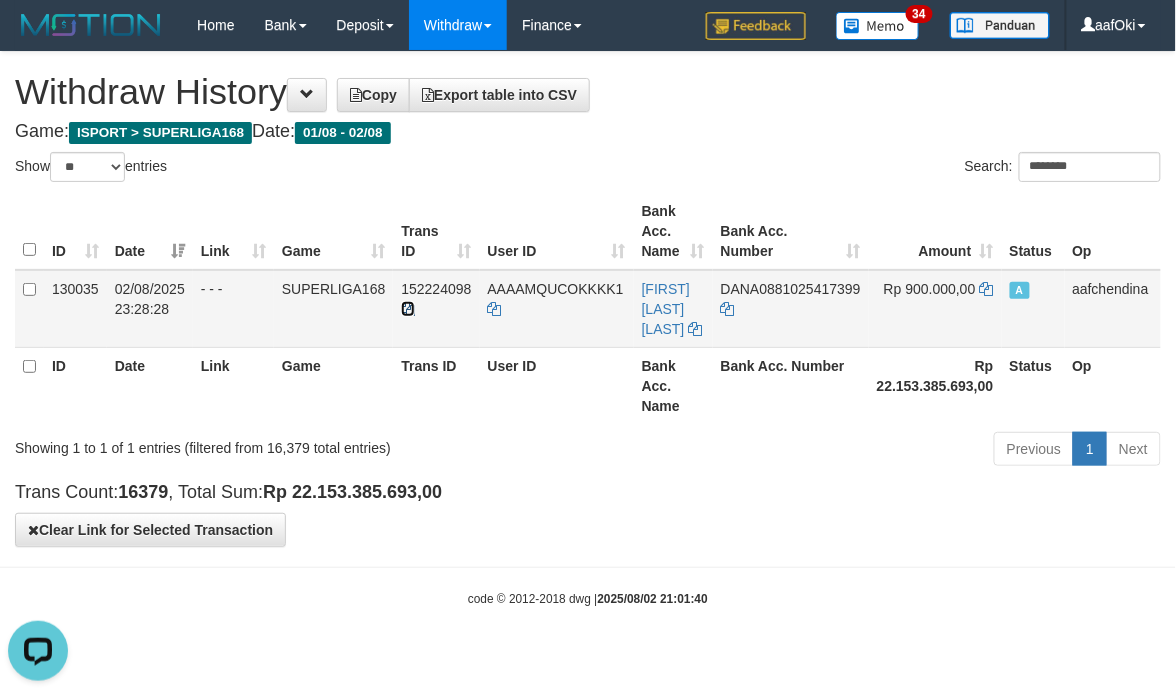 click at bounding box center (408, 309) 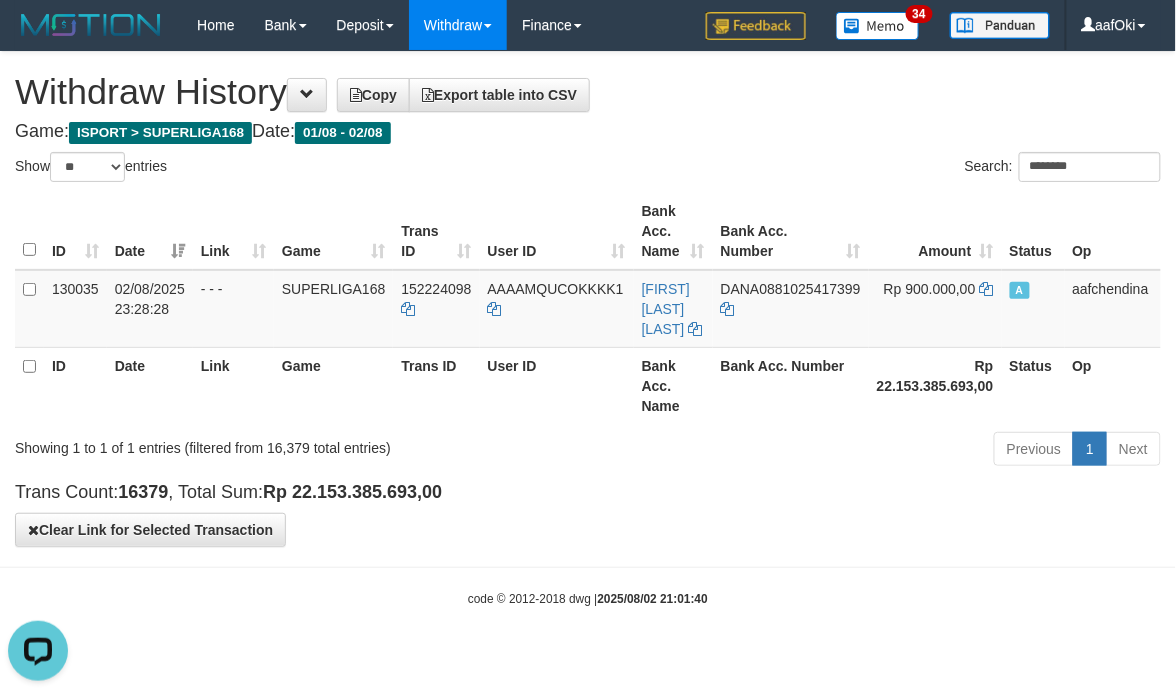click on "Toggle navigation
Home
Bank
Account List
Search
Deposit
DPS List
History
Withdraw
WD List
Report Link
History
Finance
Financial Data
aafOki  34" at bounding box center [588, 329] 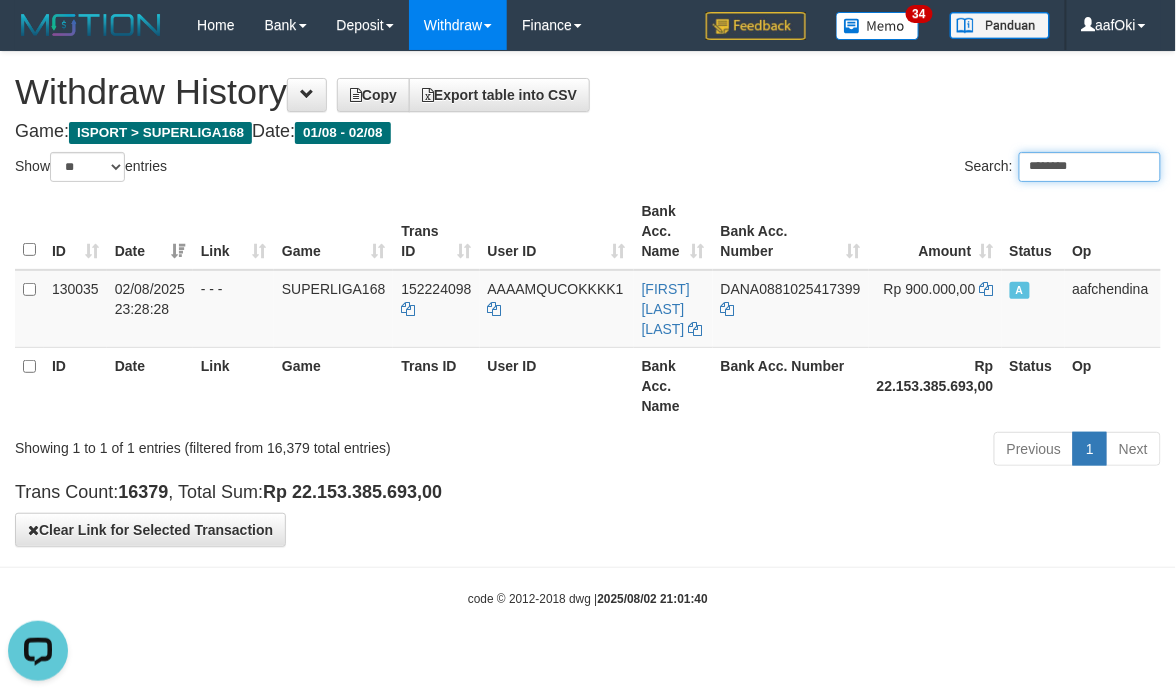click on "********" at bounding box center [1090, 167] 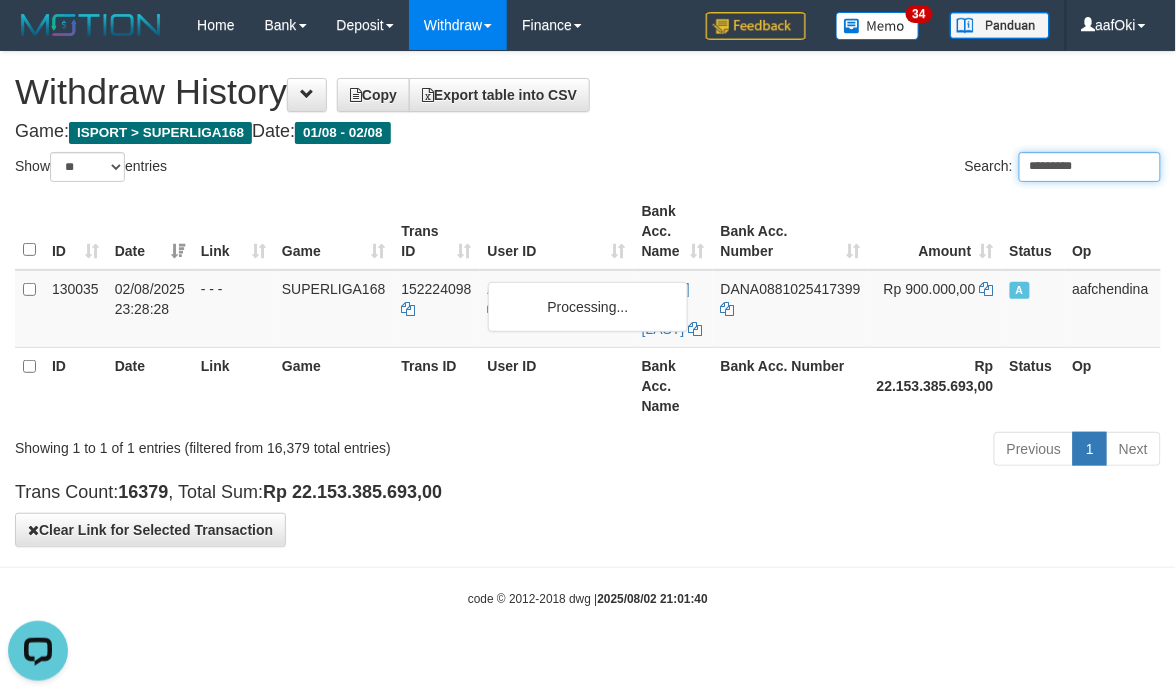 type on "*********" 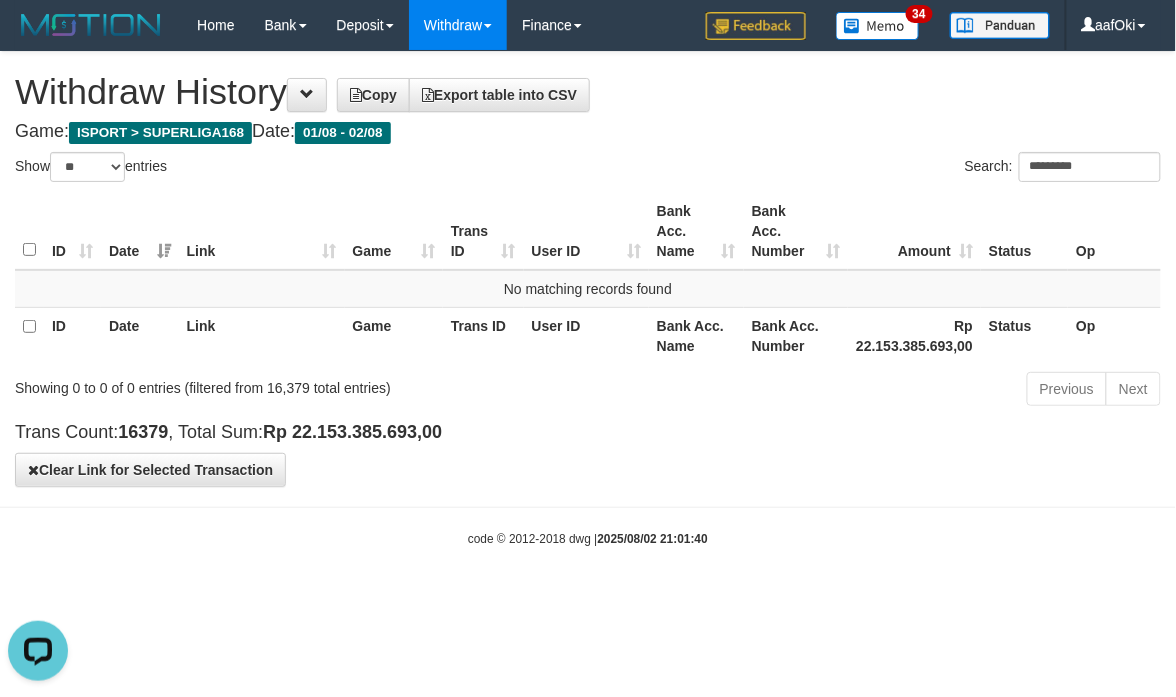 click on "Toggle navigation
Home
Bank
Account List
Search
Deposit
DPS List
History
Withdraw
WD List
Report Link
History
Finance
Financial Data
aafOki" at bounding box center (588, 299) 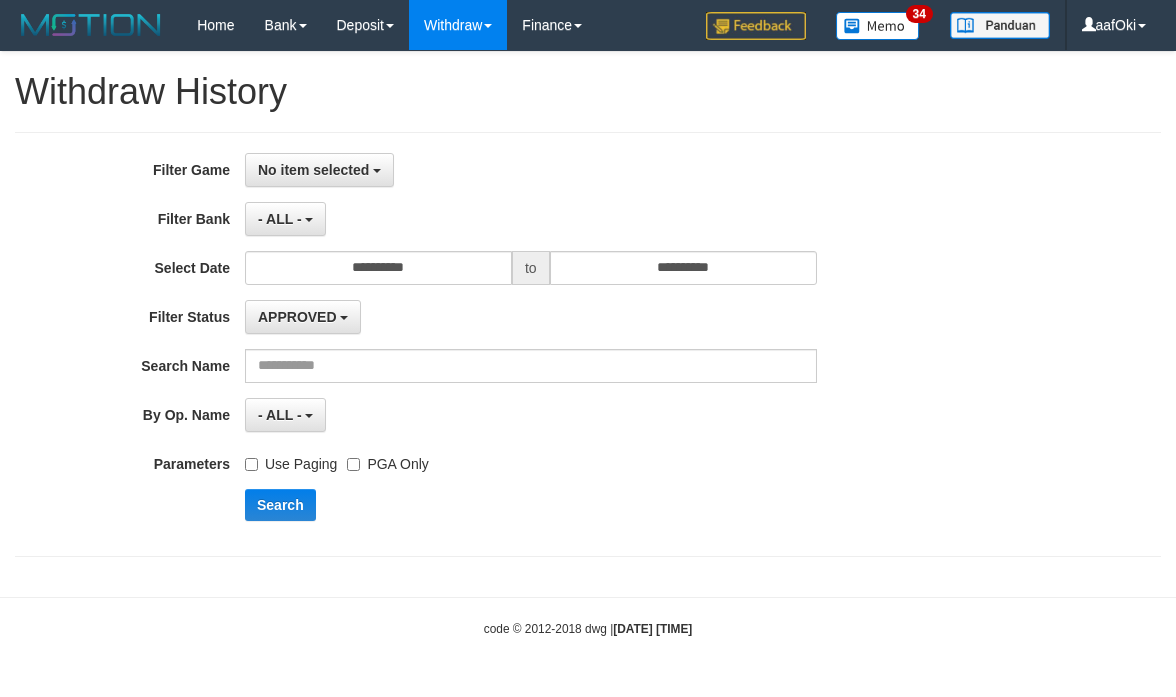 scroll, scrollTop: 0, scrollLeft: 0, axis: both 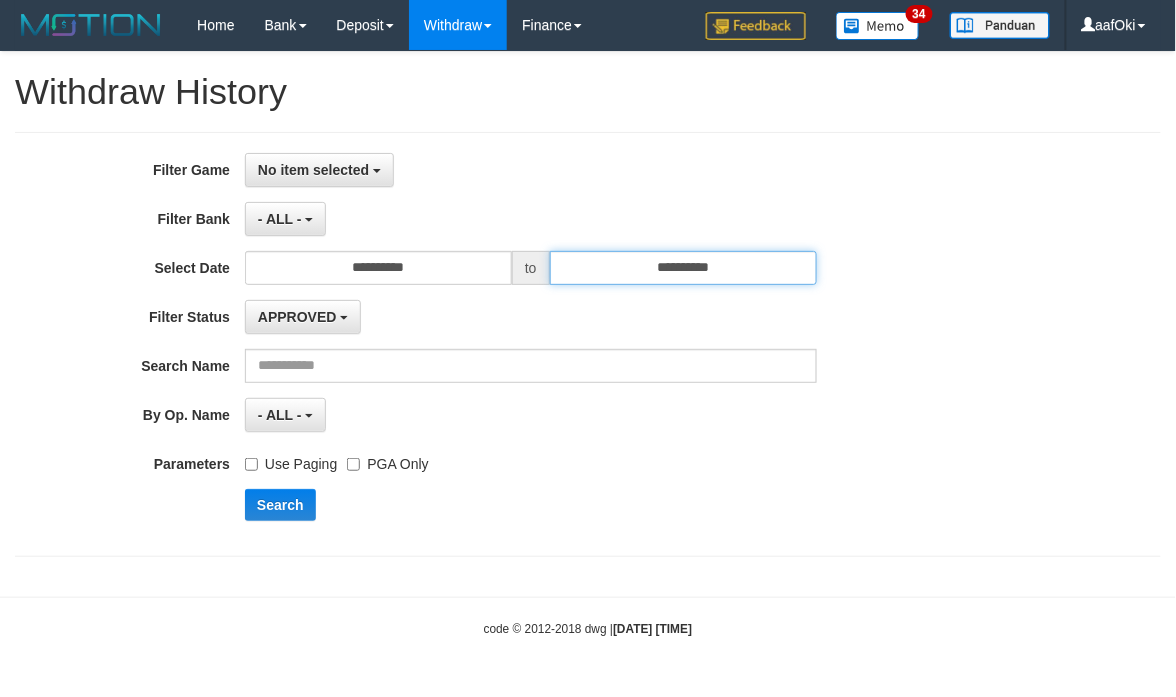 click on "**********" at bounding box center (683, 268) 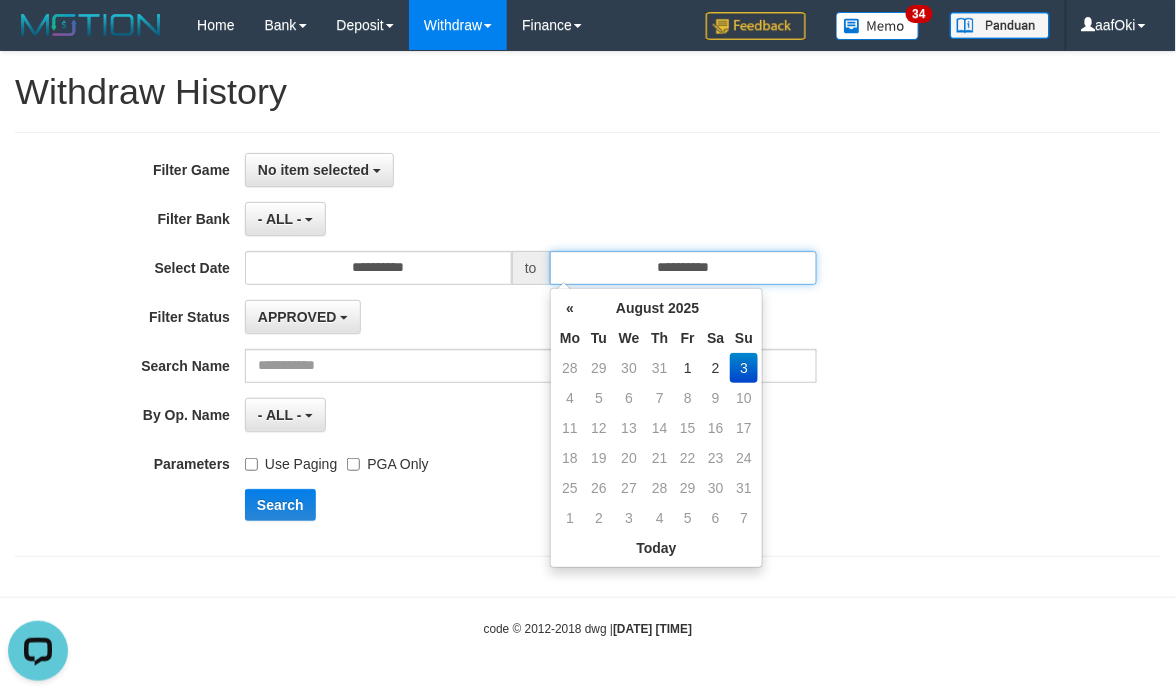 scroll, scrollTop: 0, scrollLeft: 0, axis: both 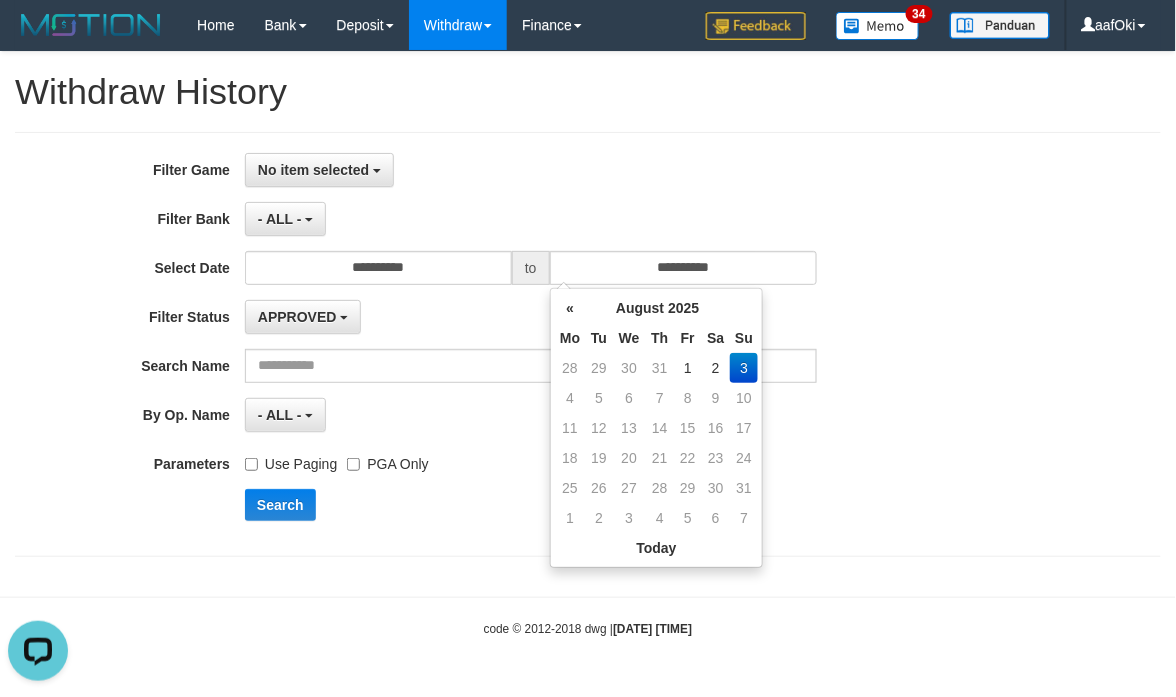 click on "3" at bounding box center (744, 368) 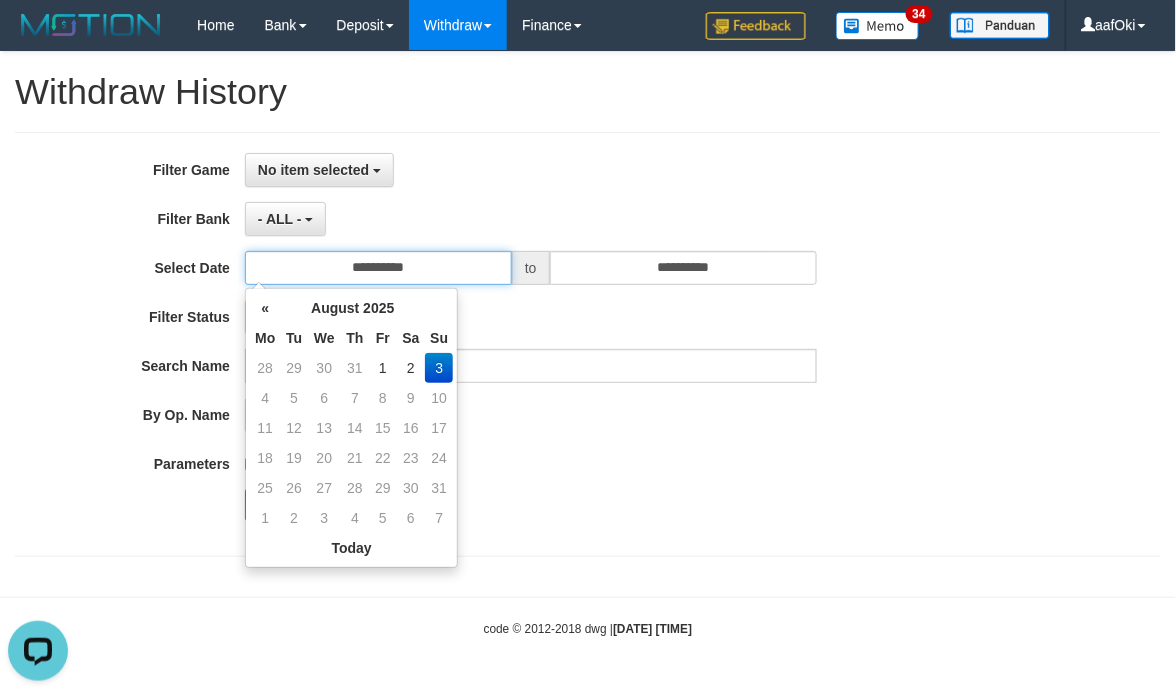 click on "**********" at bounding box center (378, 268) 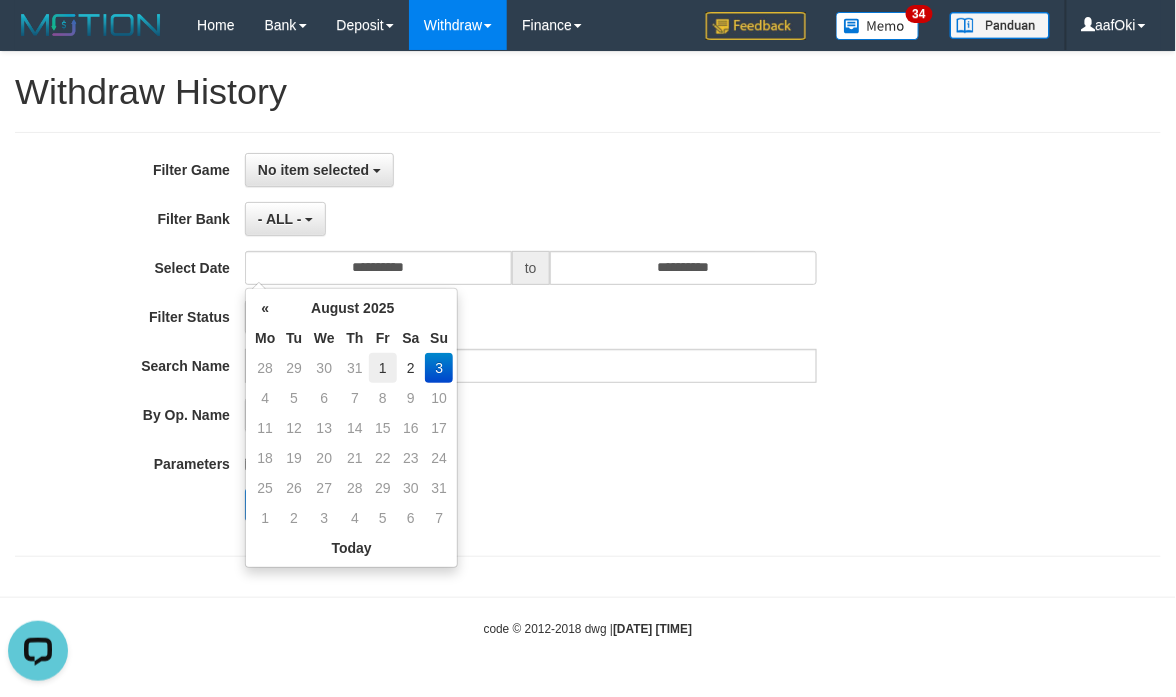 click on "1" at bounding box center (382, 368) 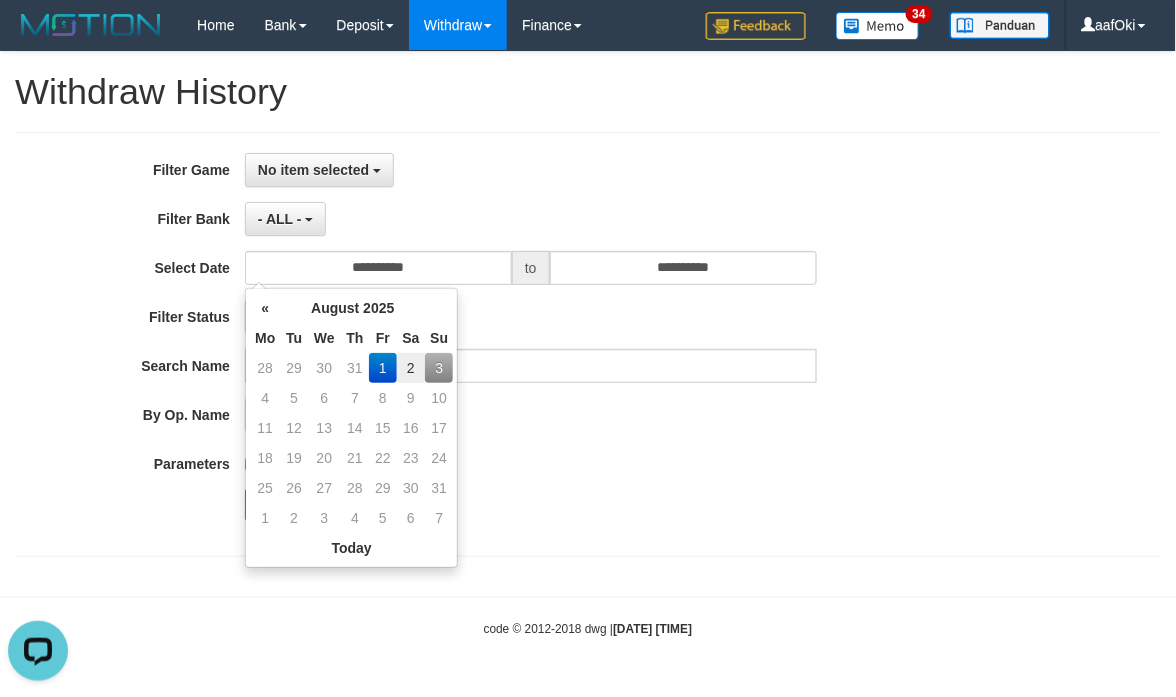 click on "APPROVED
- select status -  - ALL -
APPROVED
REJECTED
LINKED
NOT LINKED
AUTO-LINKED
MANUAL LINKED/APPROVED" at bounding box center [531, 317] 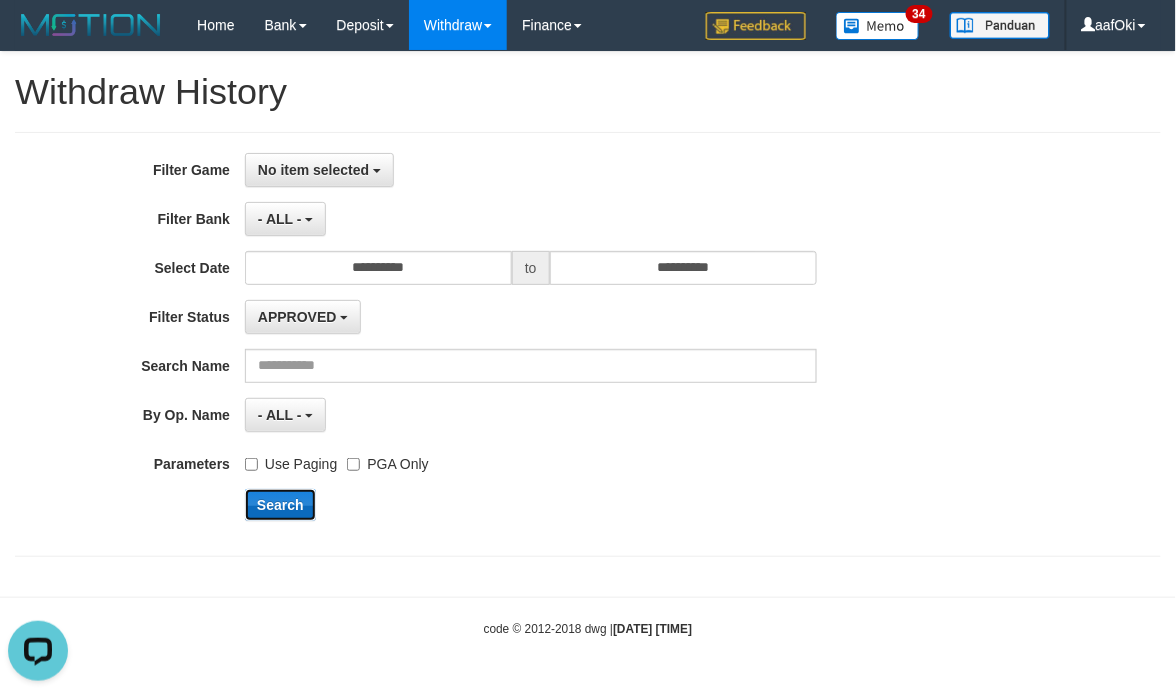 click on "Search" at bounding box center [280, 505] 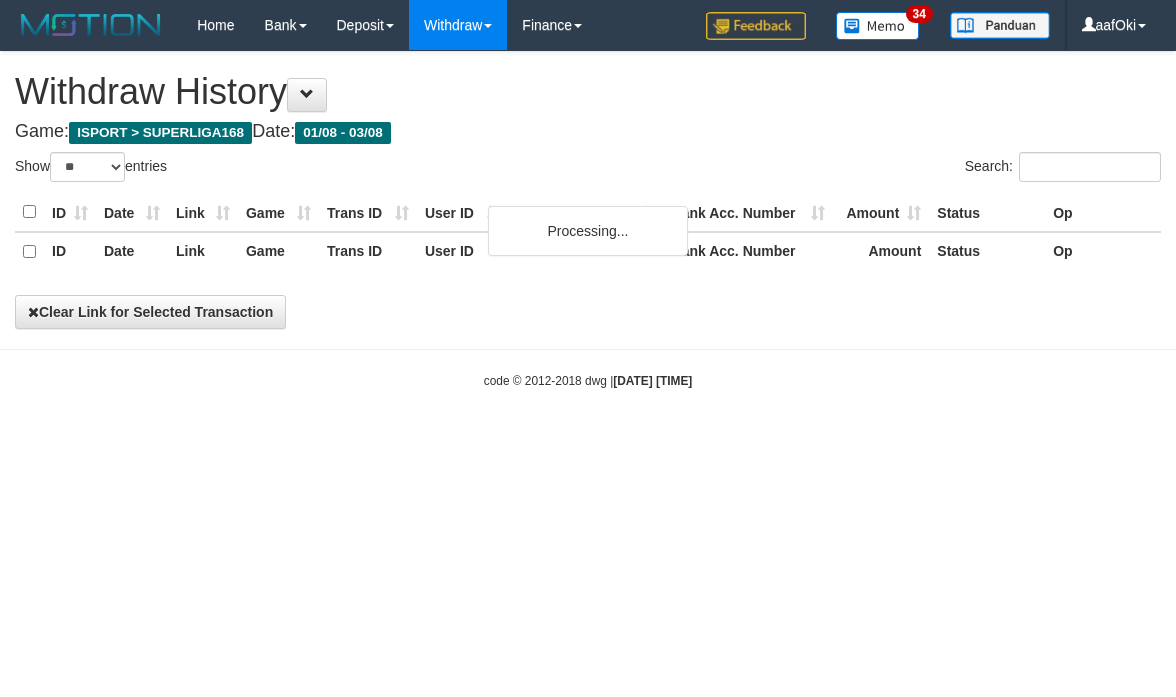 select on "**" 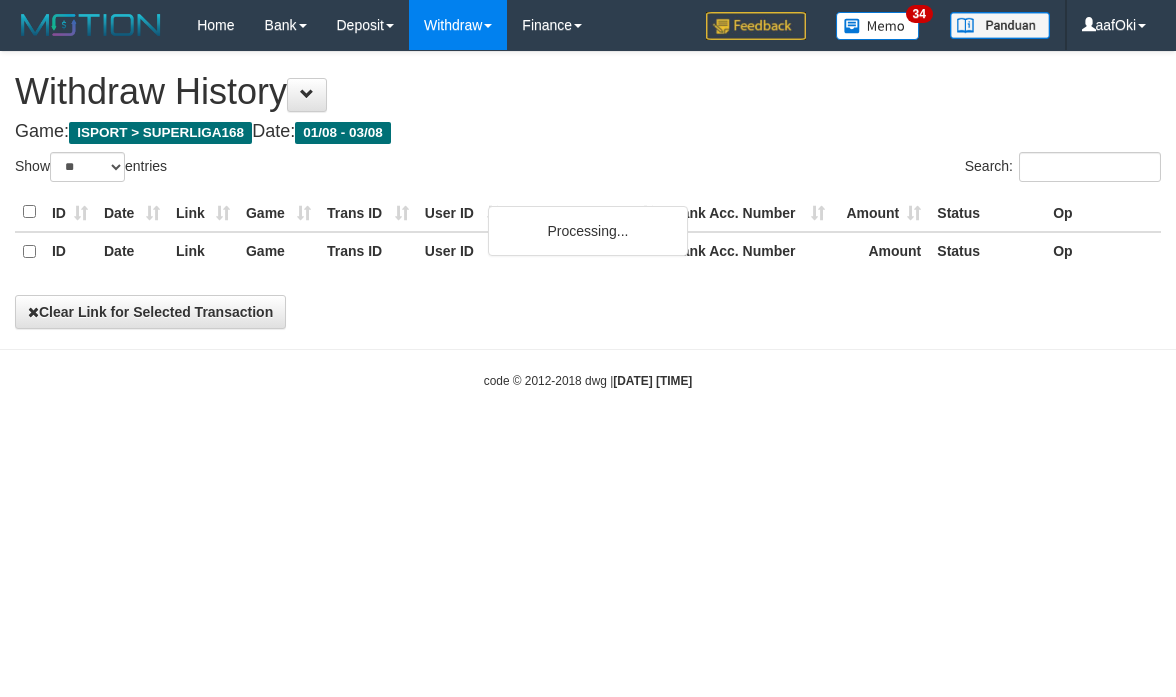 scroll, scrollTop: 0, scrollLeft: 0, axis: both 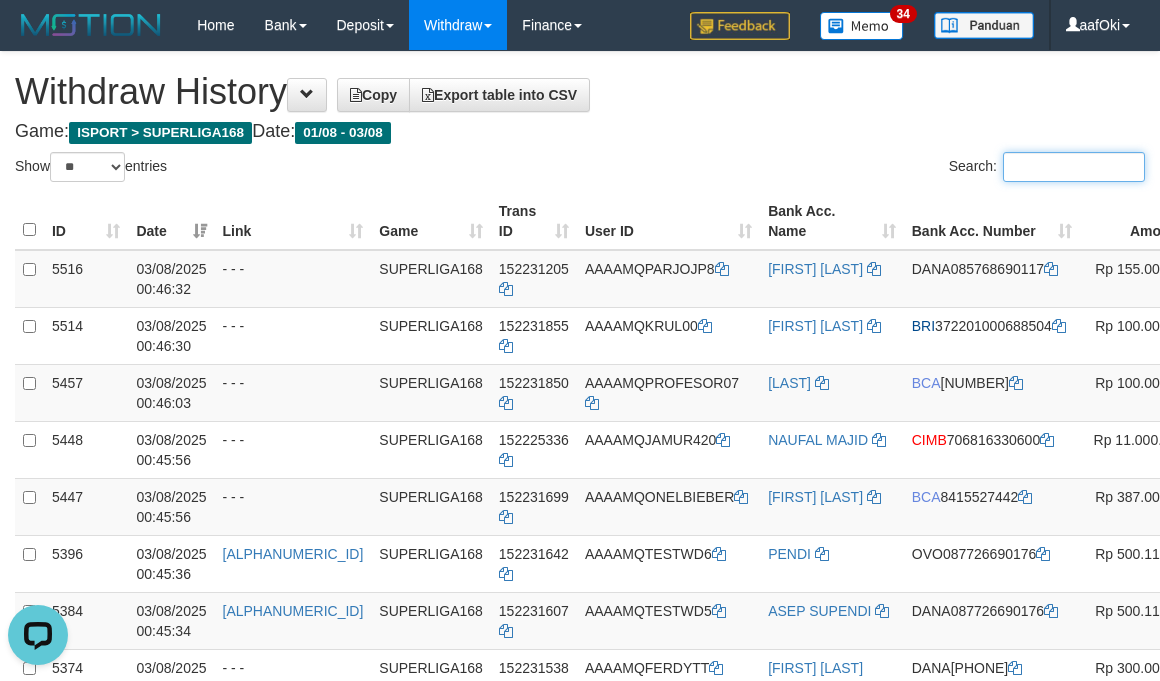 click on "Search:" at bounding box center [1074, 167] 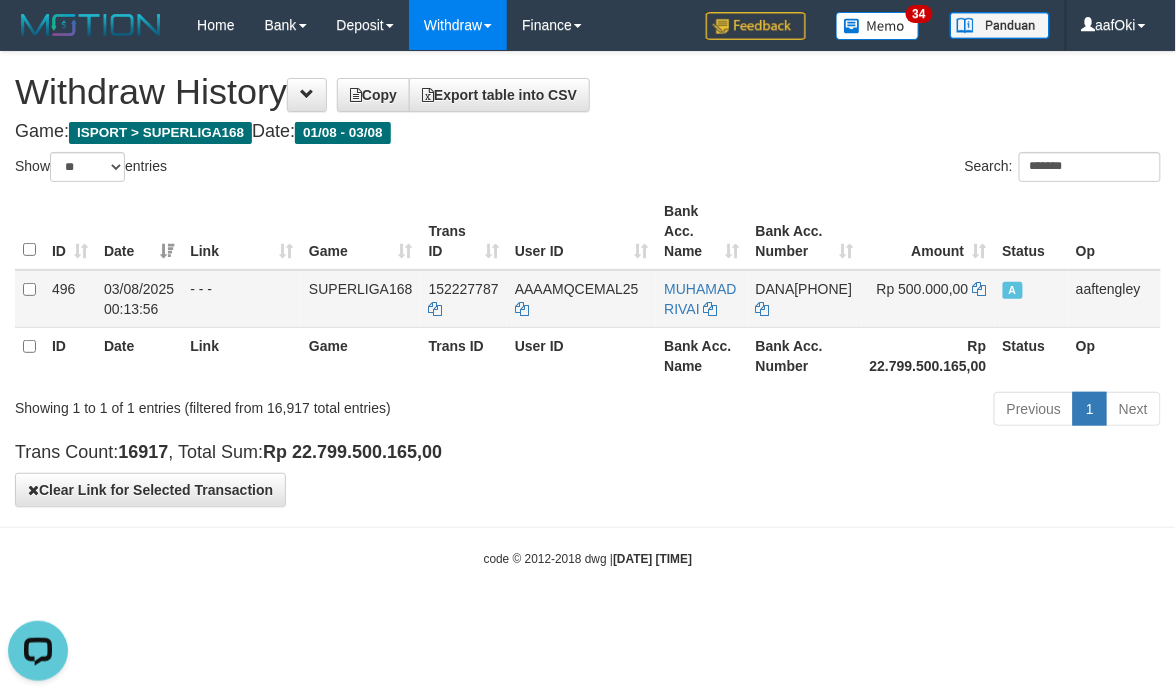 click on "SUPERLIGA168" at bounding box center (361, 299) 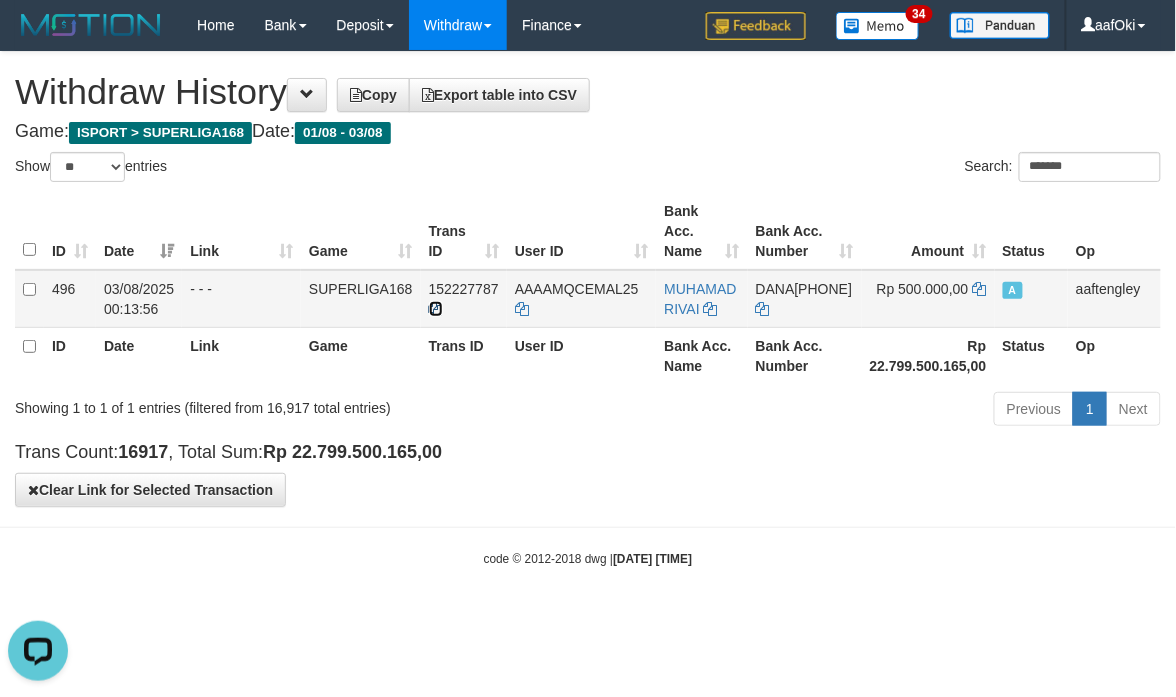 click at bounding box center [436, 309] 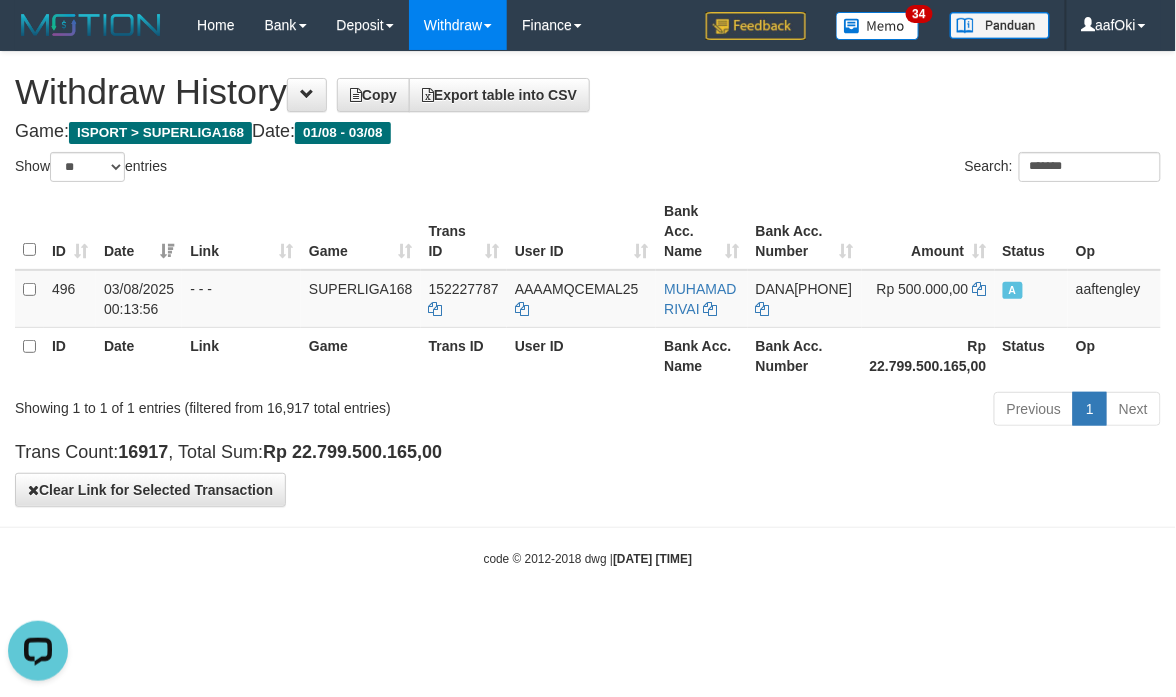 click on "Toggle navigation
Home
Bank
Account List
Search
Deposit
DPS List
History
Withdraw
WD List
Report Link
History
Finance
Financial Data
aafOki" at bounding box center (588, 309) 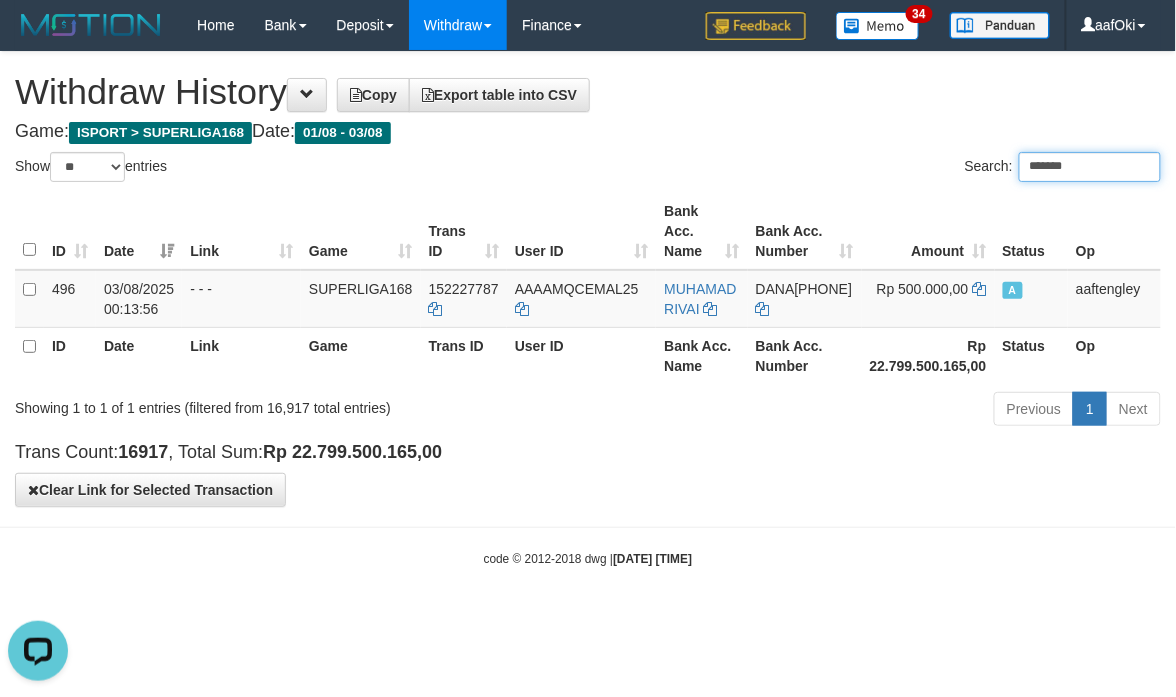 click on "*******" at bounding box center (1090, 167) 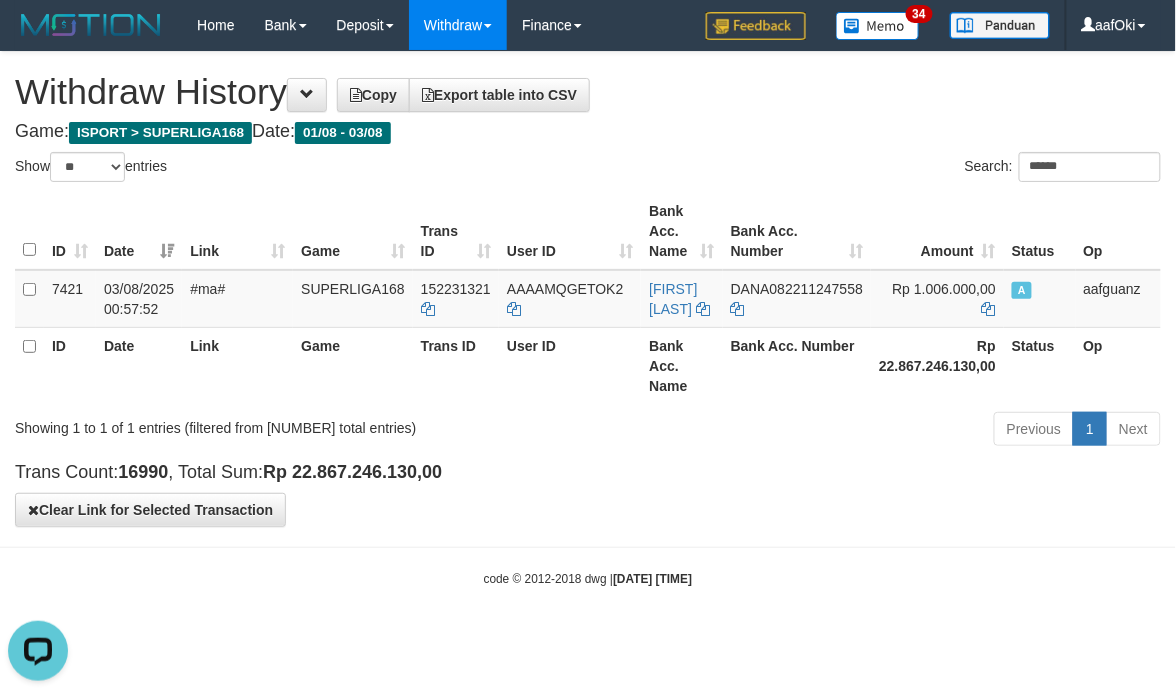 drag, startPoint x: 734, startPoint y: 593, endPoint x: 660, endPoint y: 414, distance: 193.69305 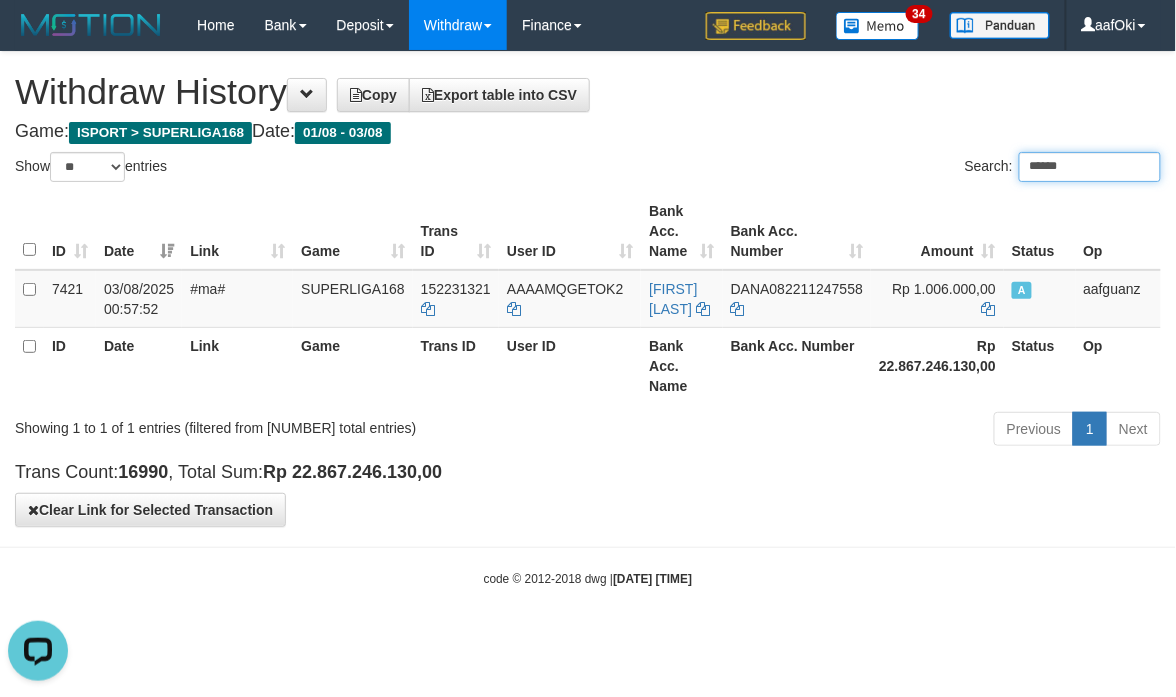 click on "******" at bounding box center (1090, 167) 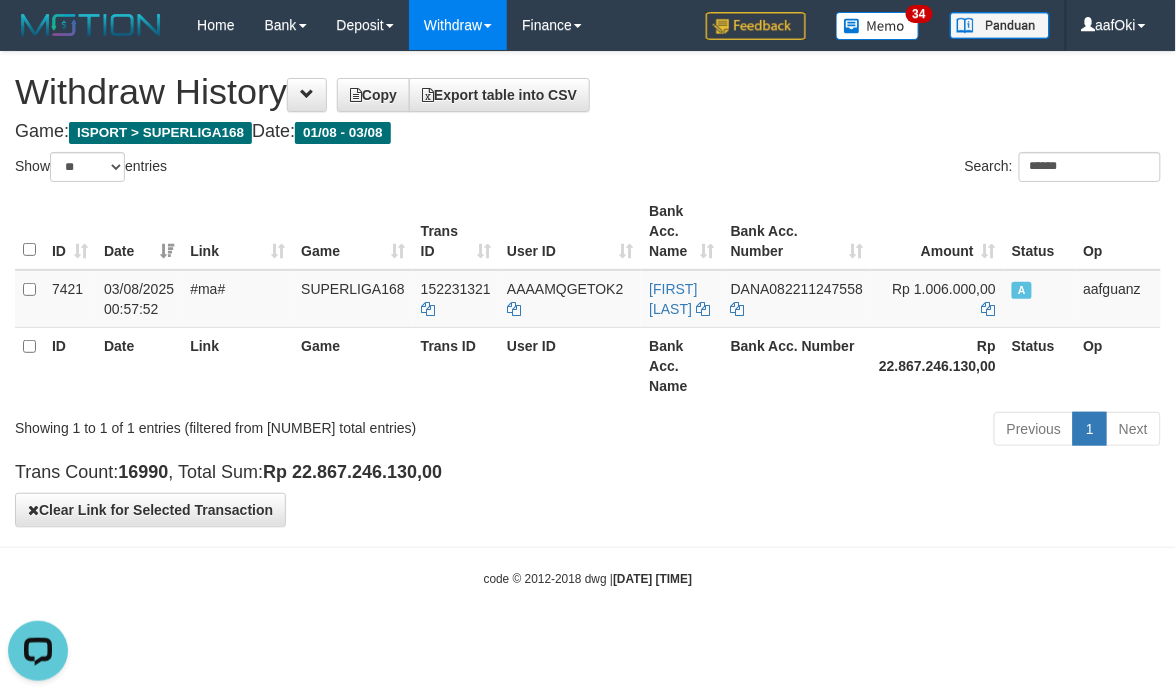 click on "code © [YEAR]-[YEAR] dwg | [DATE] [TIME]" at bounding box center [588, 578] 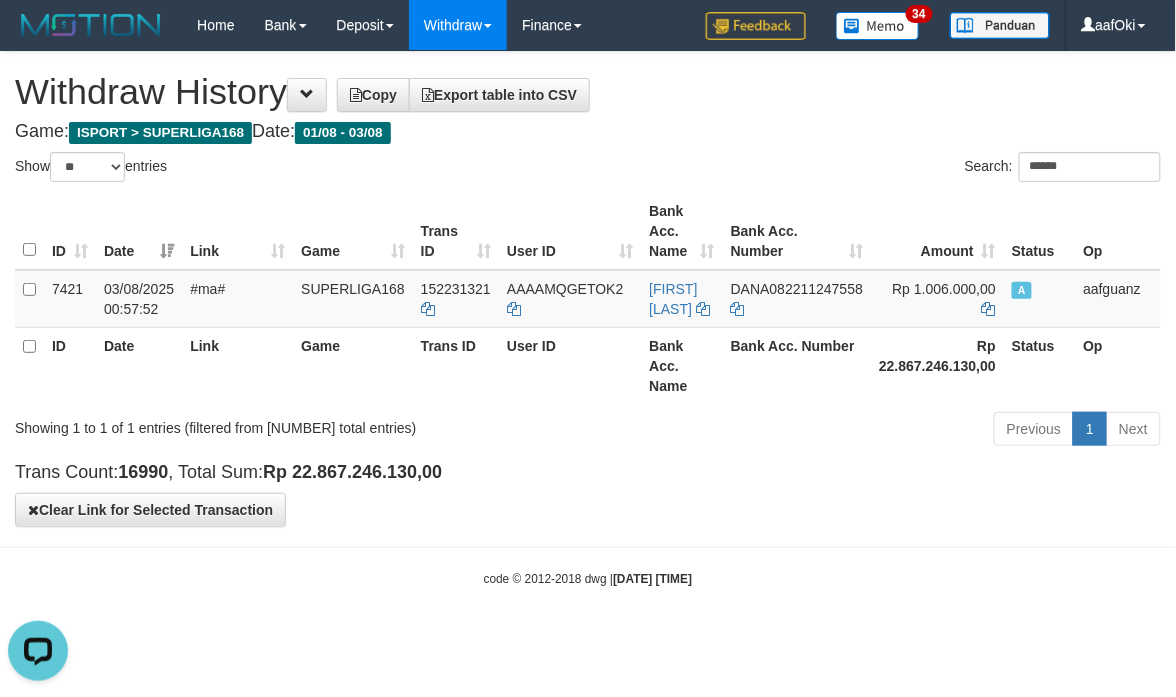 click on "Toggle navigation
Home
Bank
Account List
Search
Deposit
DPS List
History
Withdraw
WD List
Report Link
History
Finance
Financial Data
aafOki  34" at bounding box center (588, 319) 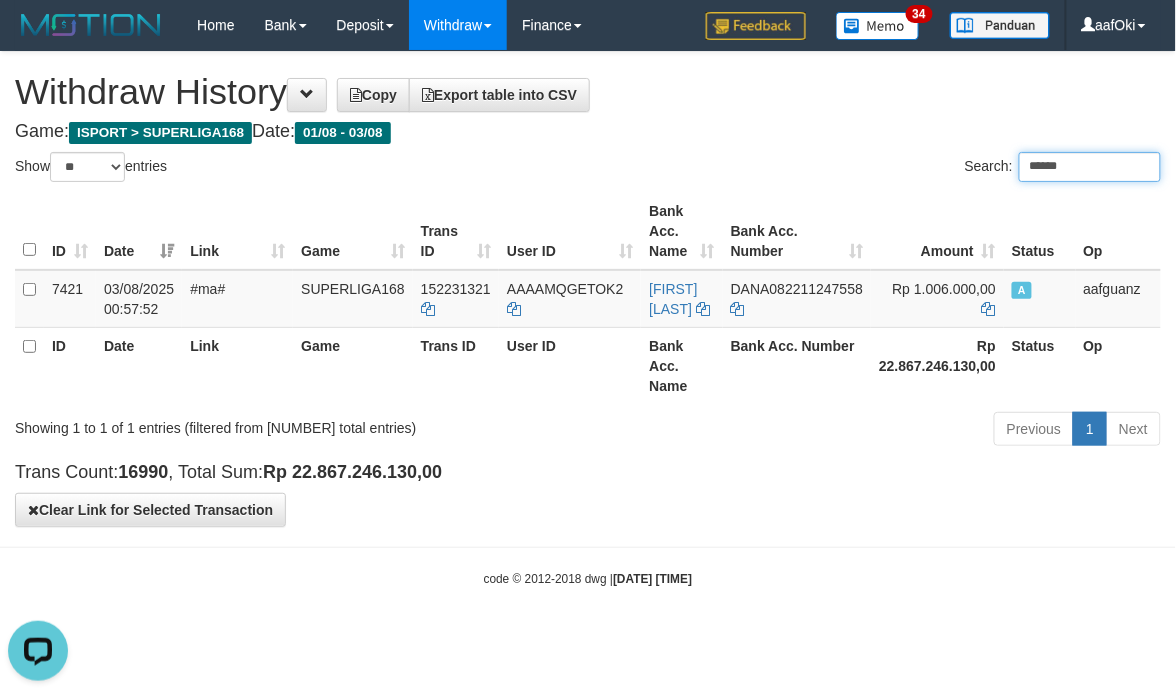 click on "******" at bounding box center [1090, 167] 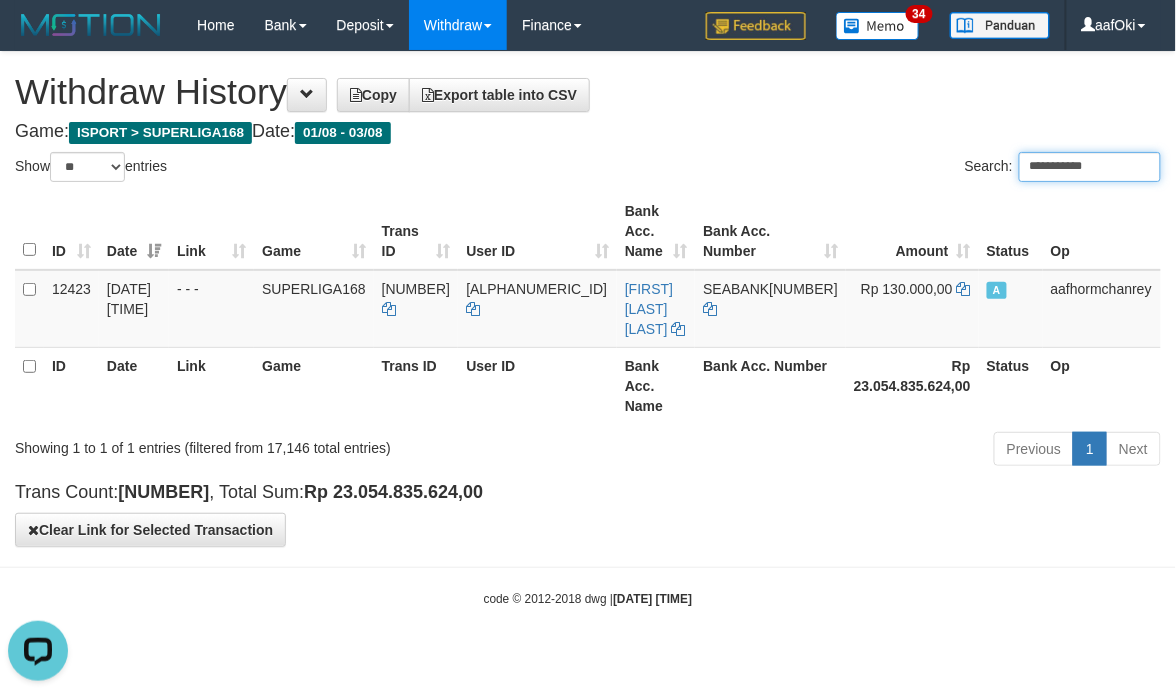 click on "**********" at bounding box center [1090, 167] 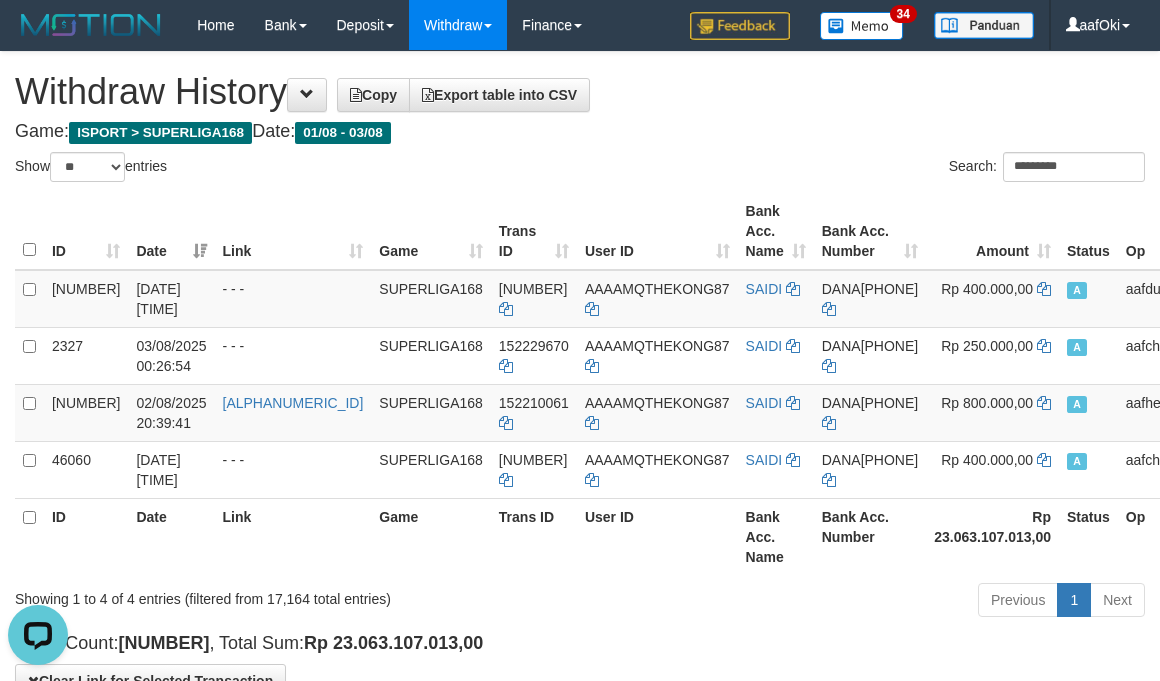 click on "ID Date Link Game Trans ID User ID Bank Acc. Name Bank Acc. Number Rp [AMOUNT],00 Status Op
ID Date Link Game Trans ID User ID Bank Acc. Name Bank Acc. Number Rp [AMOUNT],00 Status Op
[NUMBER] [DATE] [TIME] - - - SUPERLIGA168 [NUMBER]  [ALPHANUMERIC_ID]  [LAST]   DANA  [PHONE]  Rp [AMOUNT],00   A   [ALPHANUMERIC_ID] [NUMBER] [DATE] [TIME] - - - SUPERLIGA168 [NUMBER]  [ALPHANUMERIC_ID]  [LAST]   DANA  [PHONE]  Rp [AMOUNT],00   A   [ALPHANUMERIC_ID] [NUMBER] [DATE] [TIME] [ALPHANUMERIC_ID] SUPERLIGA168 [NUMBER]  [ALPHANUMERIC_ID]  [LAST]   DANA  [PHONE]  Rp [AMOUNT],00   A   [ALPHANUMERIC_ID] [NUMBER] [DATE] [TIME] - - - SUPERLIGA168 [NUMBER]  [ALPHANUMERIC_ID]  [LAST]   DANA  [PHONE]  Rp [AMOUNT],00   A   [ALPHANUMERIC_ID] Processing..." at bounding box center [580, 384] 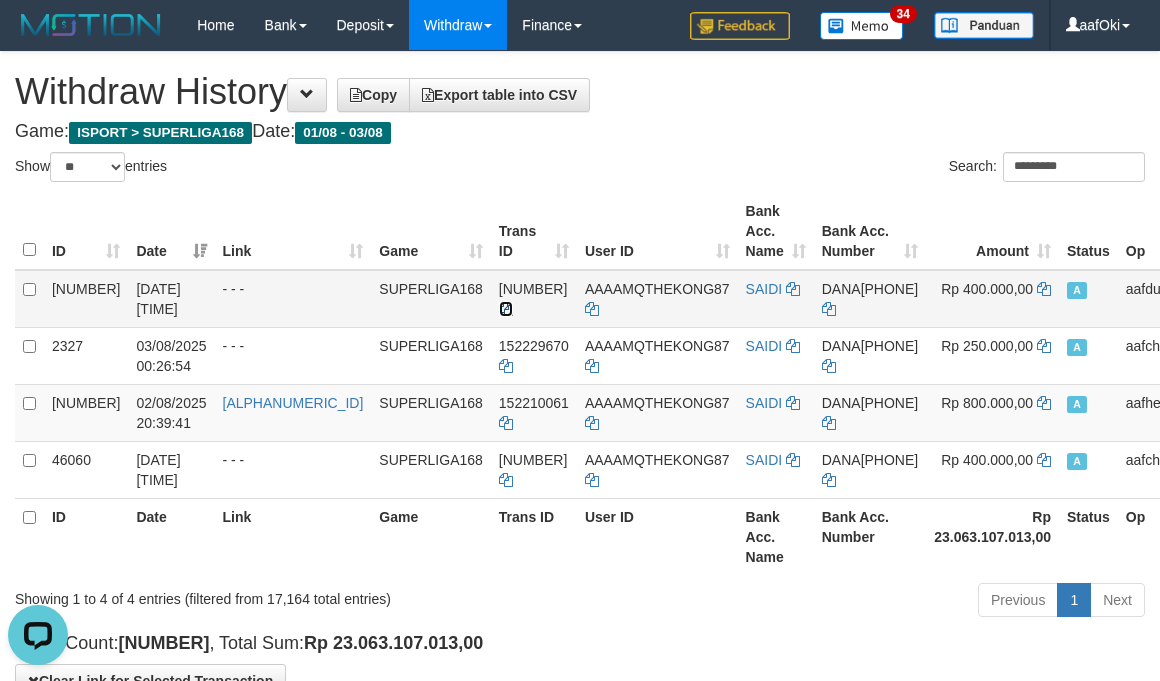click at bounding box center (506, 309) 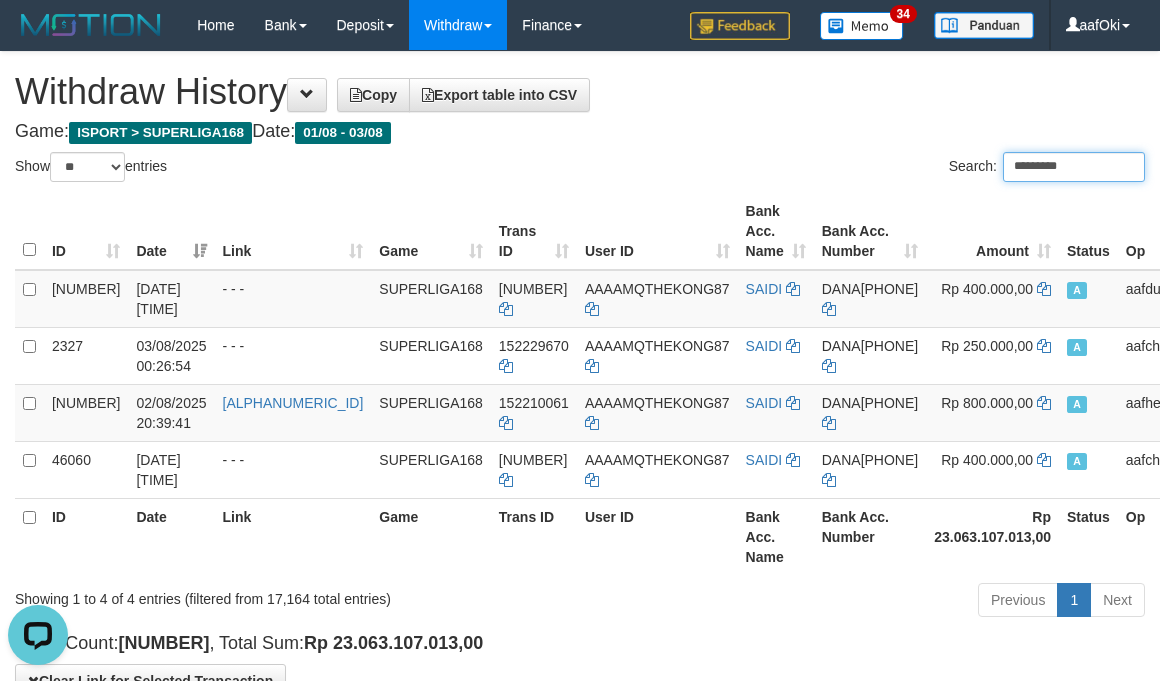 click on "*********" at bounding box center (1074, 167) 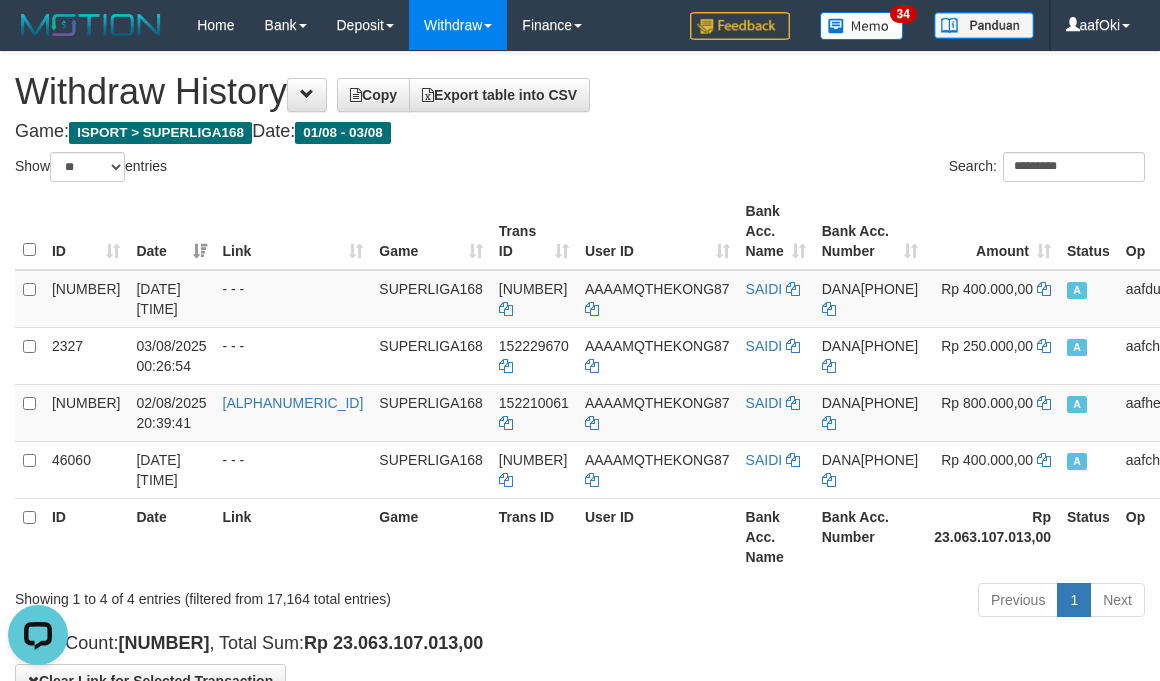 click on "User ID" at bounding box center [657, 536] 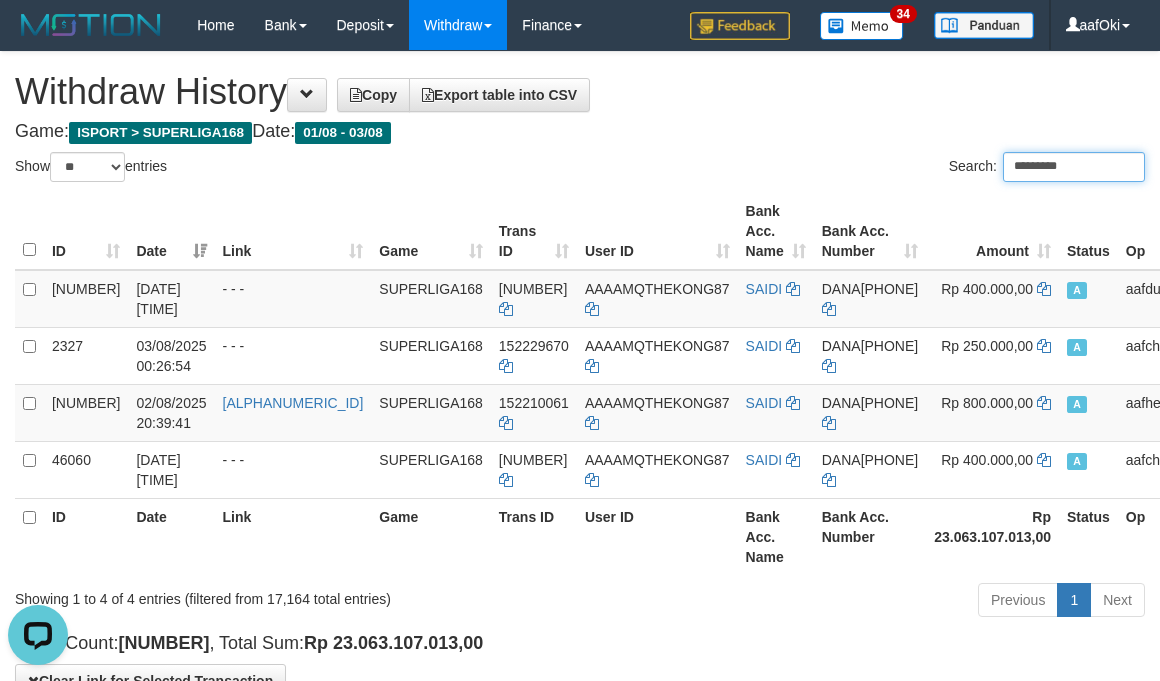click on "*********" at bounding box center (1074, 167) 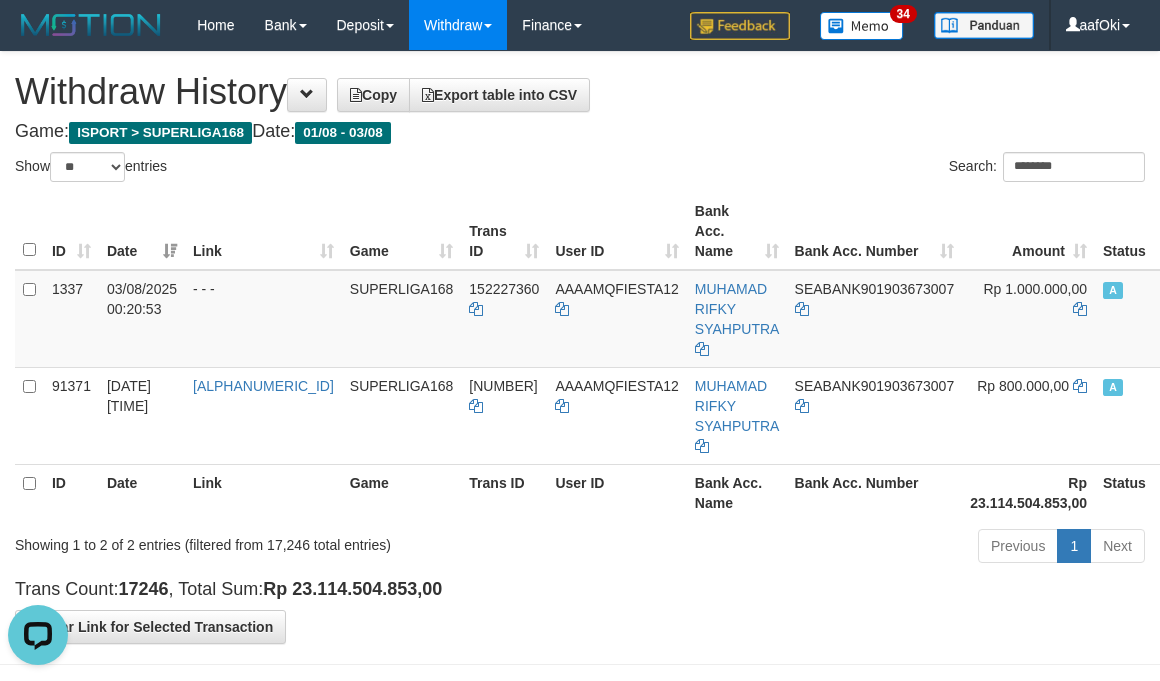 click on "Search: ********" at bounding box center (870, 169) 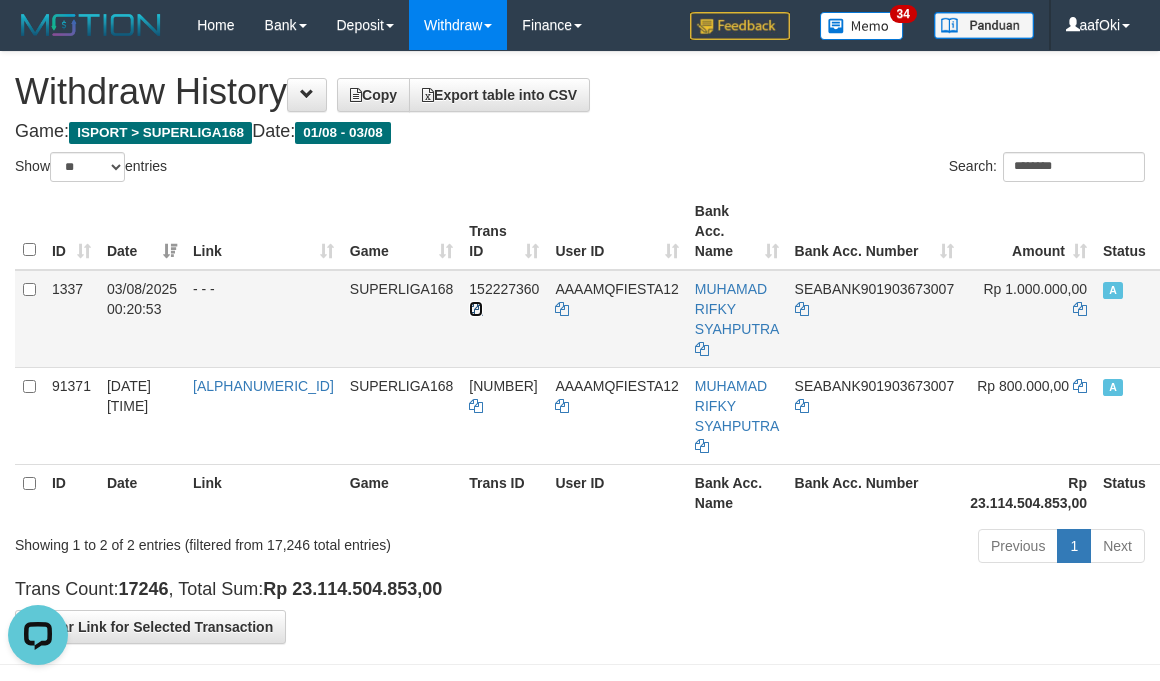 click at bounding box center (476, 309) 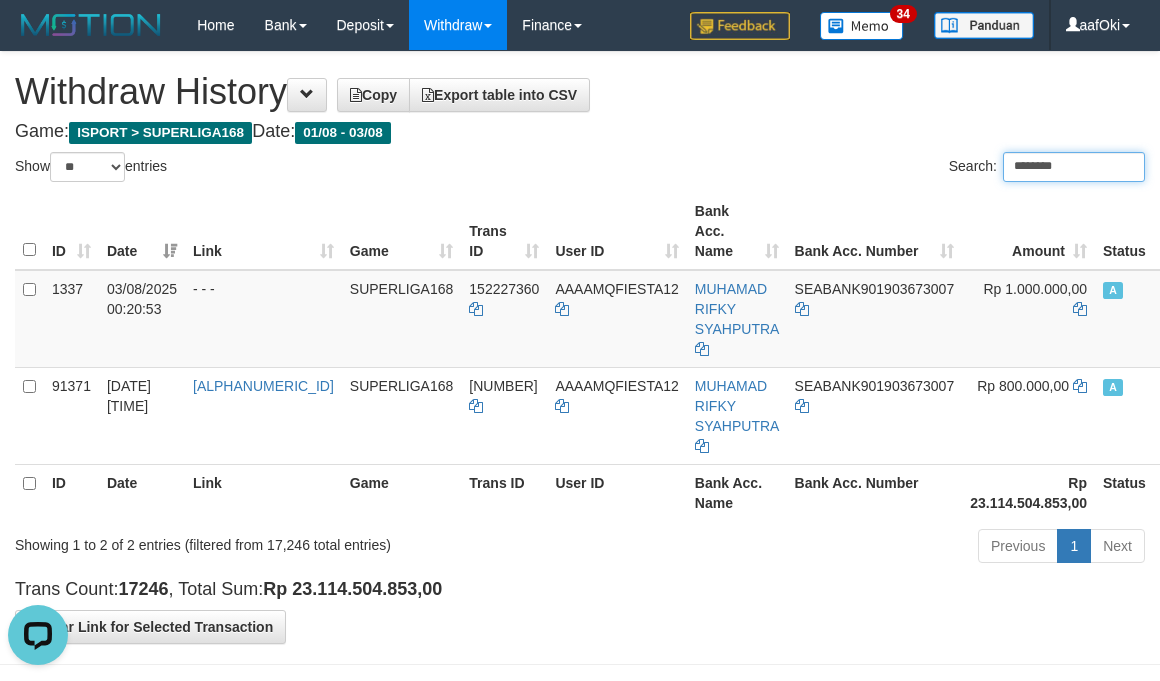 click on "********" at bounding box center (1074, 167) 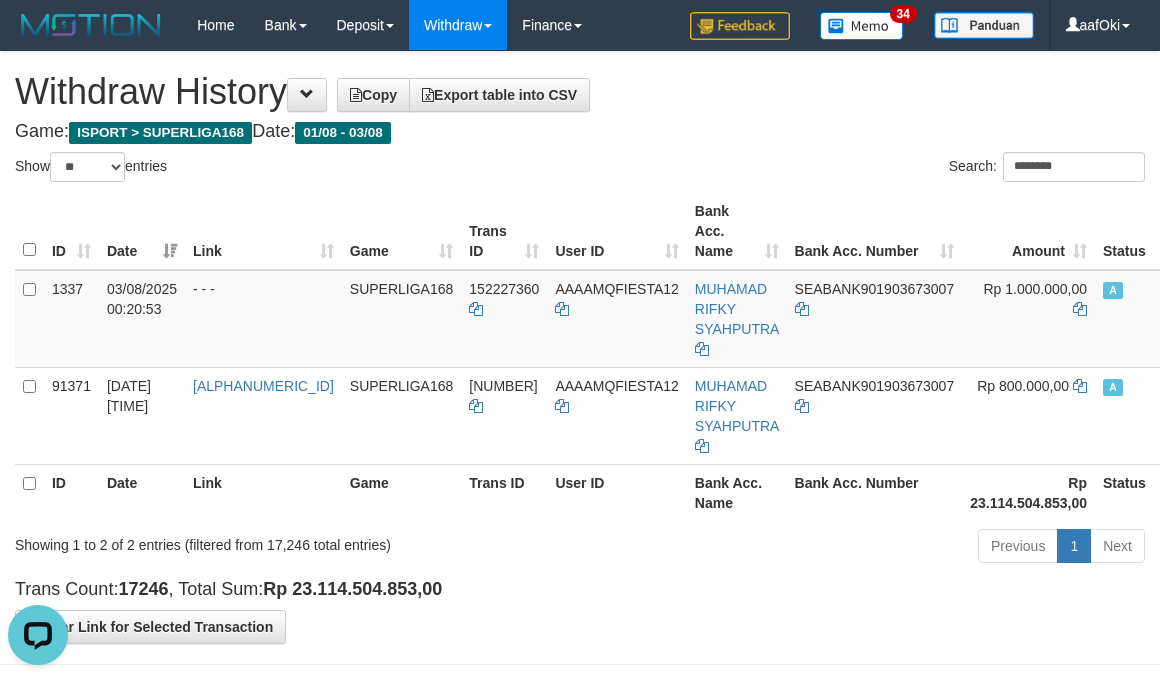 click on "Trans Count:  17246 , Total Sum:  Rp 23.114.504.853,00" at bounding box center (580, 590) 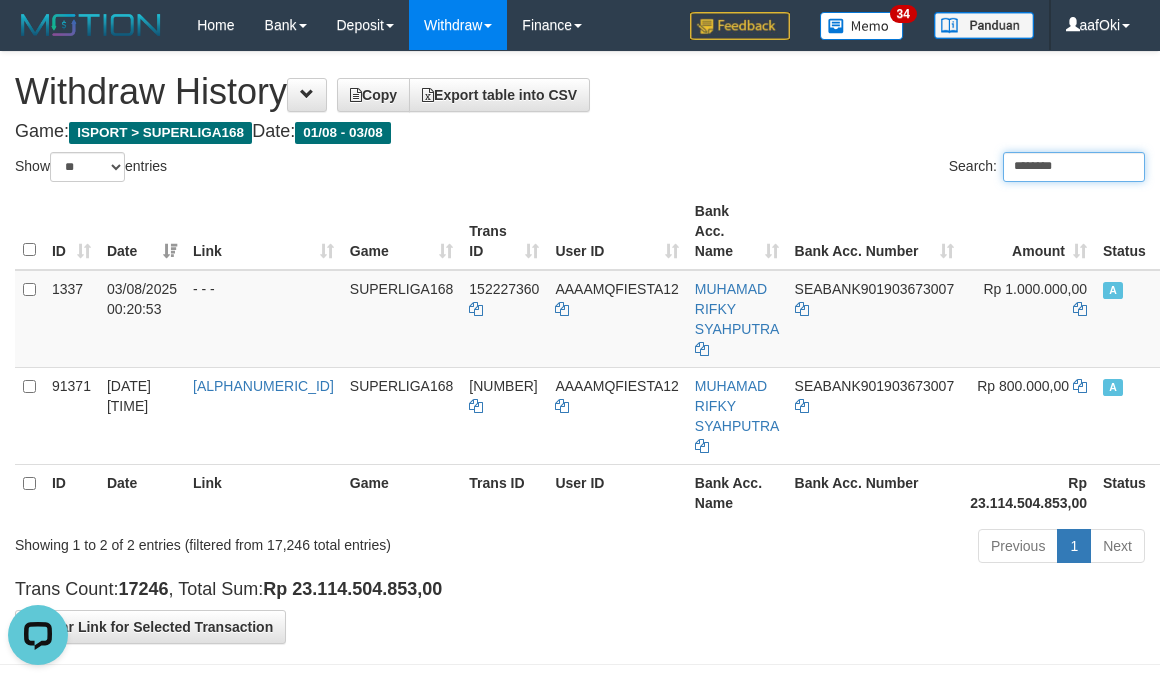 click on "********" at bounding box center [1074, 167] 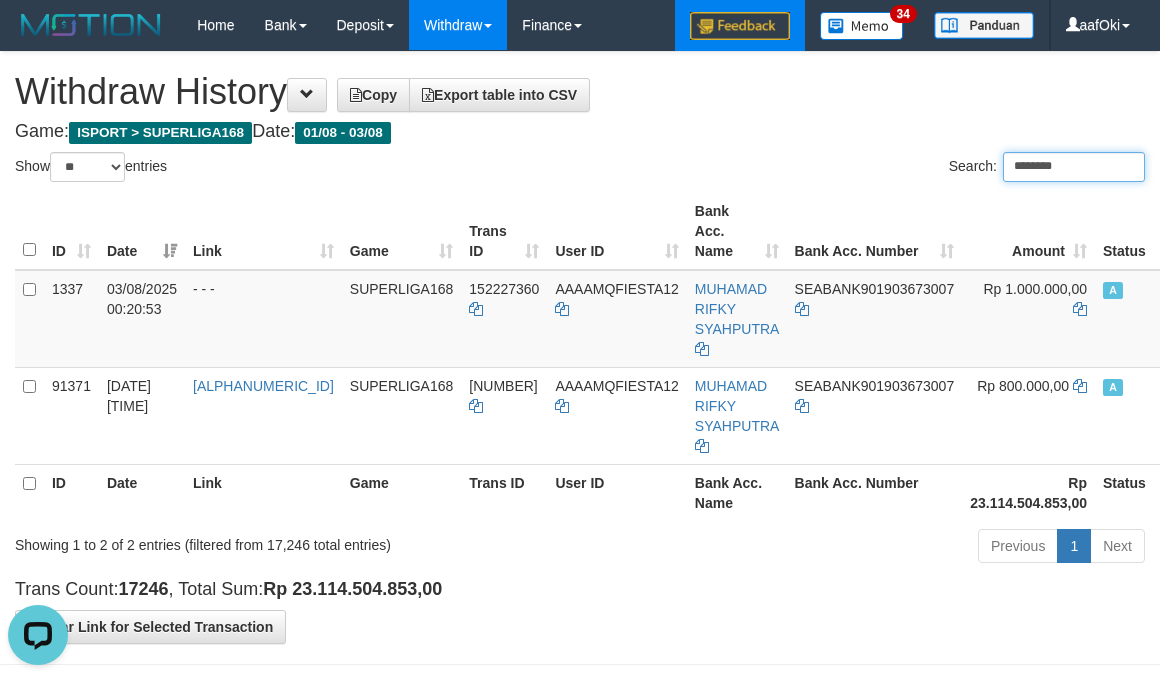 paste on "***" 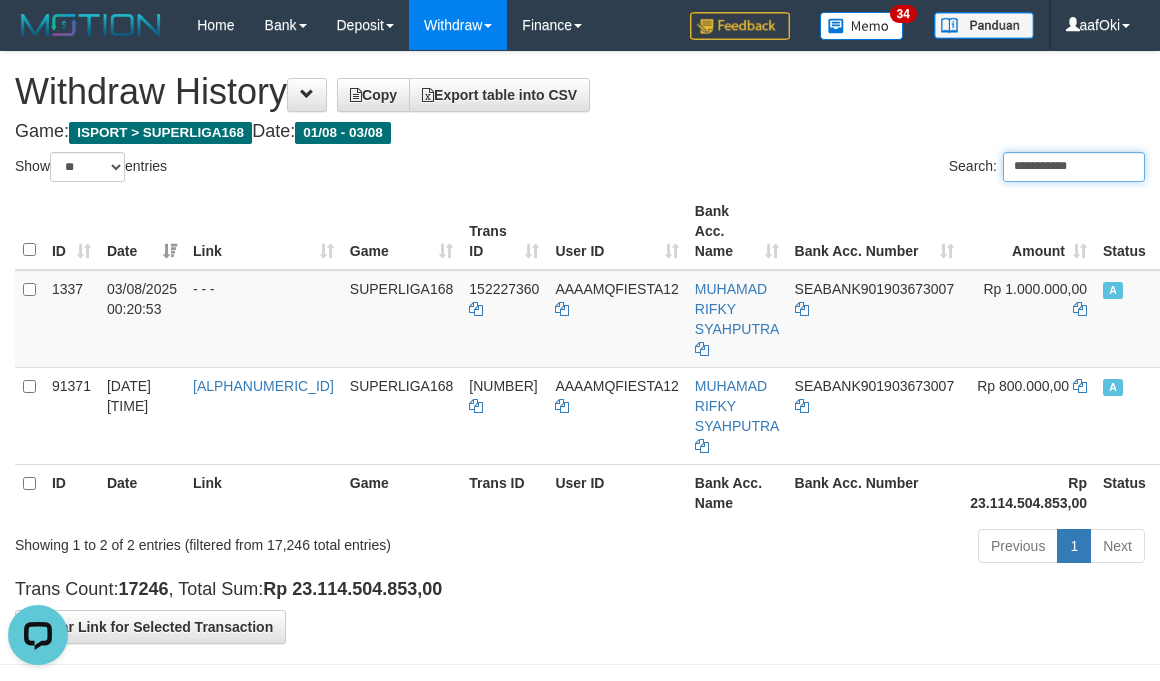 type on "**********" 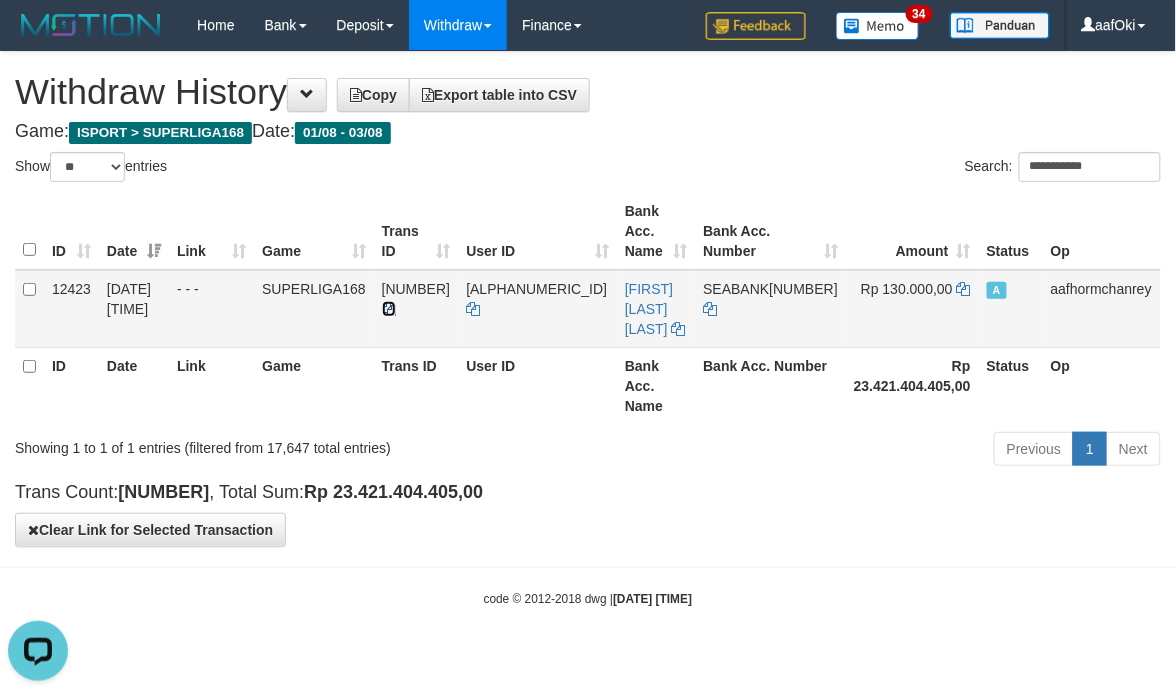 click at bounding box center [389, 309] 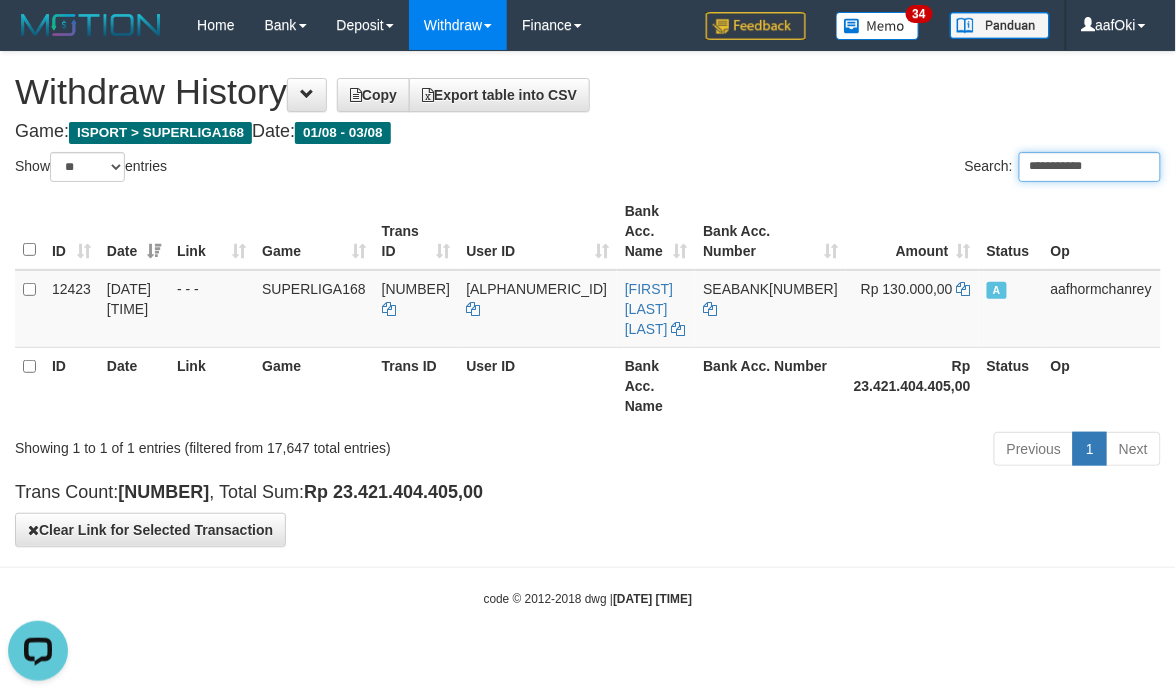 click on "**********" at bounding box center [1090, 167] 